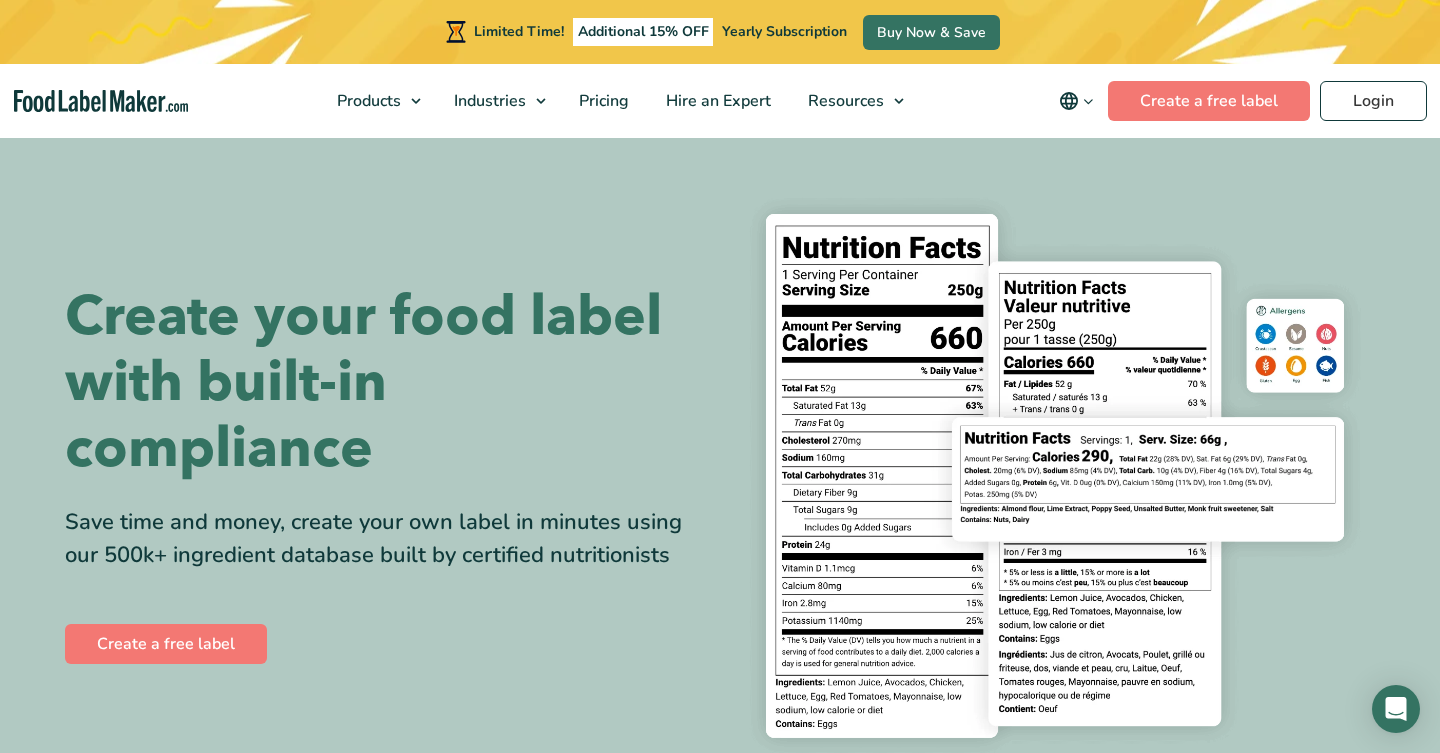 scroll, scrollTop: 0, scrollLeft: 0, axis: both 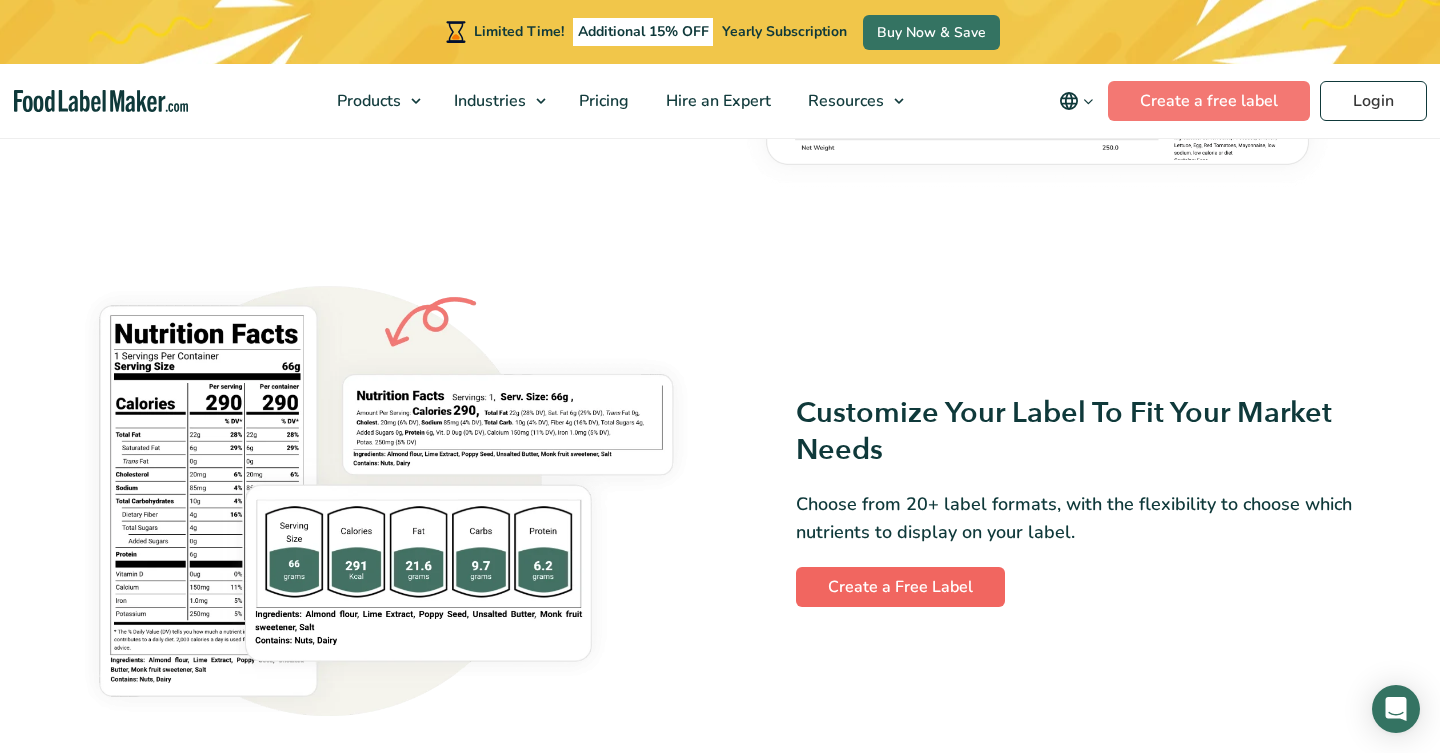 click on "Create a Free Label" at bounding box center [900, 587] 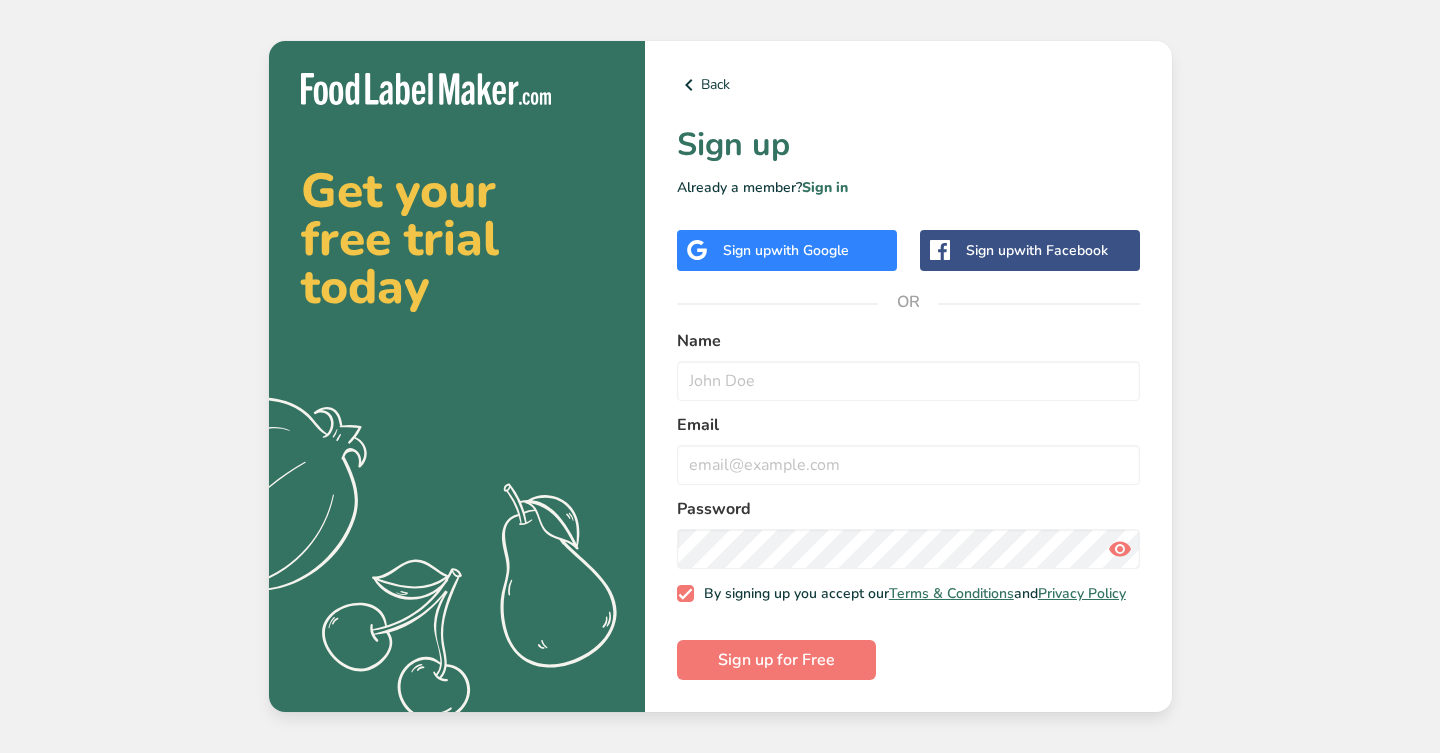 scroll, scrollTop: 0, scrollLeft: 0, axis: both 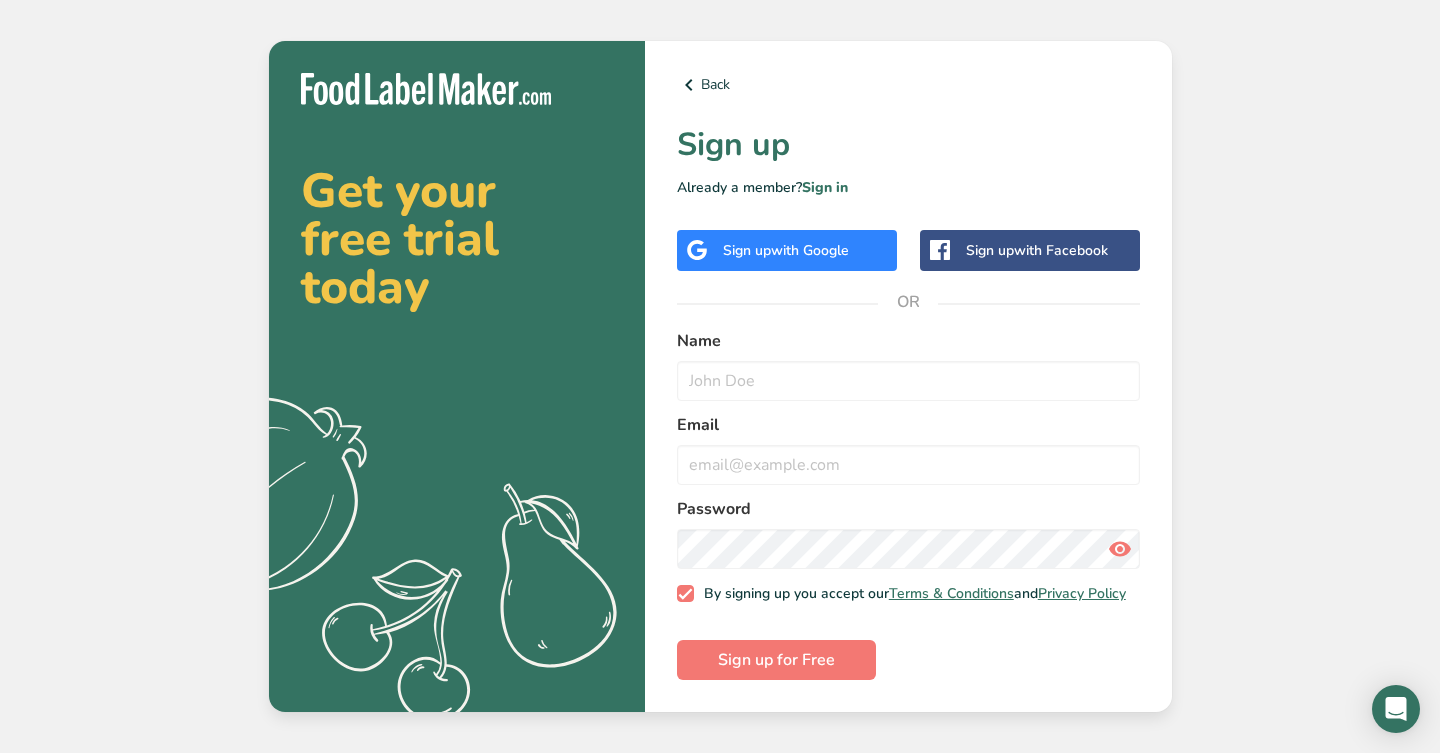 click on "Sign up  with Google" at bounding box center (786, 250) 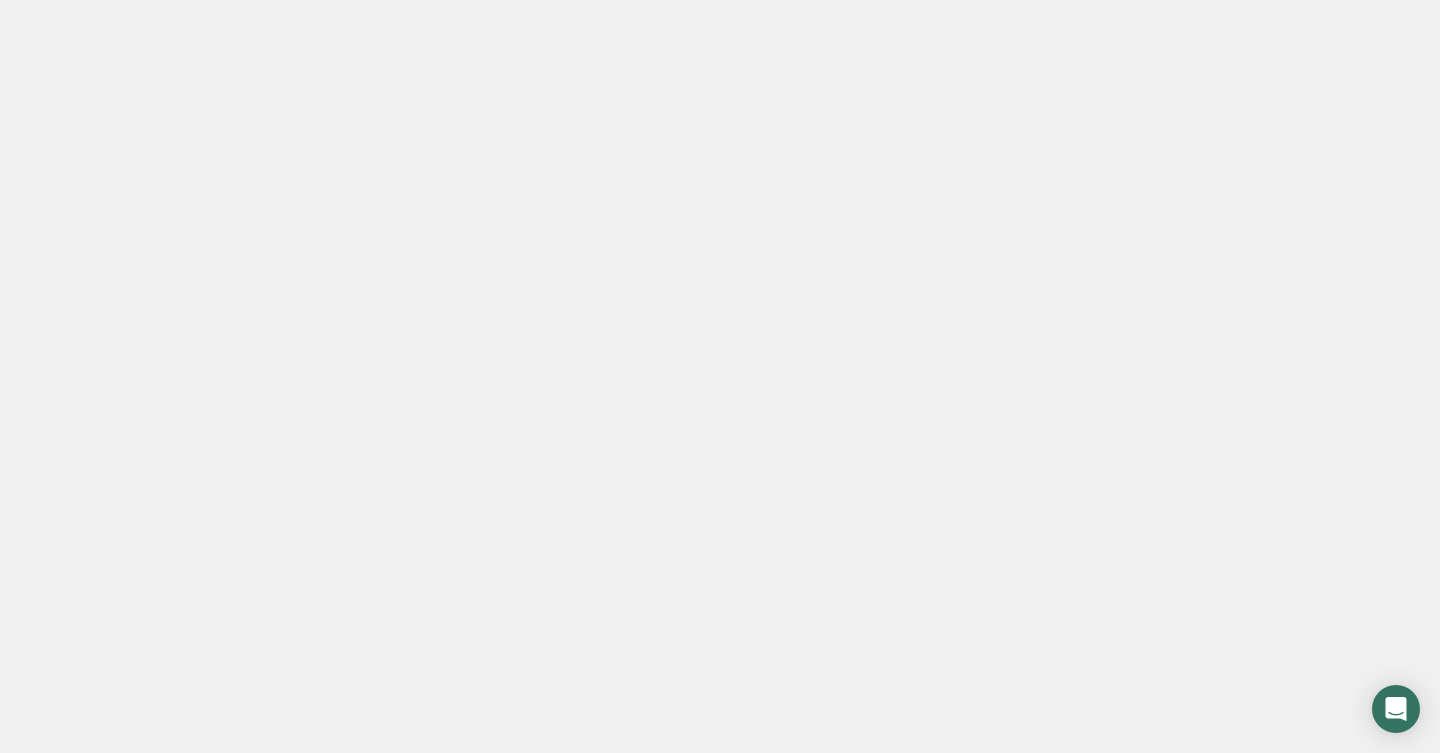 scroll, scrollTop: 0, scrollLeft: 0, axis: both 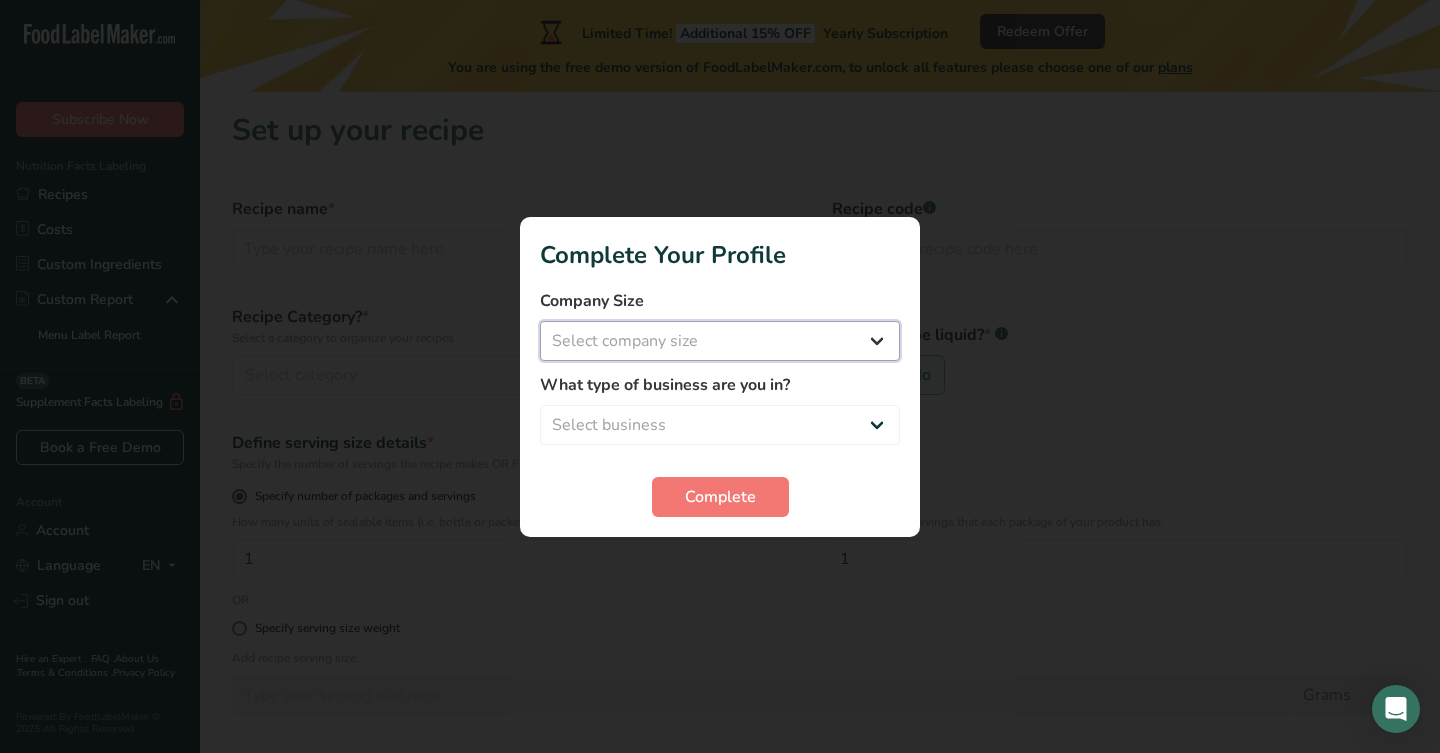 click on "Select company size
Fewer than 10 Employees
10 to 50 Employees
51 to 500 Employees
Over 500 Employees" at bounding box center [720, 341] 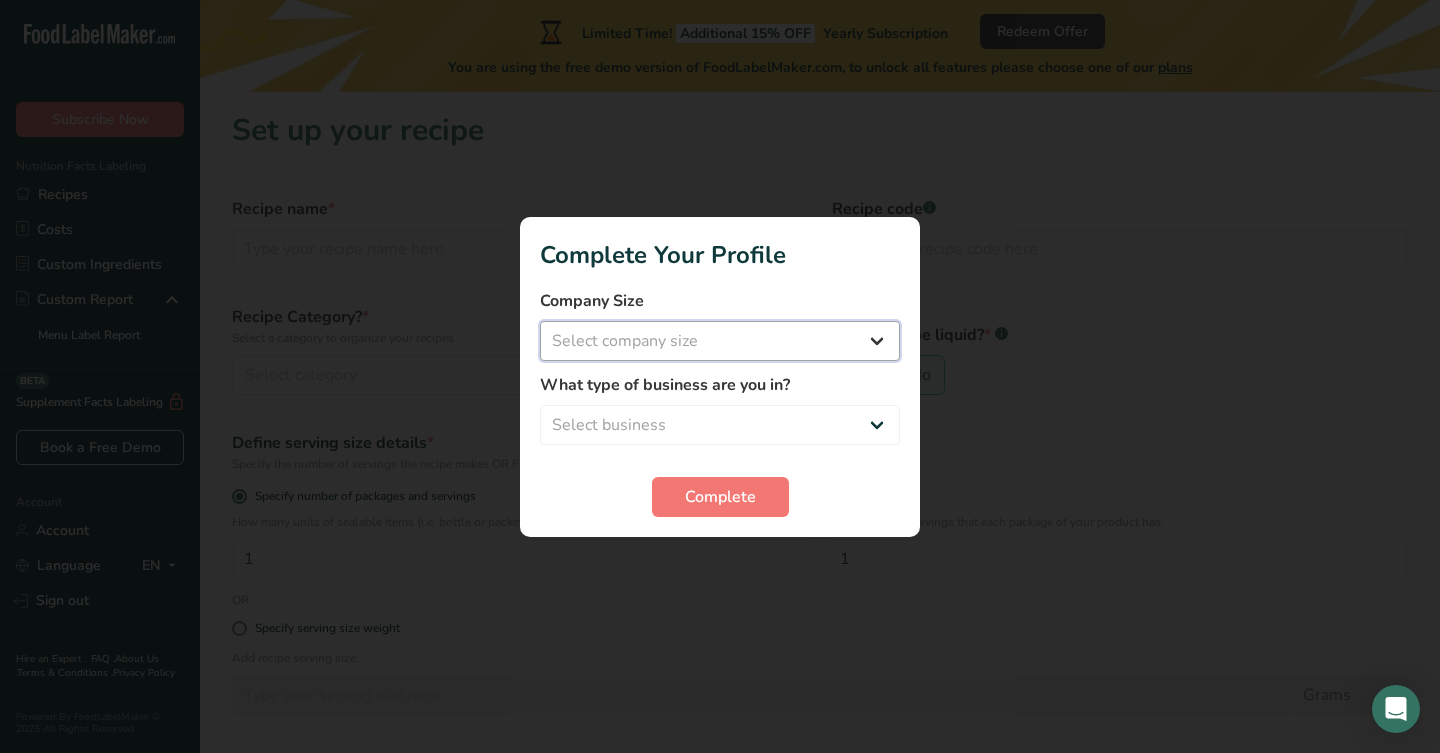 select on "1" 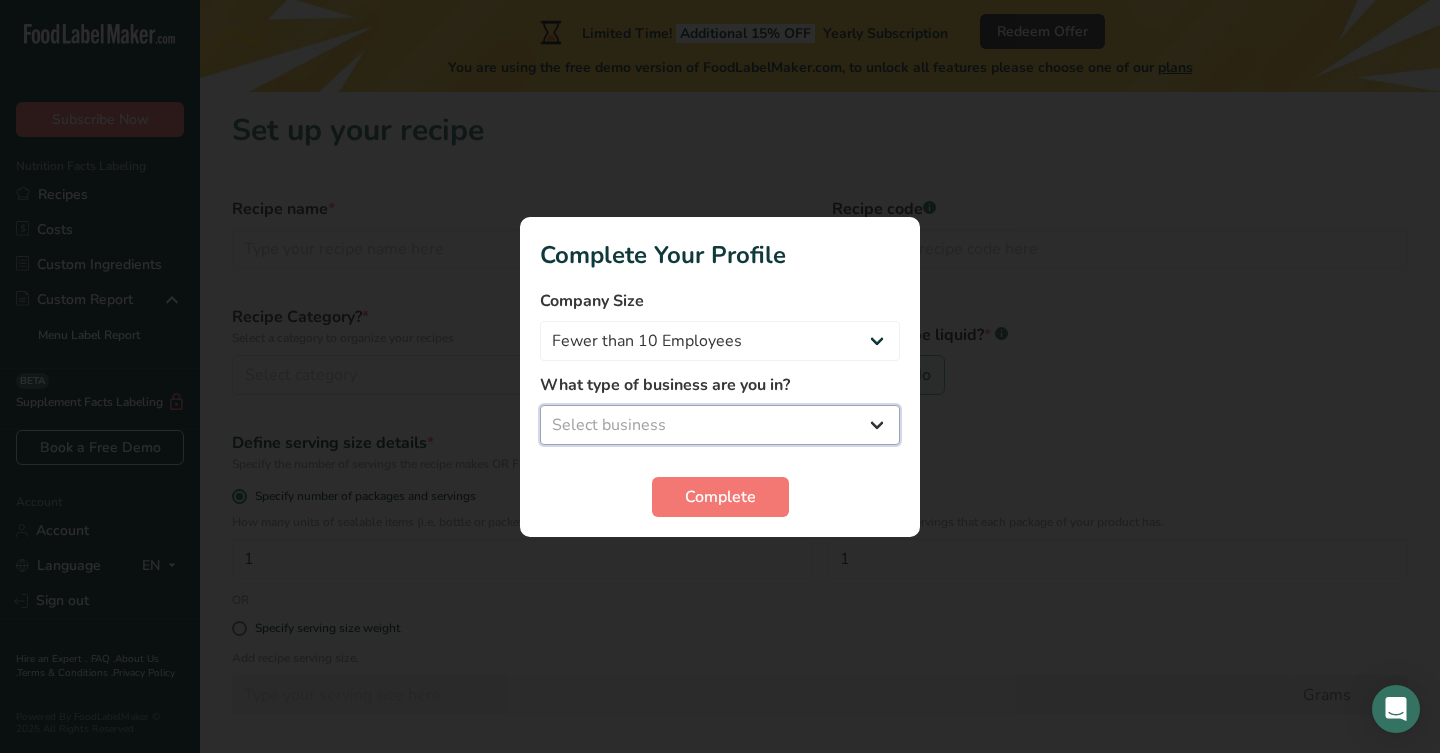 click on "Select business
Packaged Food Manufacturer
Restaurant & Cafe
Bakery
Meal Plans & Catering Company
Nutritionist
Food Blogger
Personal Trainer
Other" at bounding box center (720, 425) 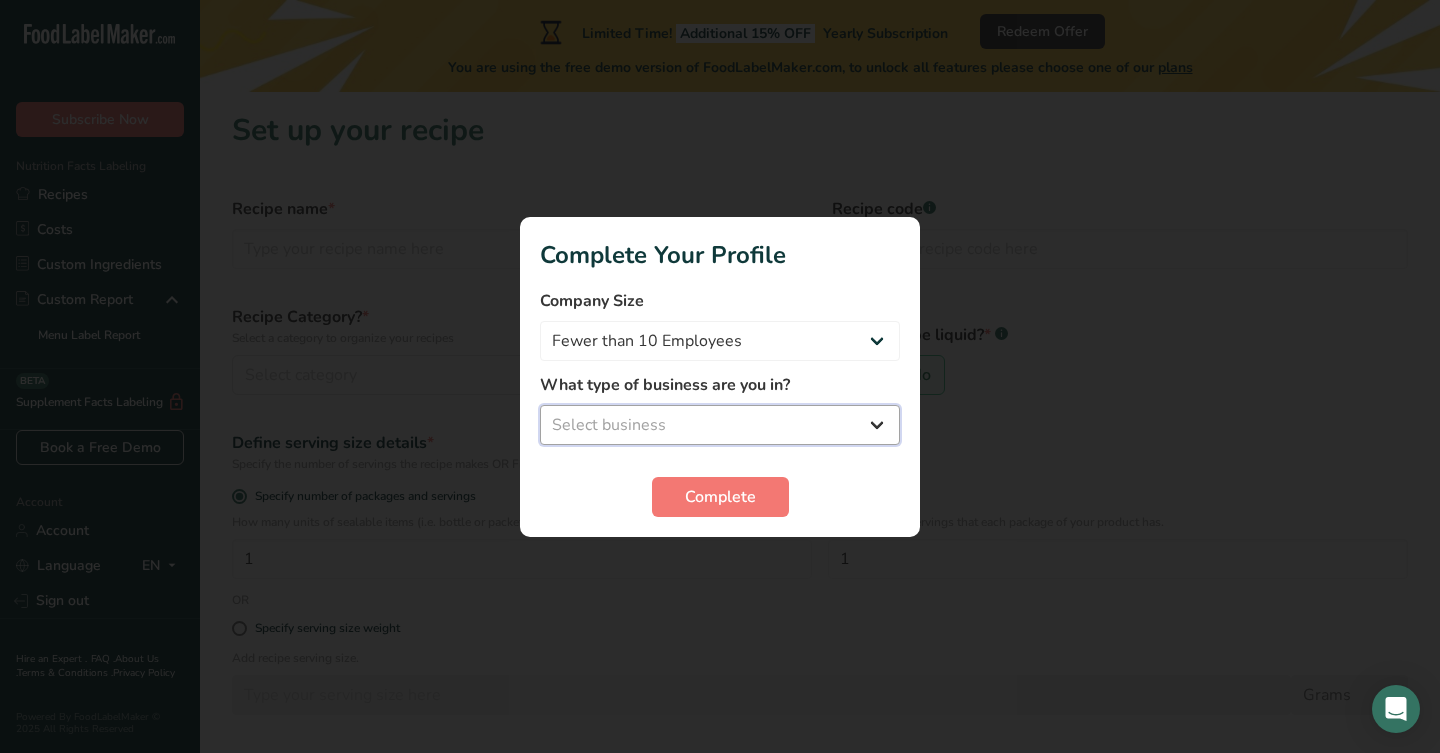 select on "8" 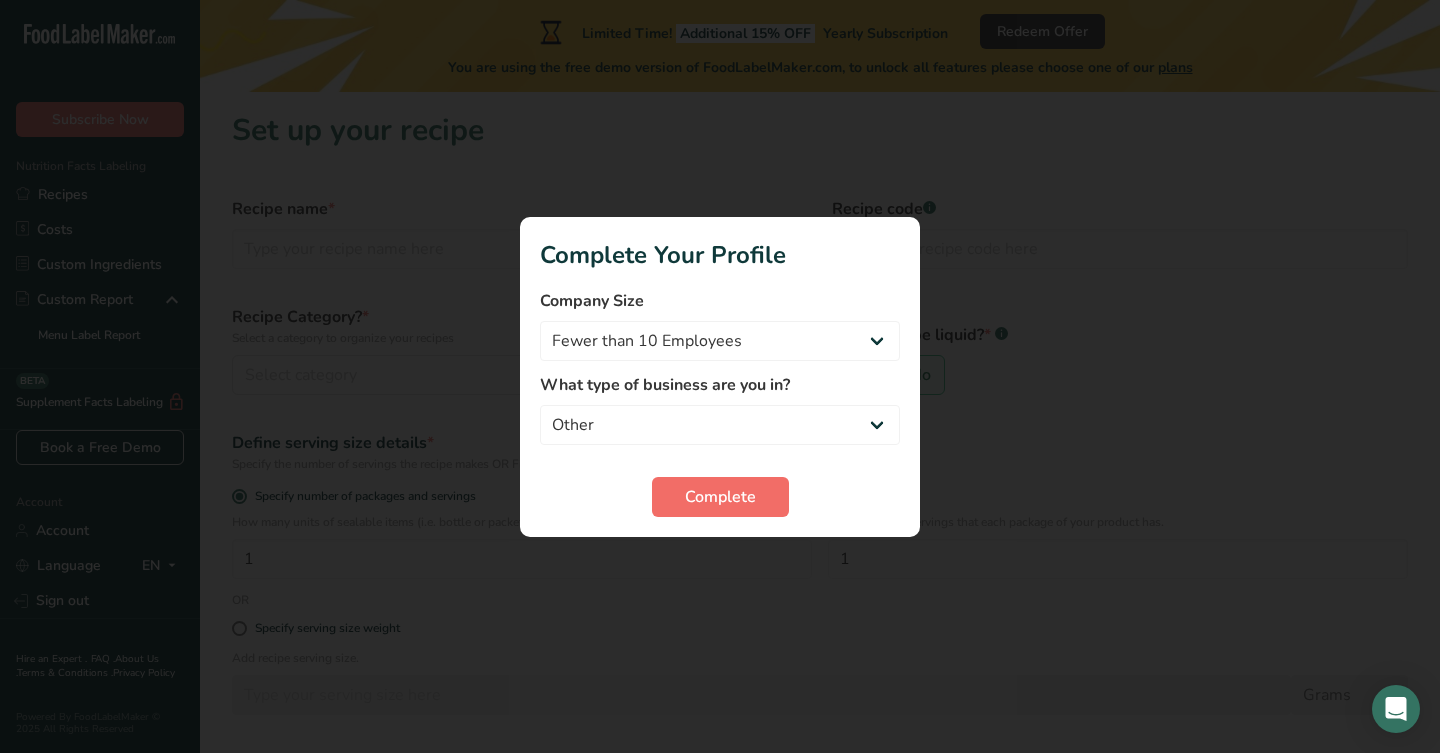 click on "Complete" at bounding box center (720, 497) 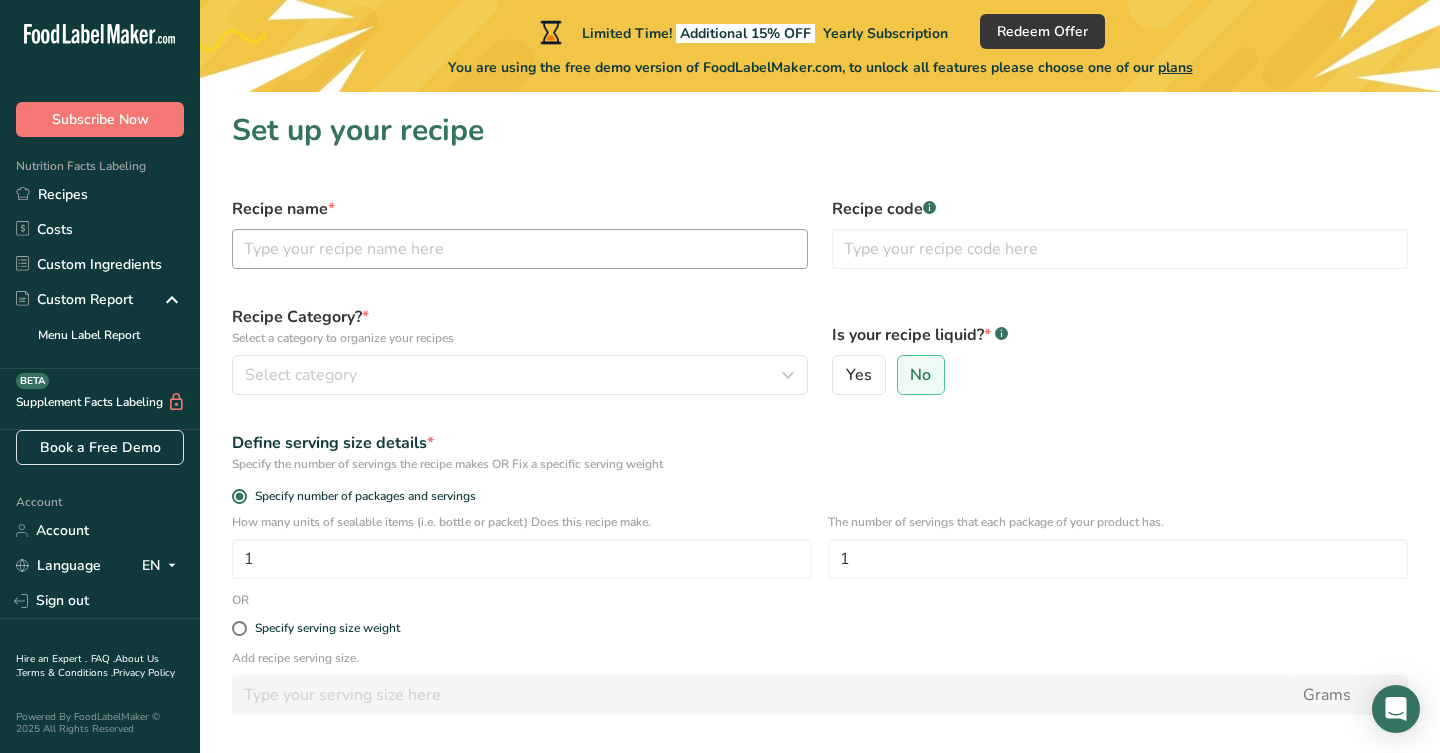 scroll, scrollTop: 0, scrollLeft: 0, axis: both 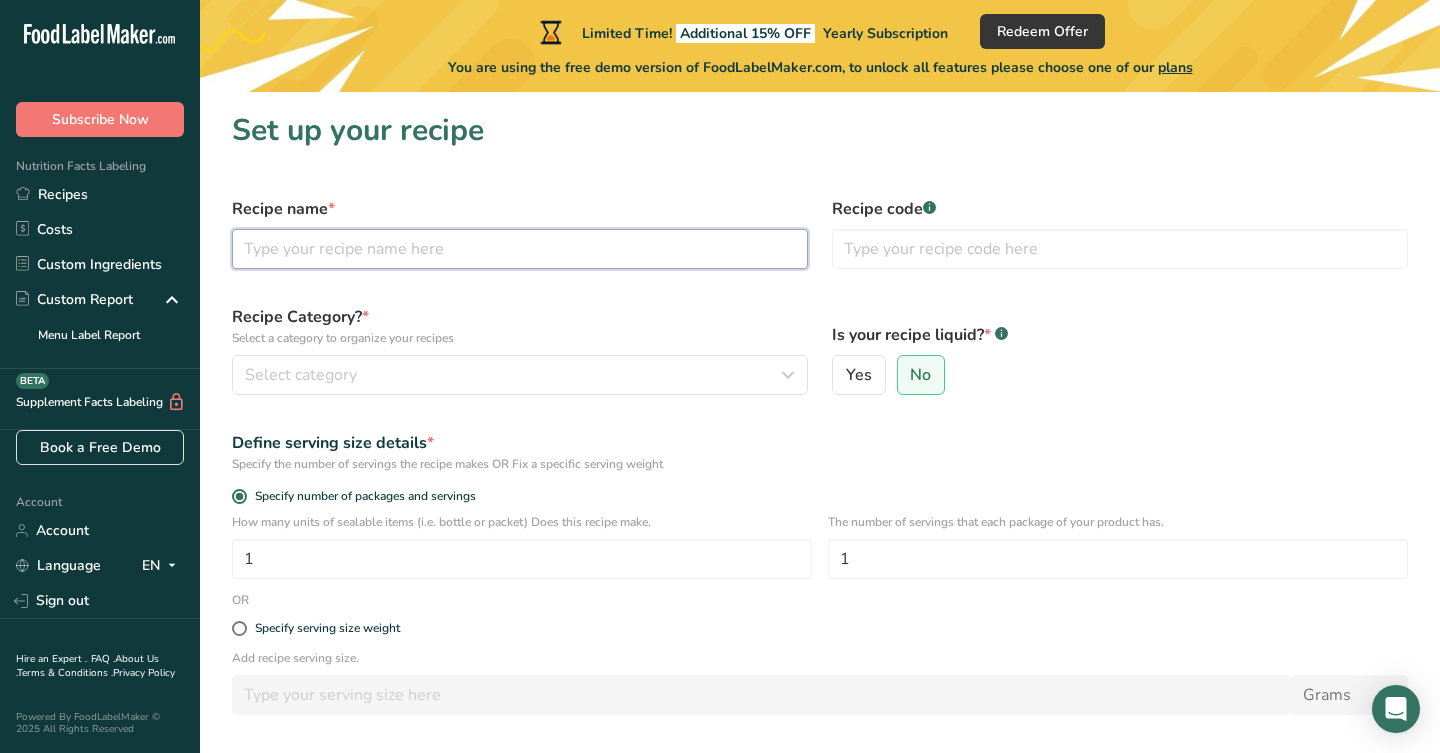 click at bounding box center (520, 249) 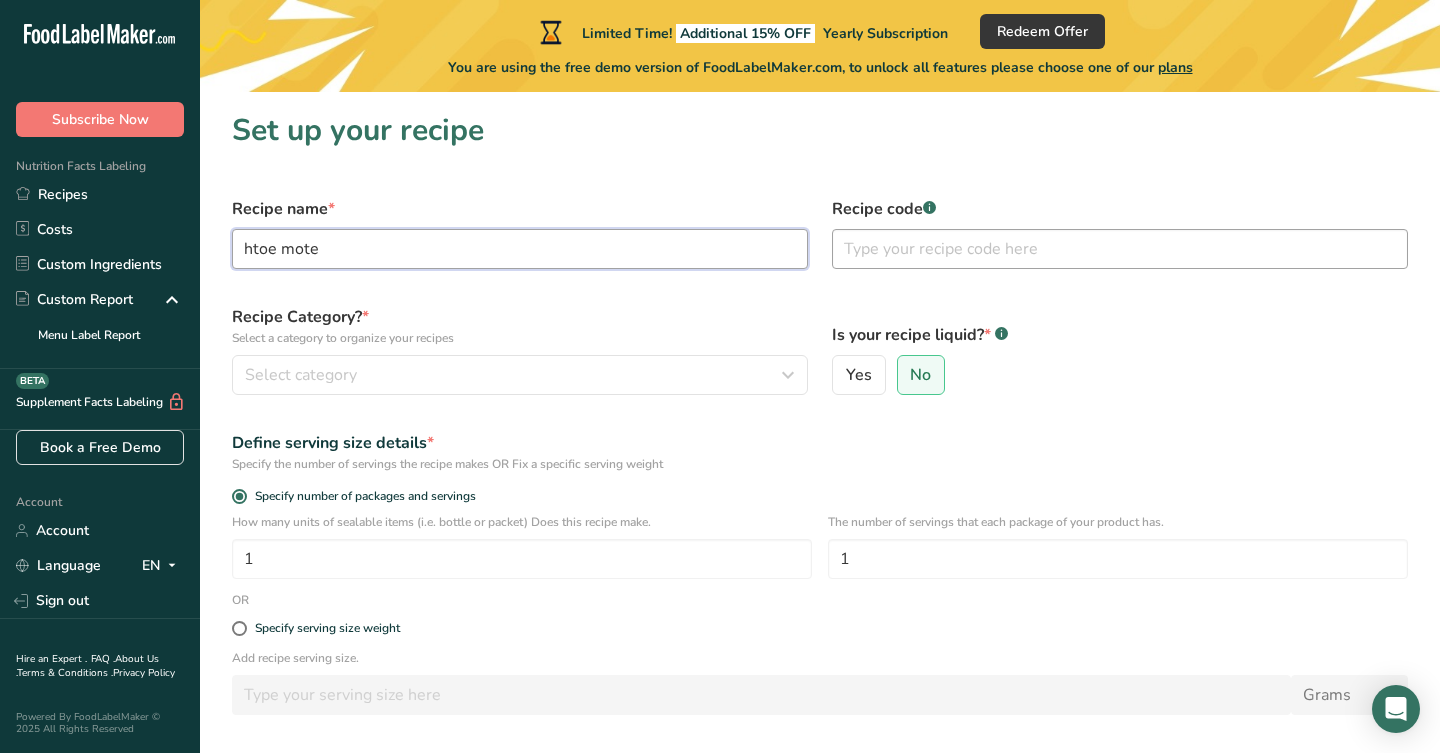 type on "htoe mote" 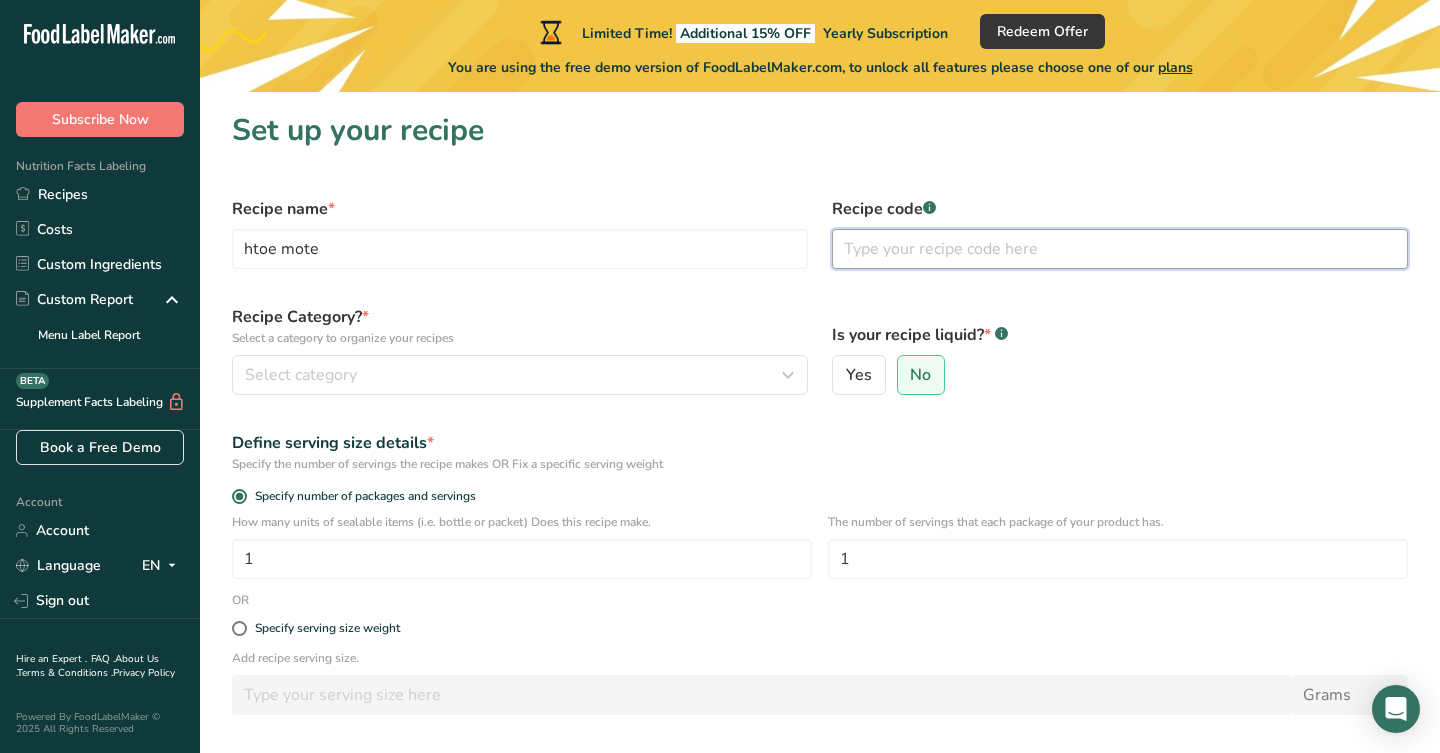 click at bounding box center (1120, 249) 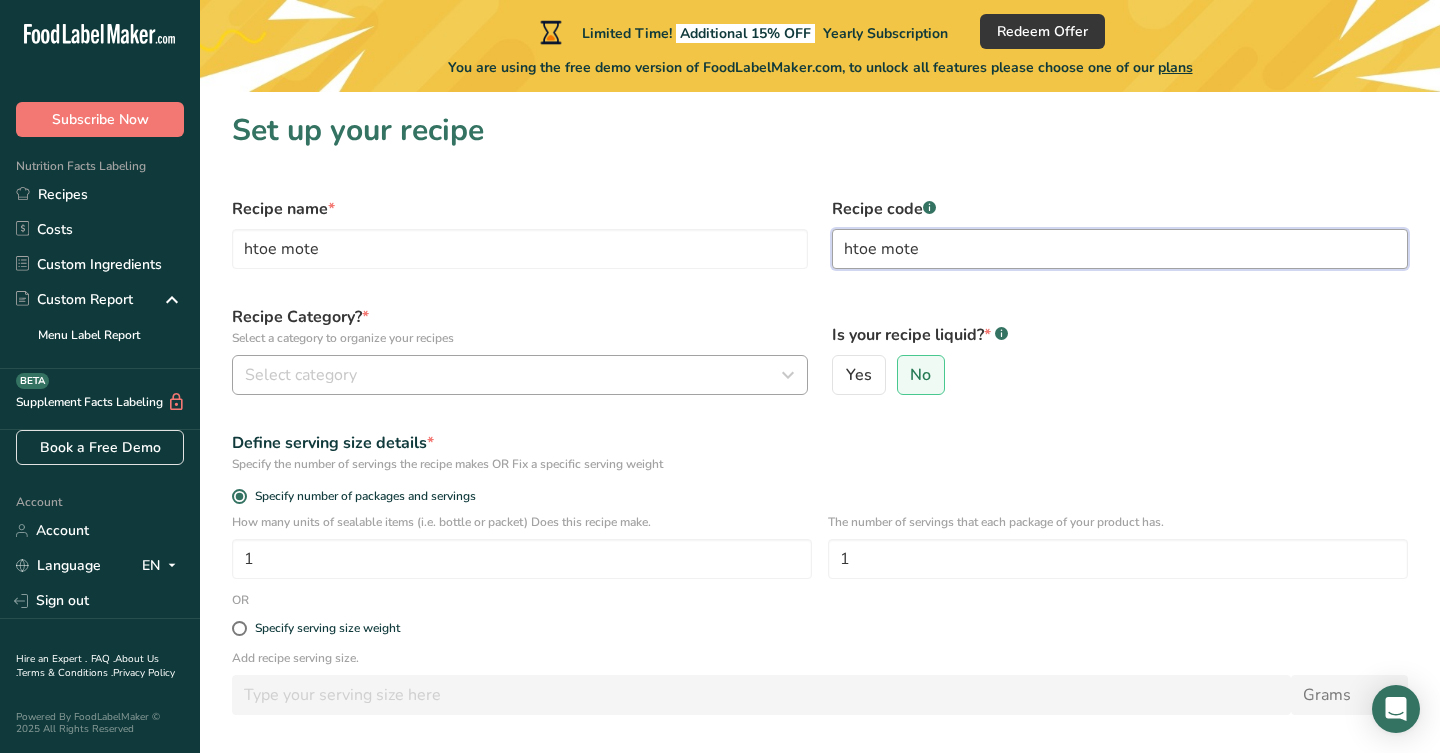 type on "htoe mote" 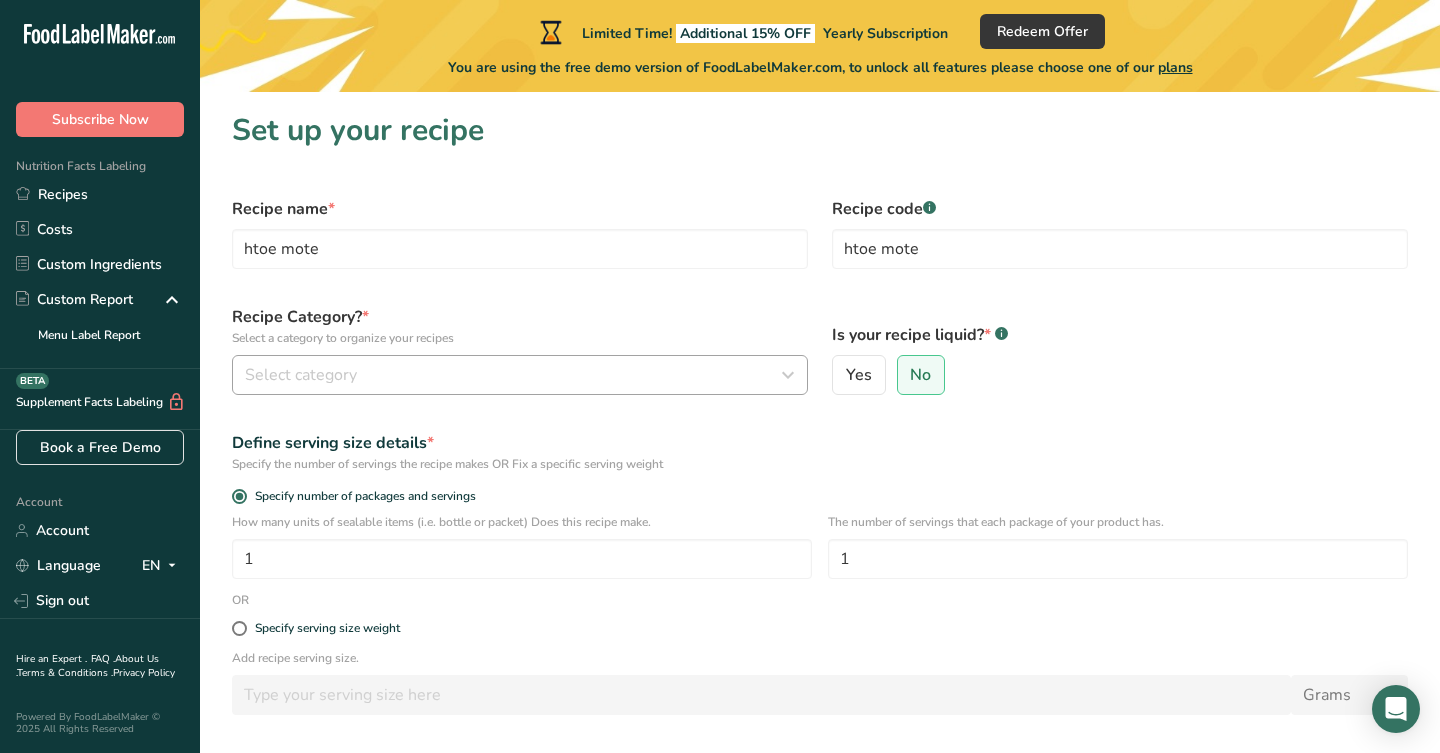 click on "Select category" at bounding box center (514, 375) 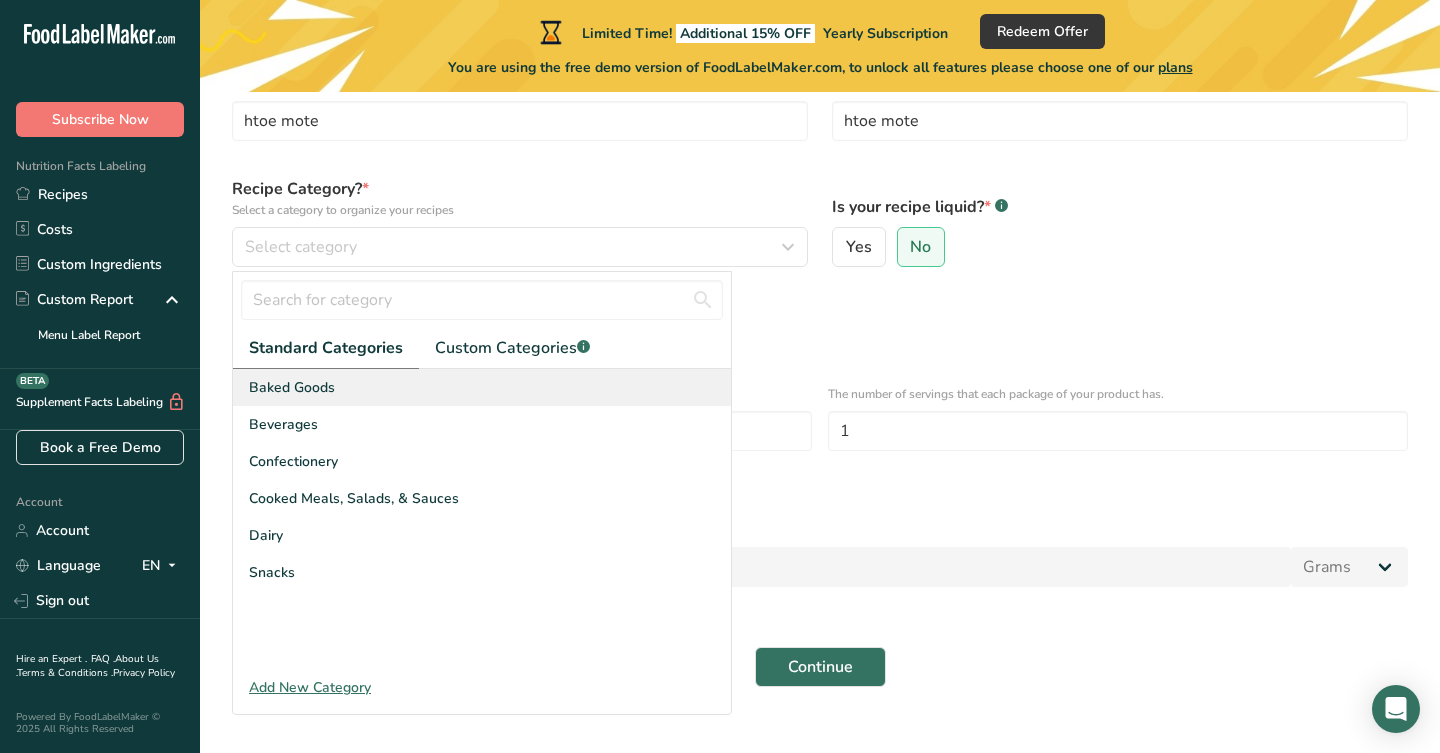 scroll, scrollTop: 128, scrollLeft: 0, axis: vertical 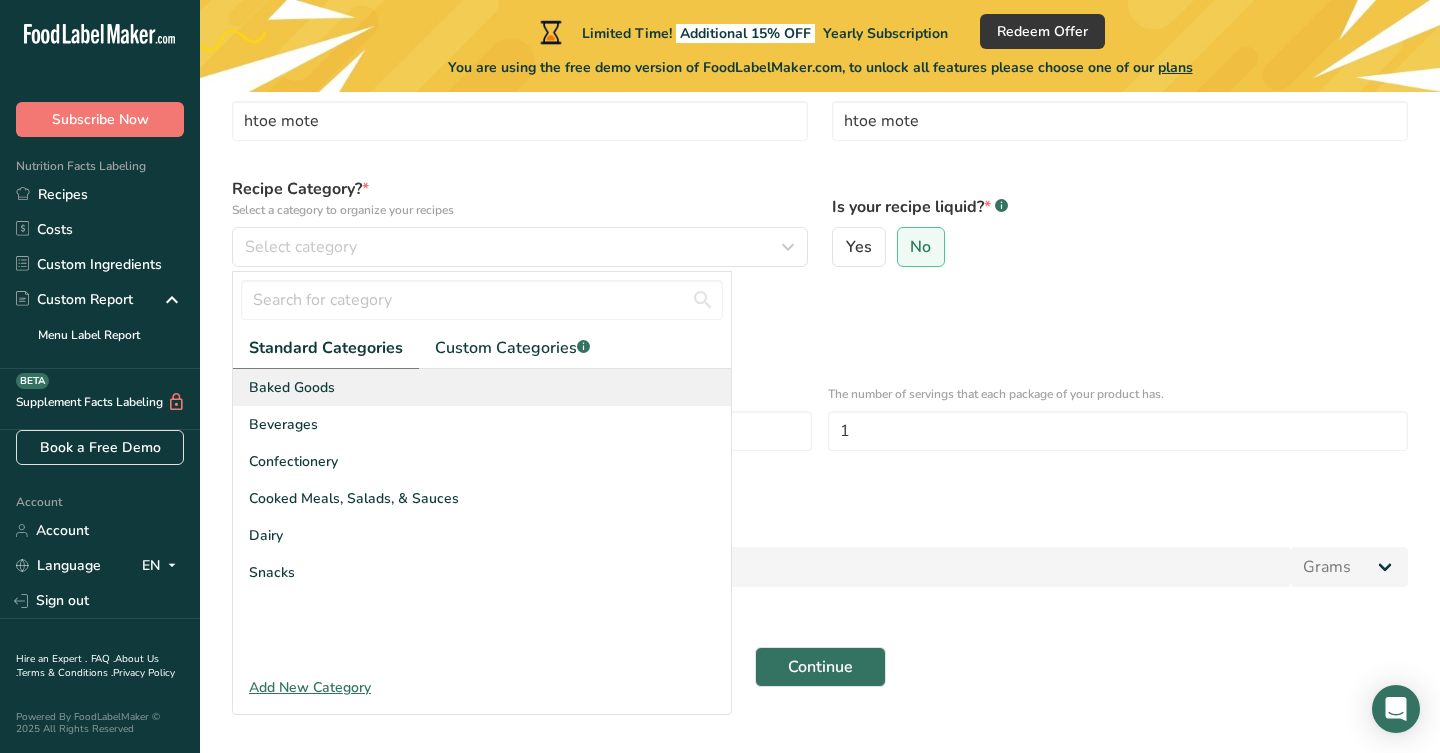click on "Baked Goods" at bounding box center [482, 387] 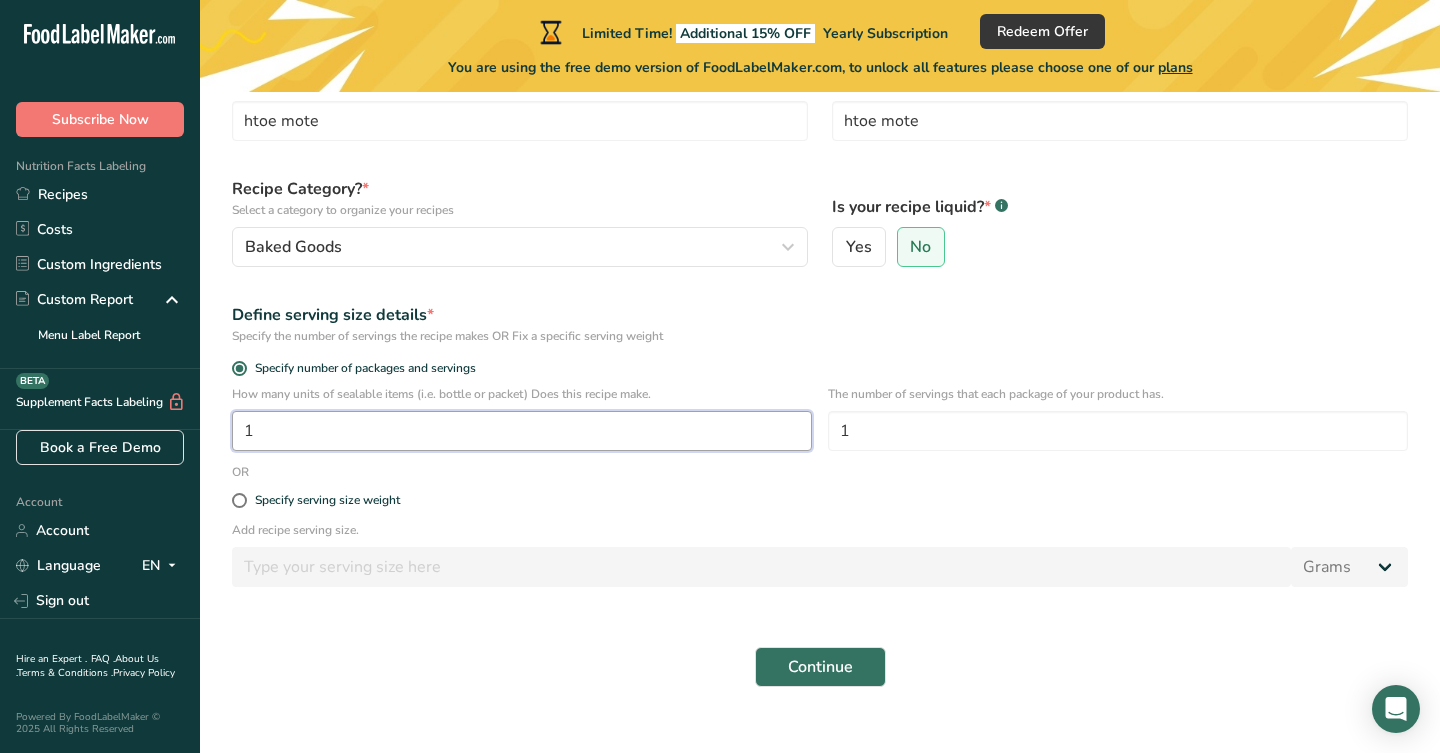 click on "1" at bounding box center [522, 431] 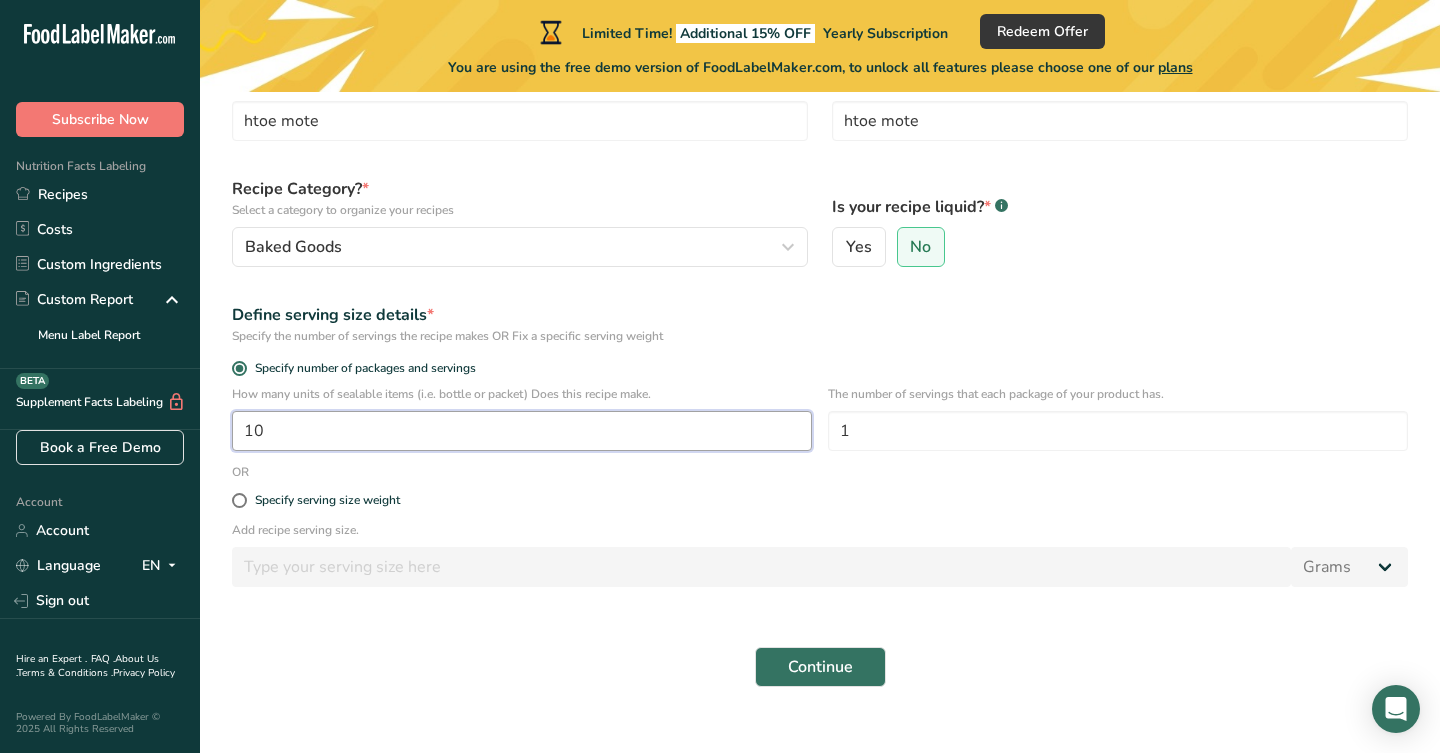 type on "1" 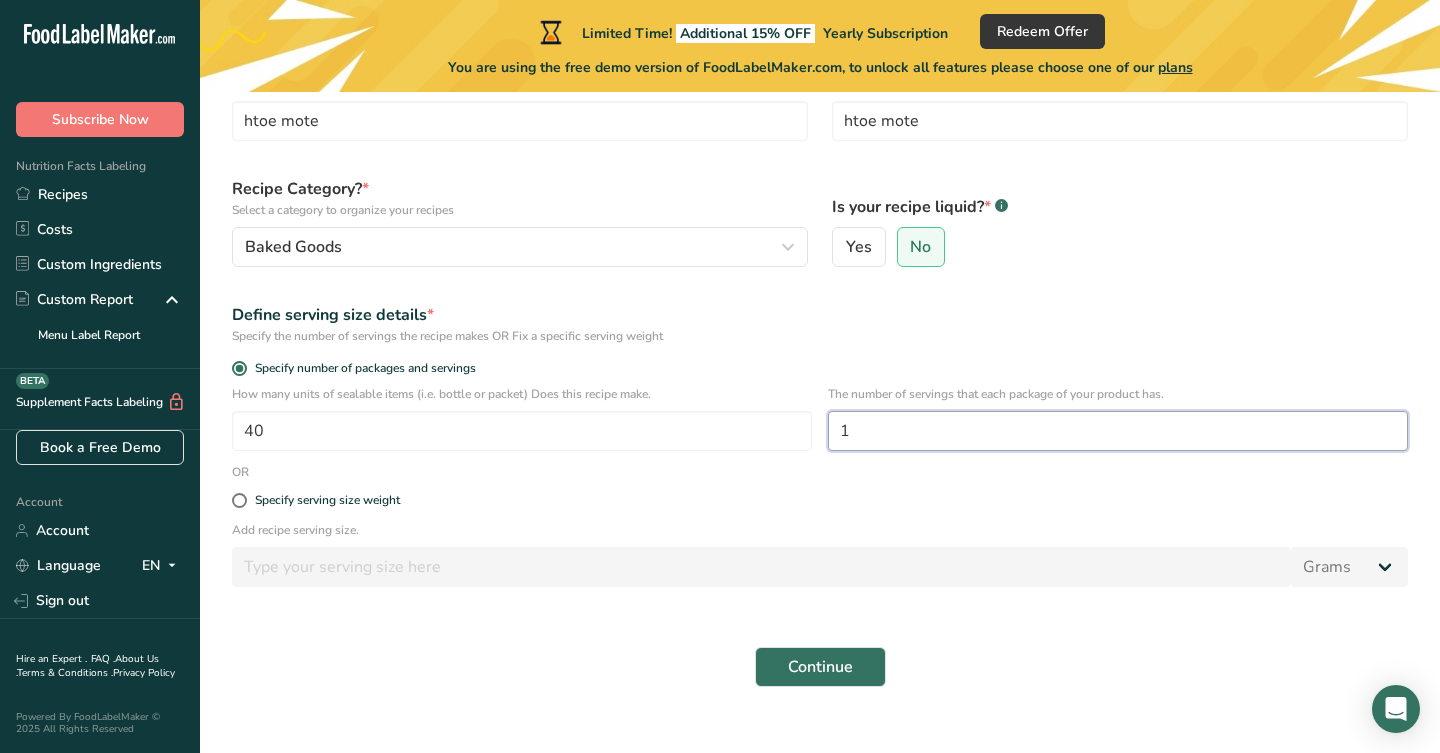 click on "1" at bounding box center (1118, 431) 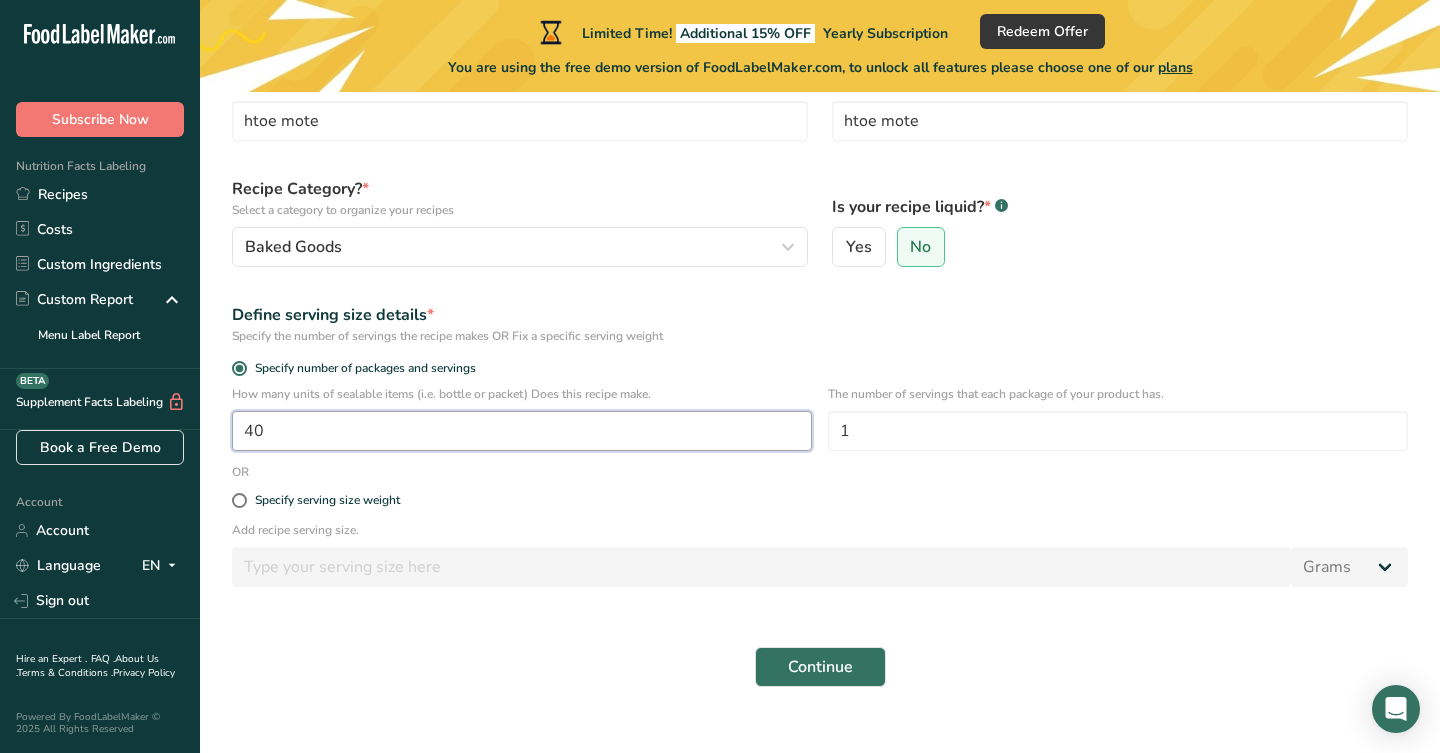 click on "40" at bounding box center (522, 431) 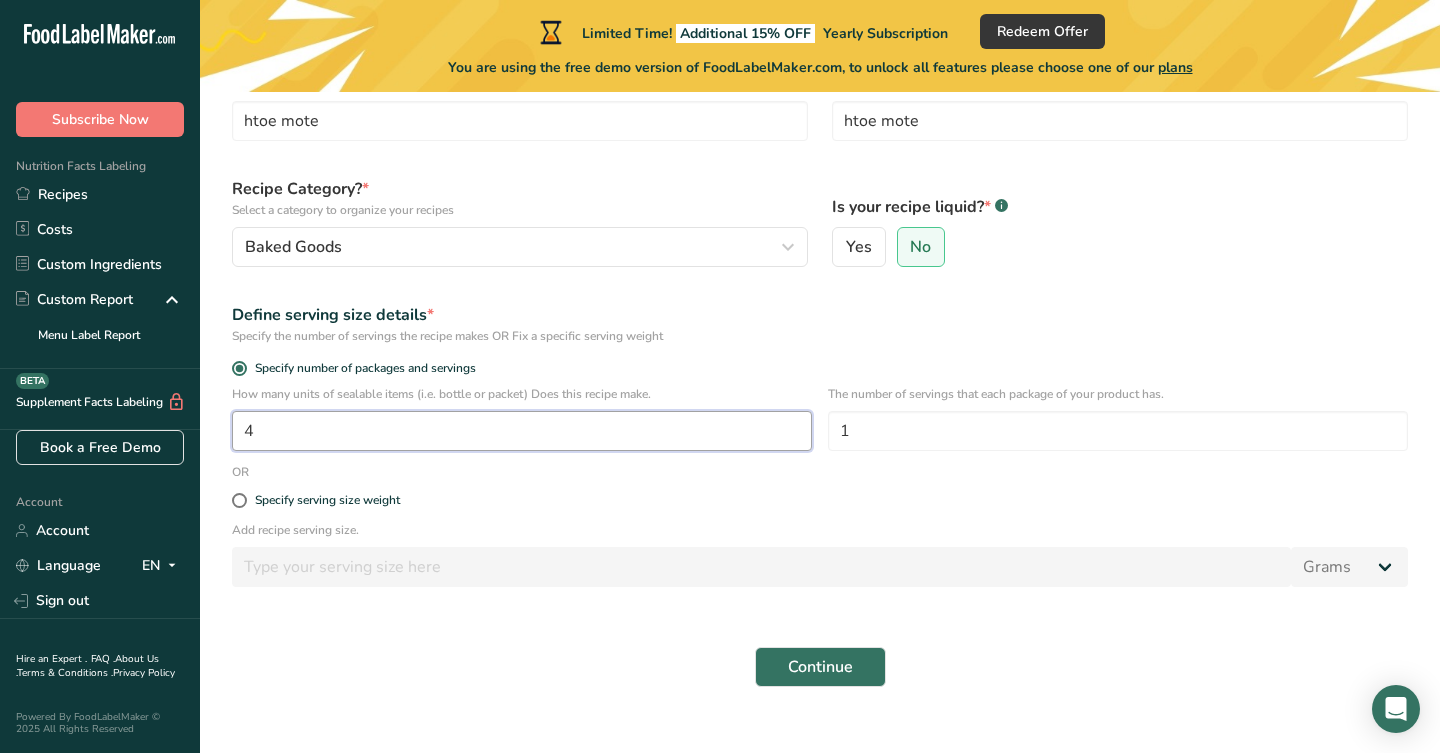 type on "1" 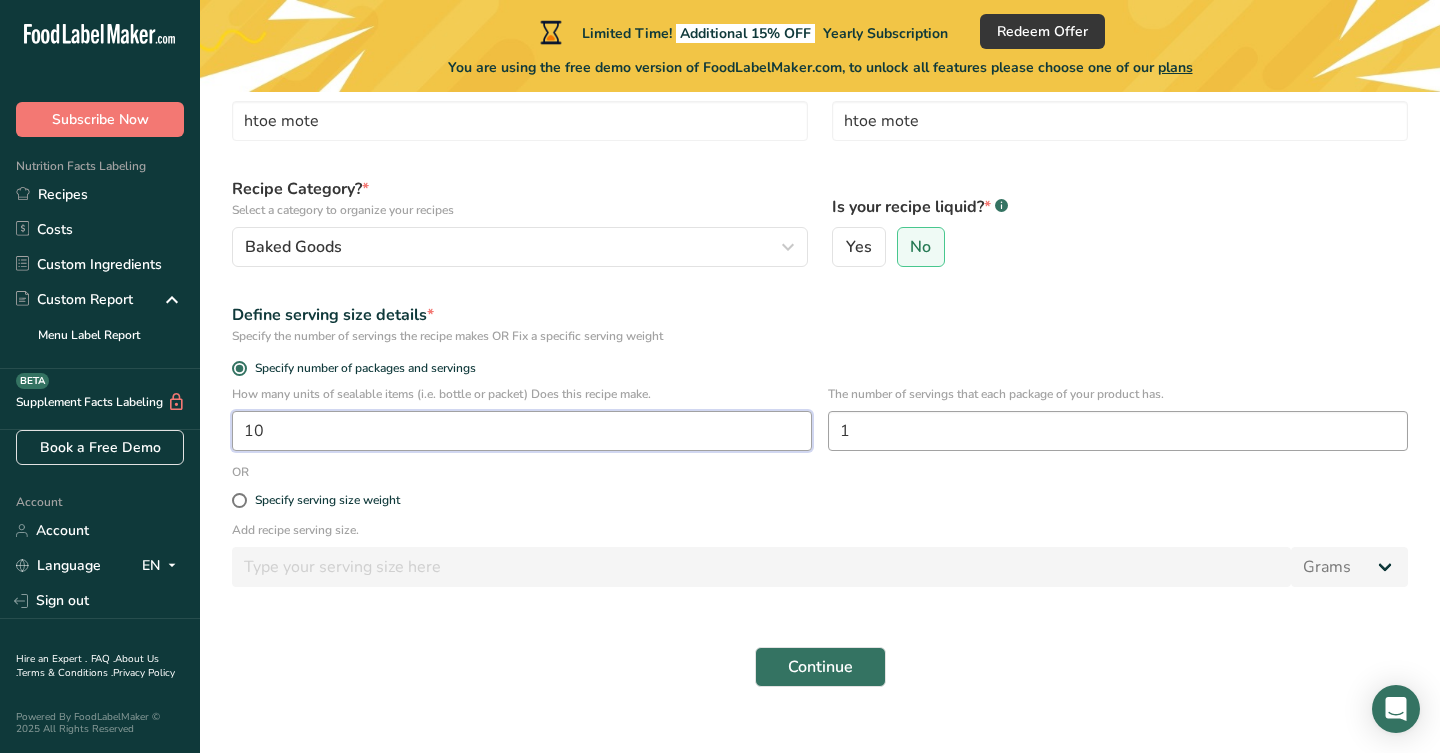 type on "10" 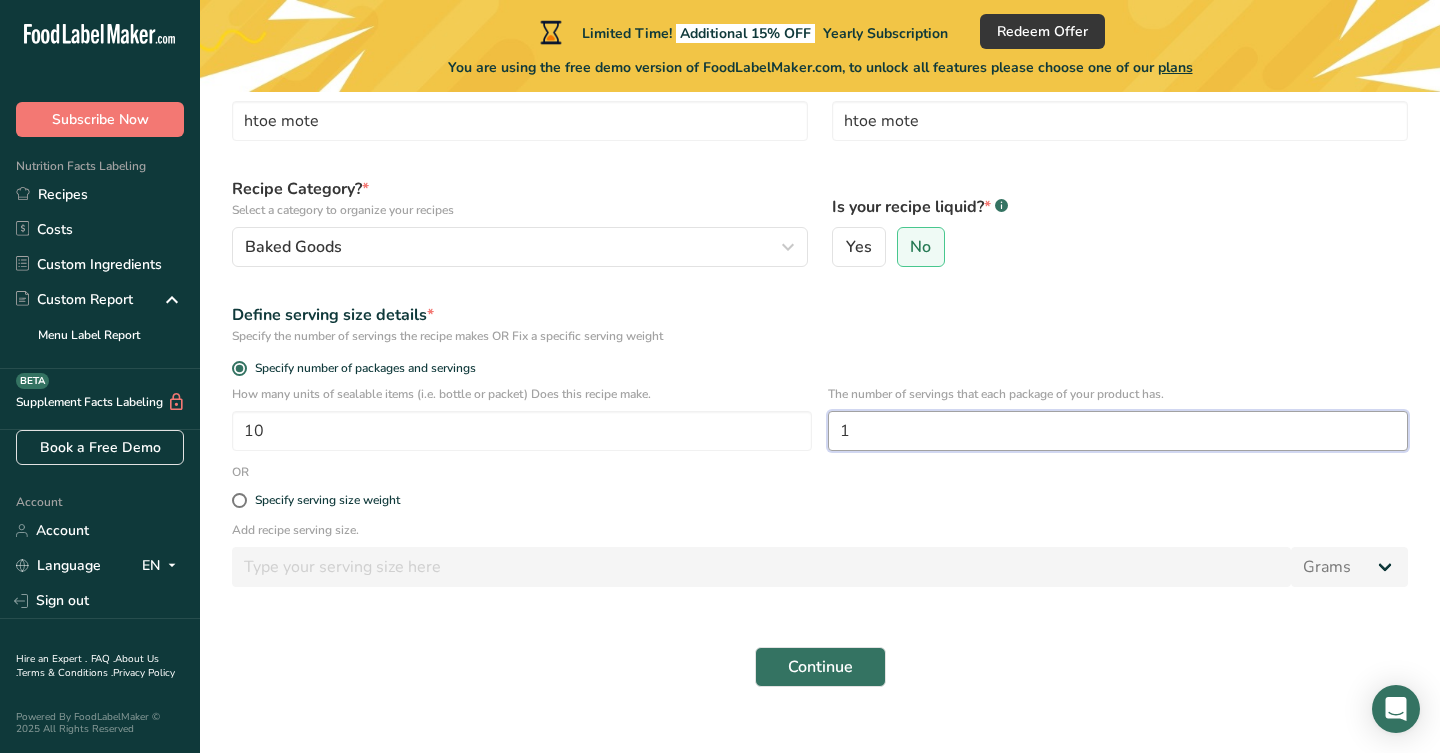 click on "1" at bounding box center [1118, 431] 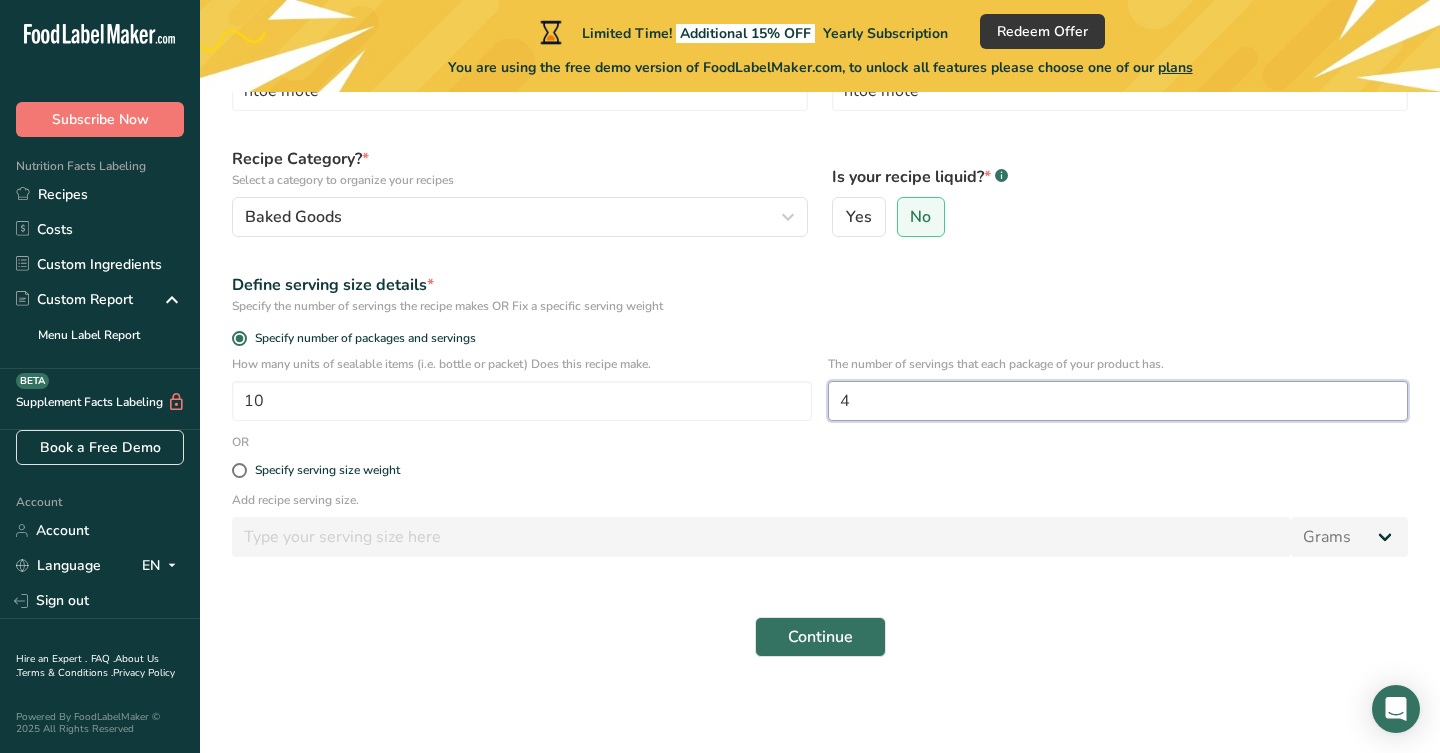 scroll, scrollTop: 158, scrollLeft: 0, axis: vertical 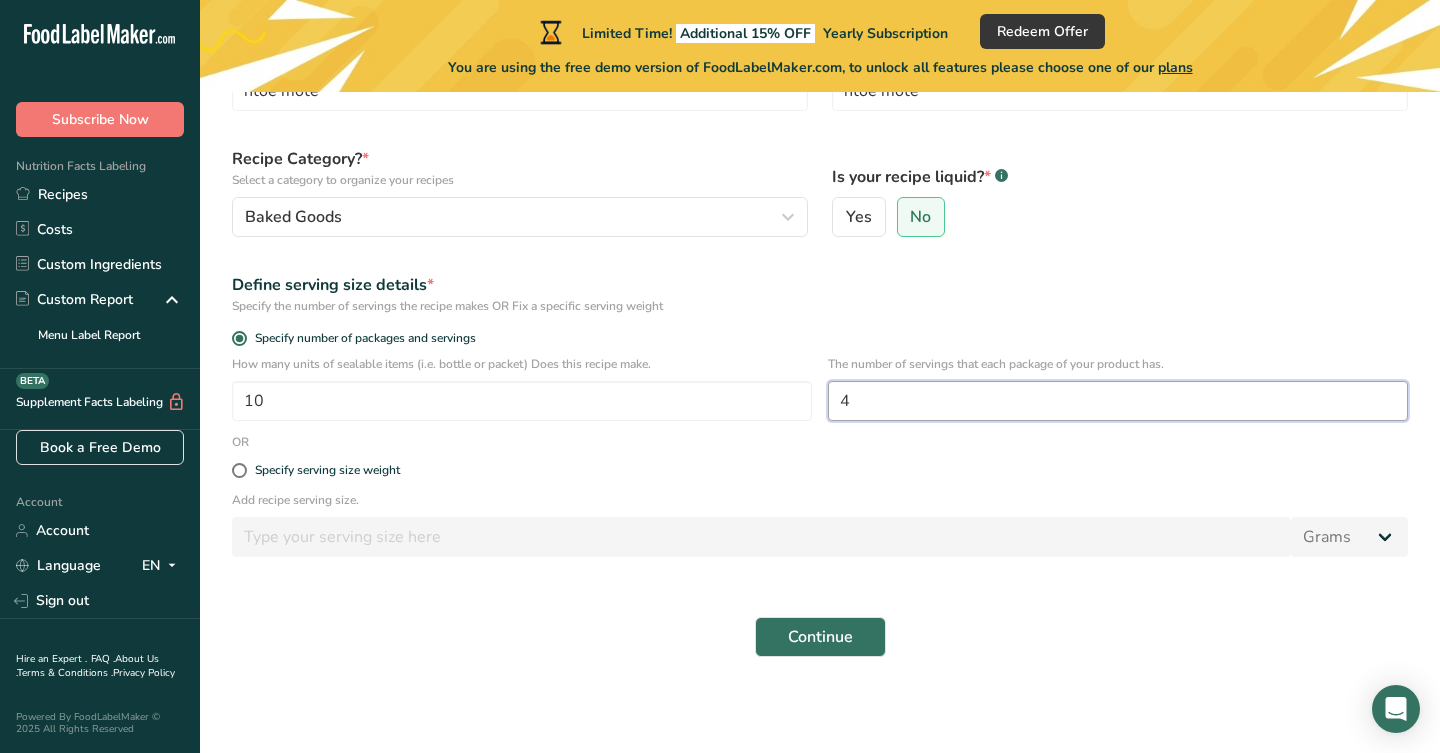 type on "4" 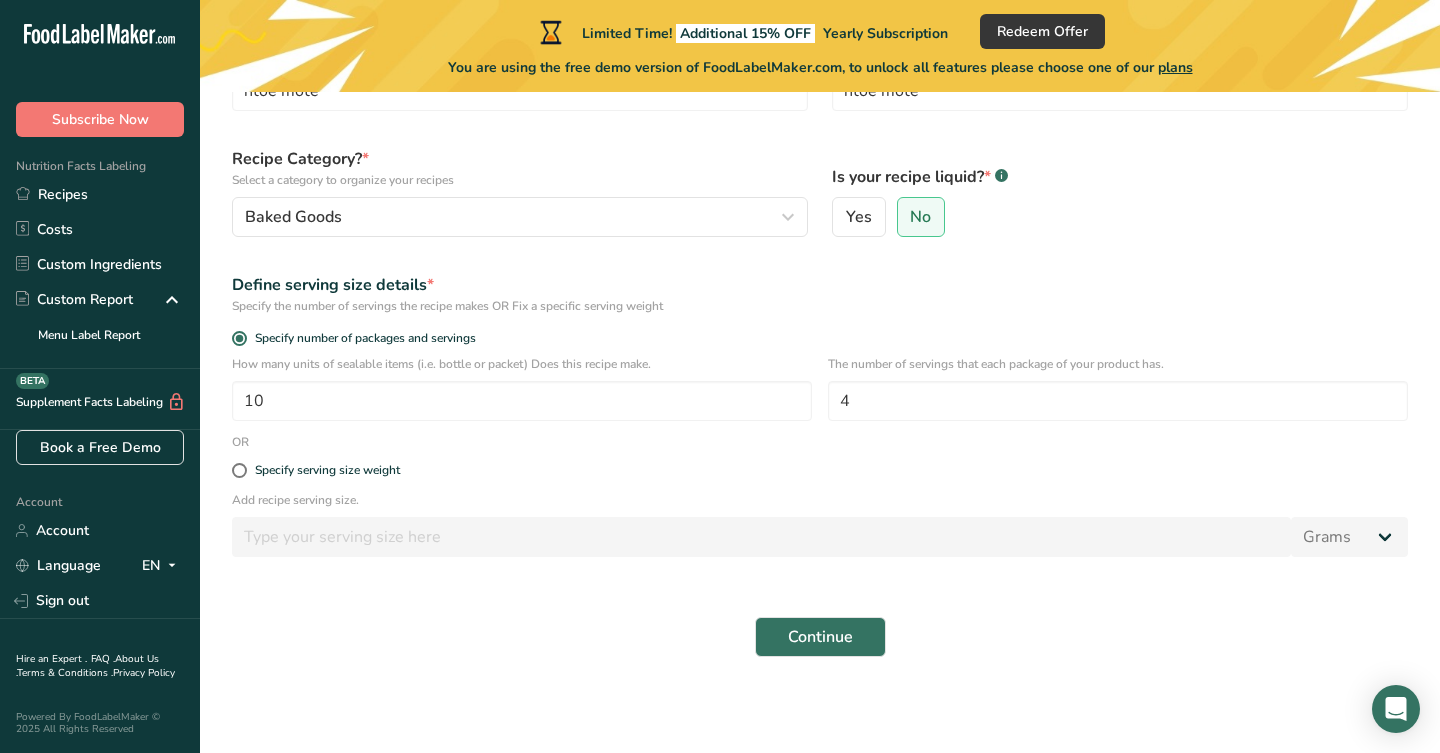 click at bounding box center (761, 537) 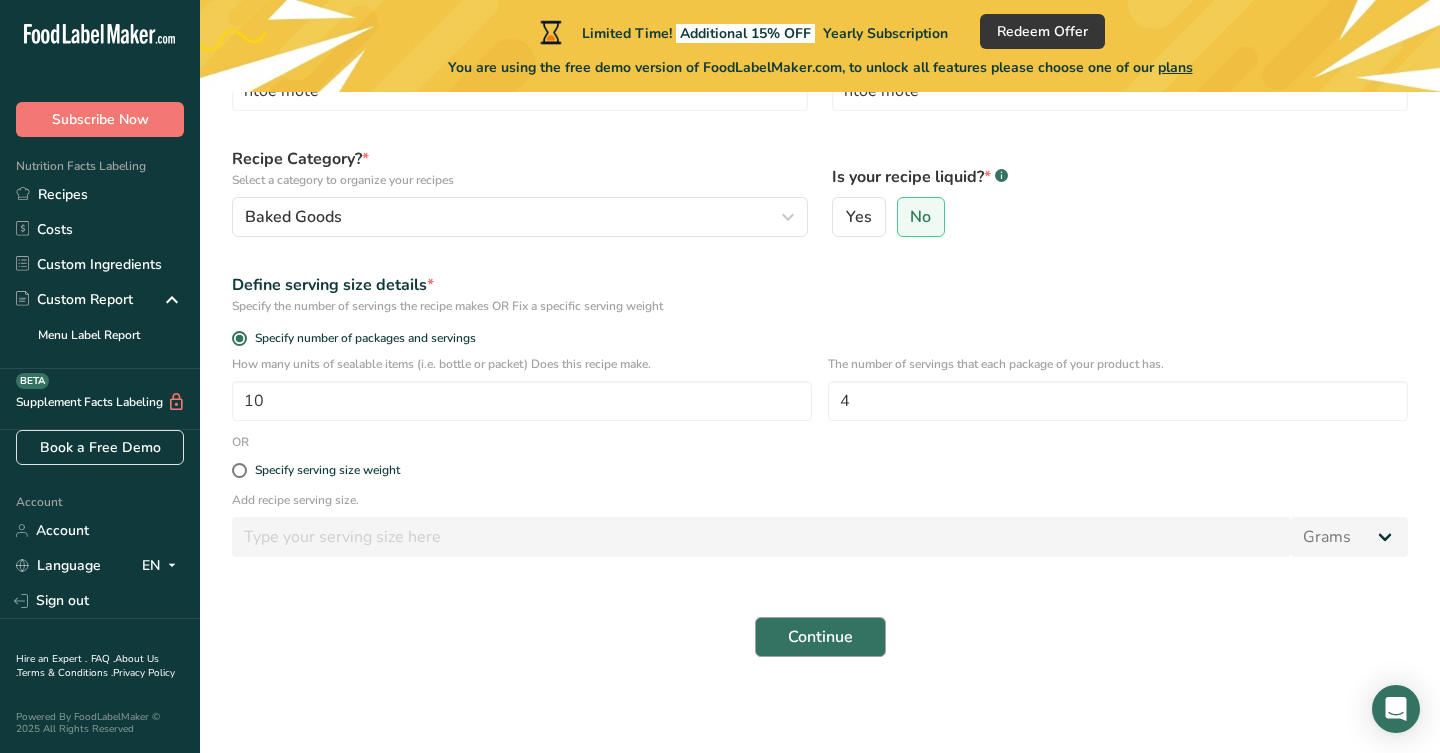 click on "Continue" at bounding box center [820, 637] 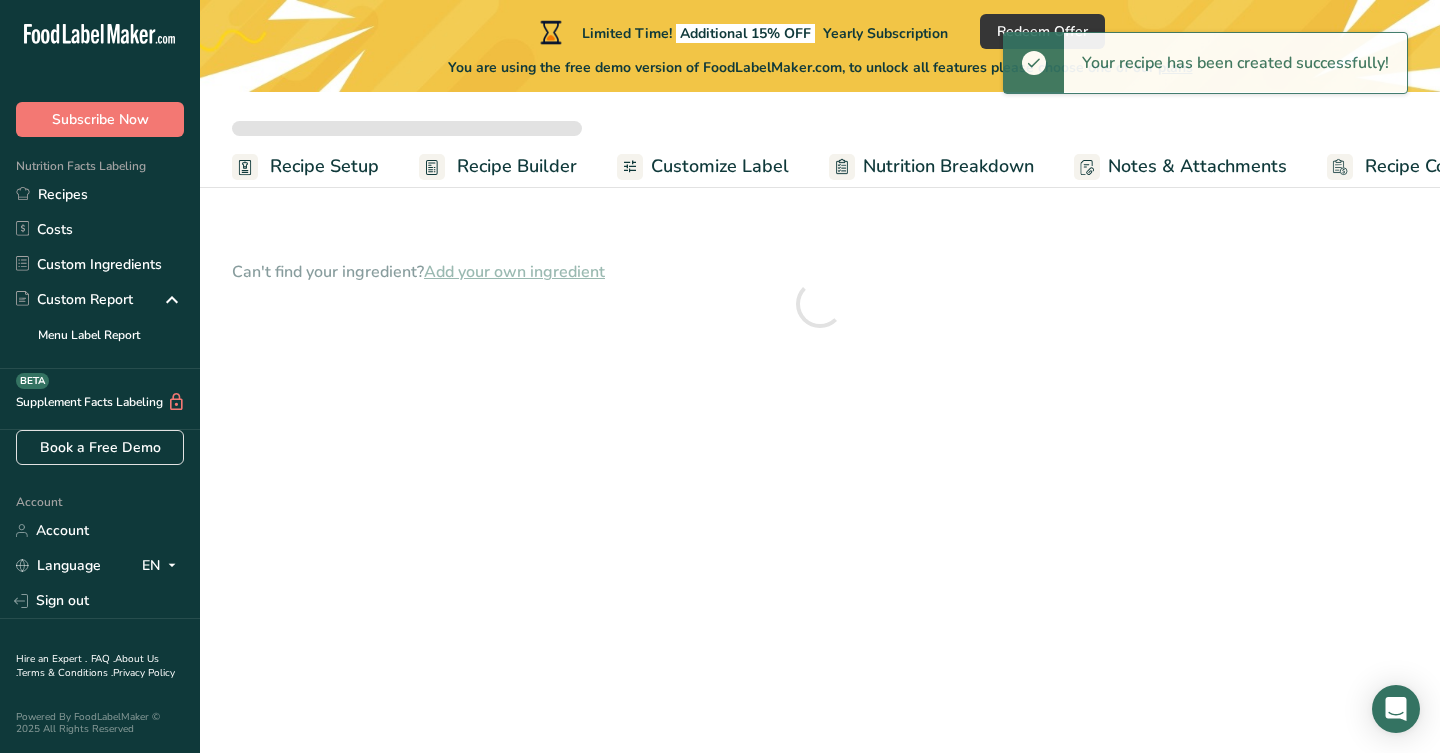 scroll, scrollTop: 0, scrollLeft: 0, axis: both 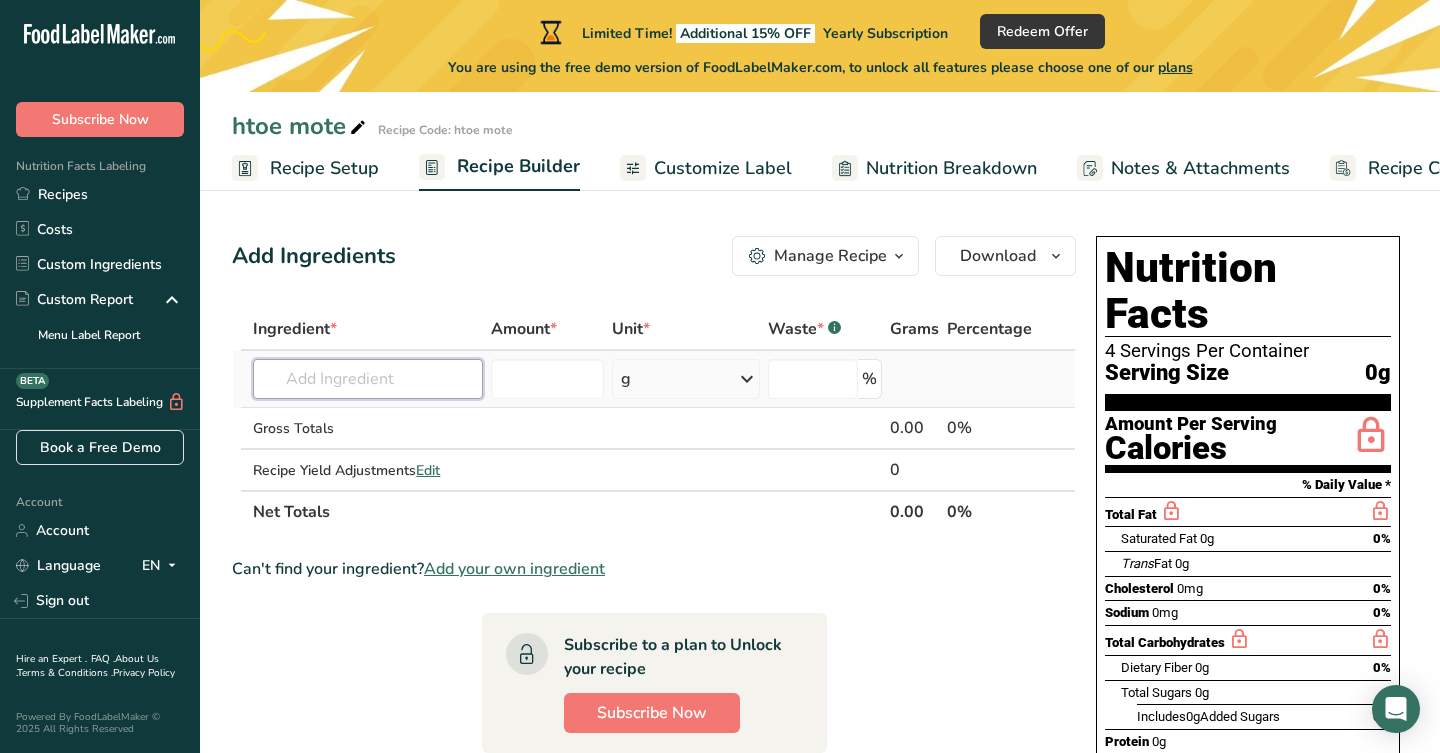 click at bounding box center (368, 379) 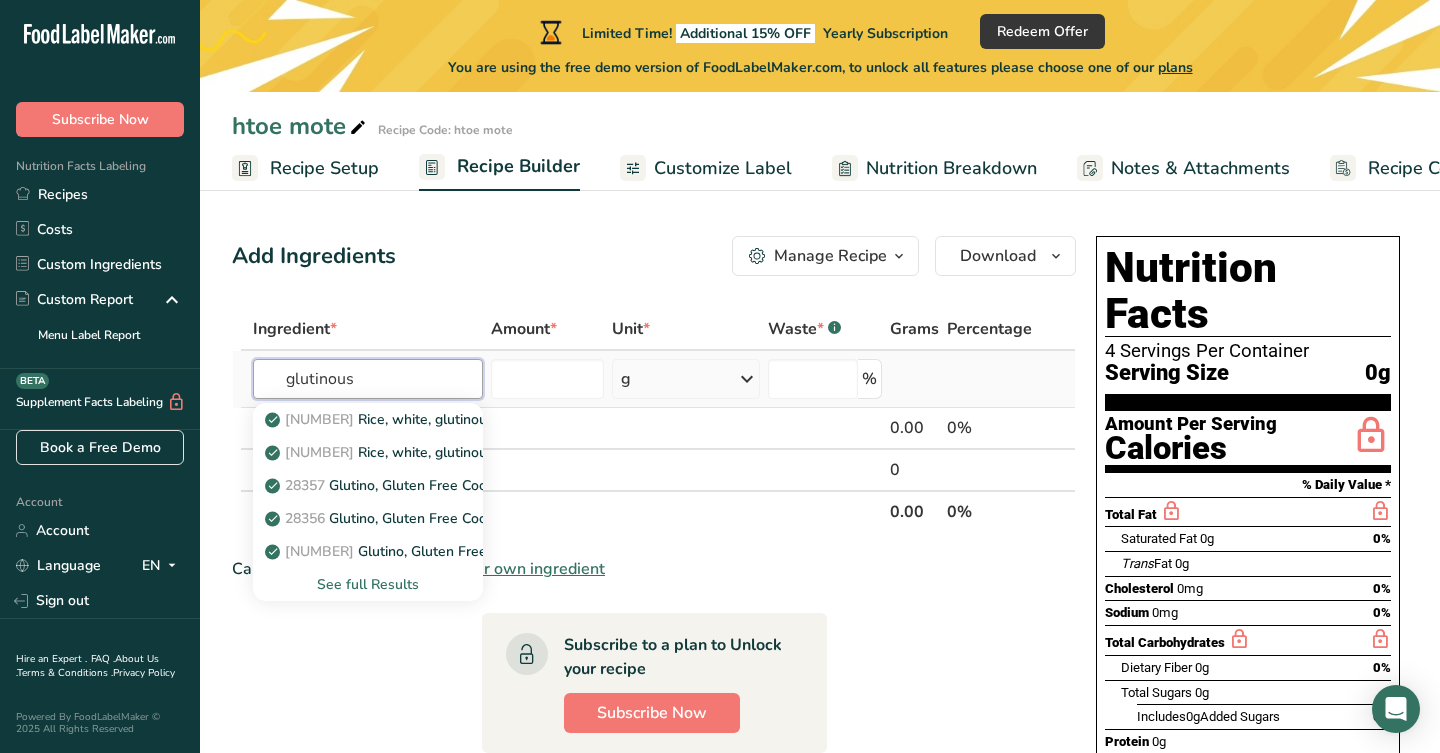 type on "glutinous" 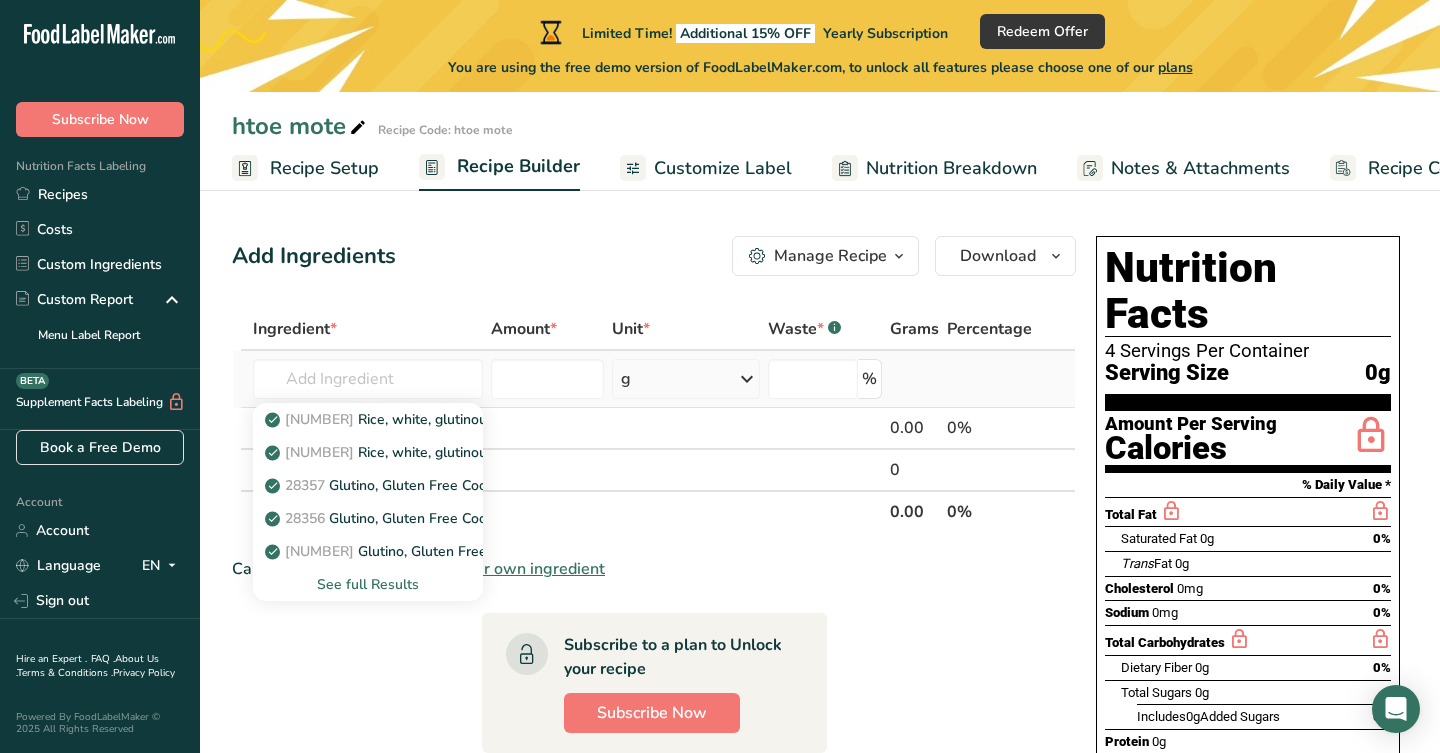 click on "See full Results" at bounding box center [368, 584] 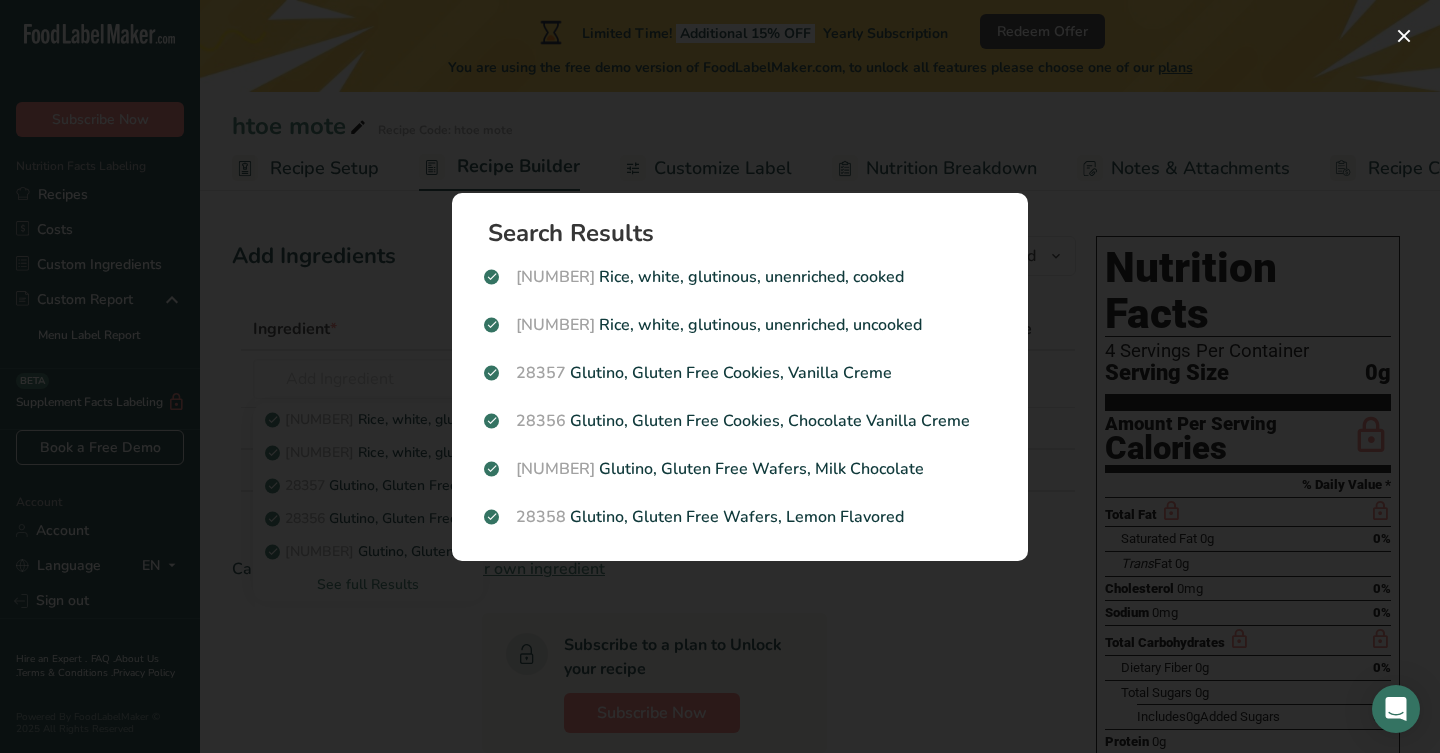 click at bounding box center [720, 376] 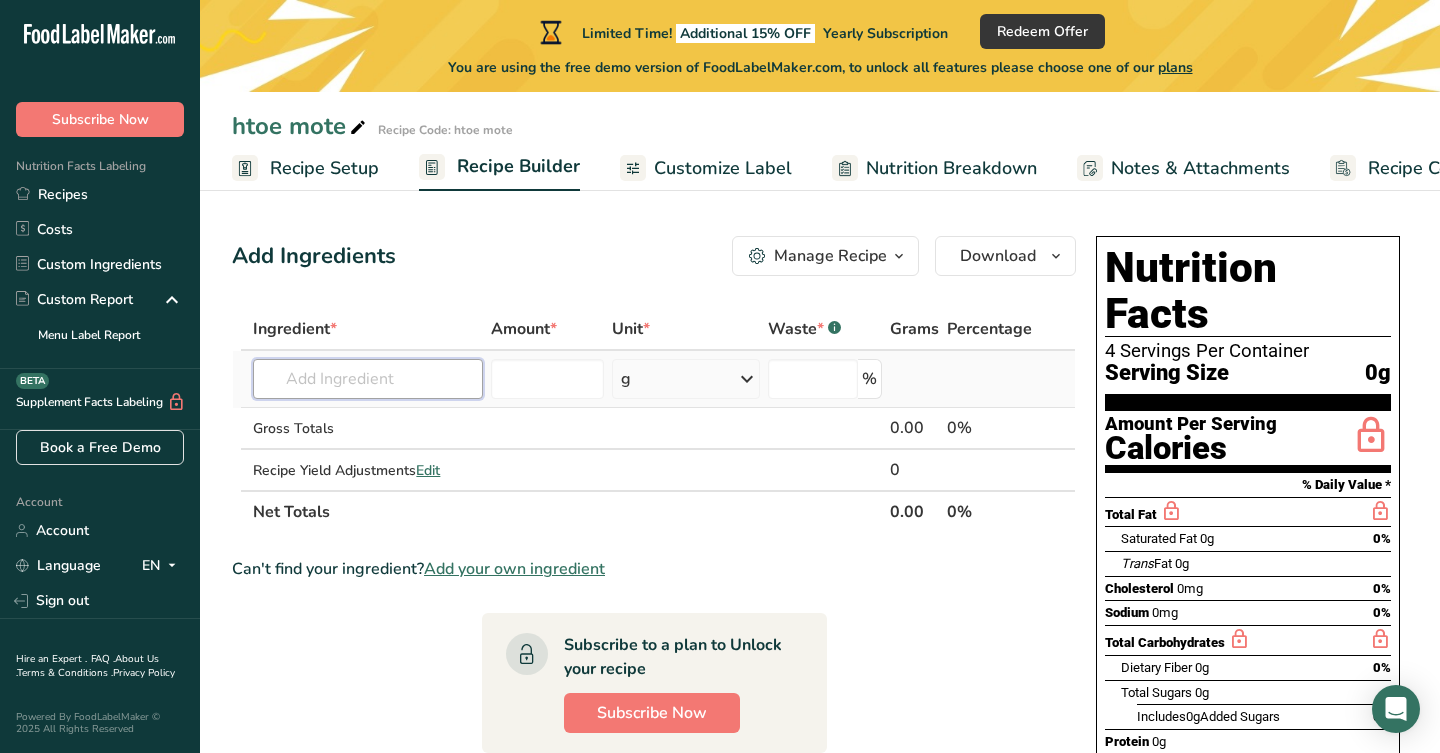 click at bounding box center [368, 379] 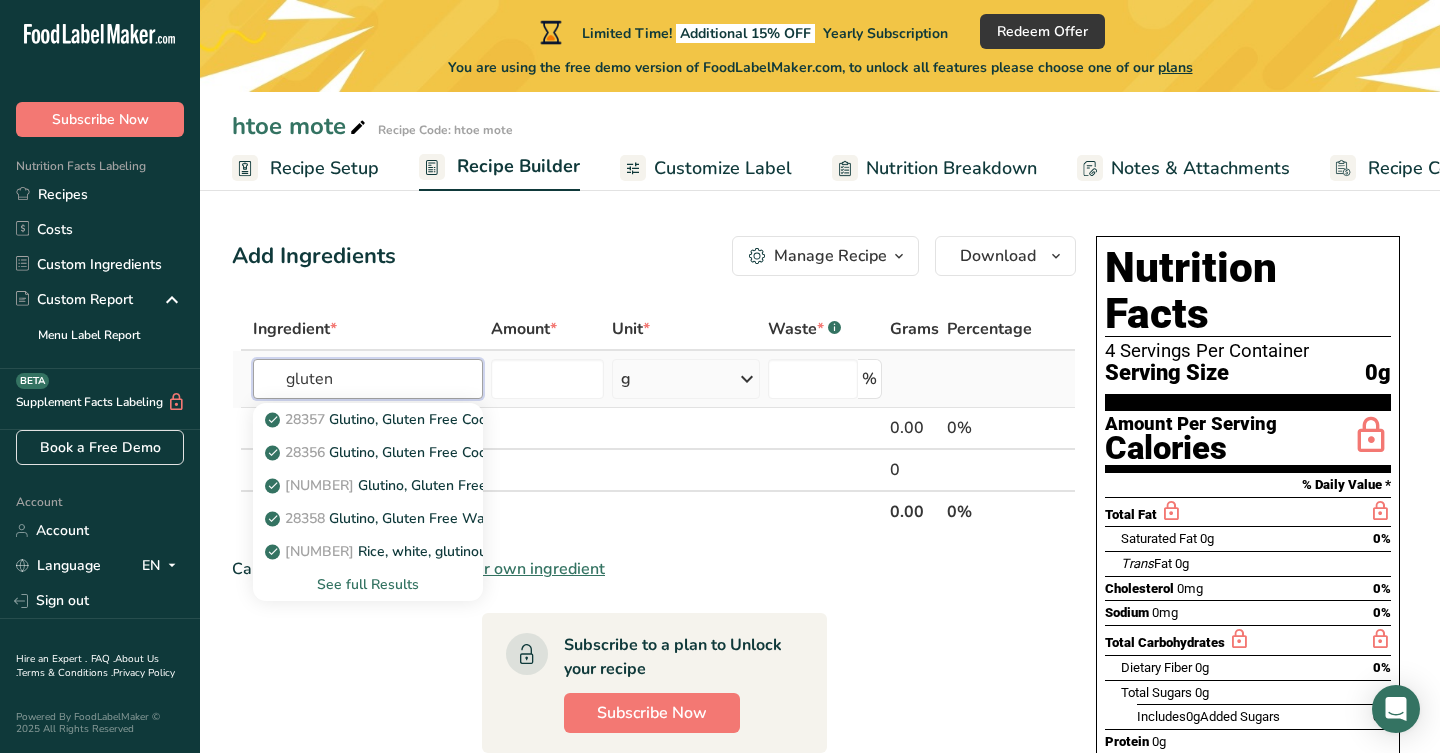 type on "gluten" 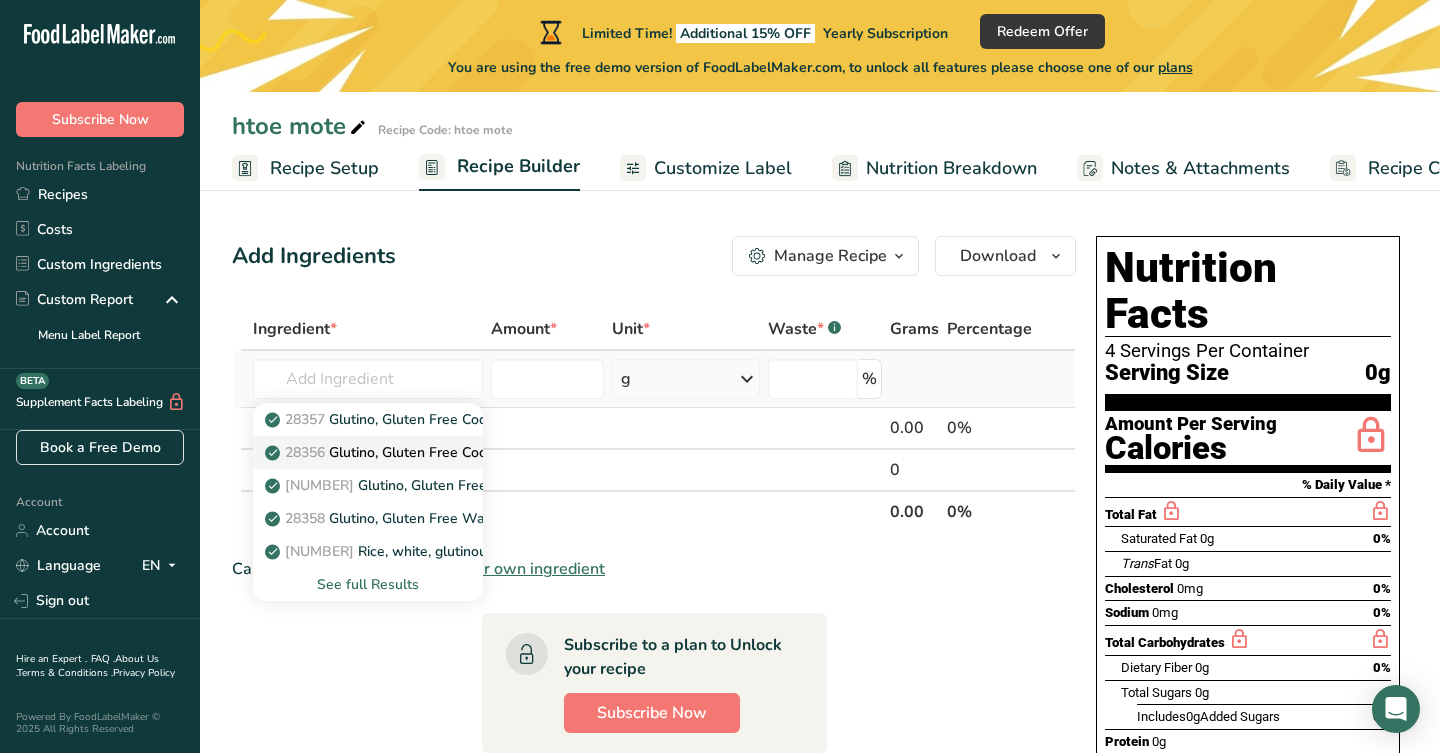 drag, startPoint x: 433, startPoint y: 368, endPoint x: 411, endPoint y: 453, distance: 87.80091 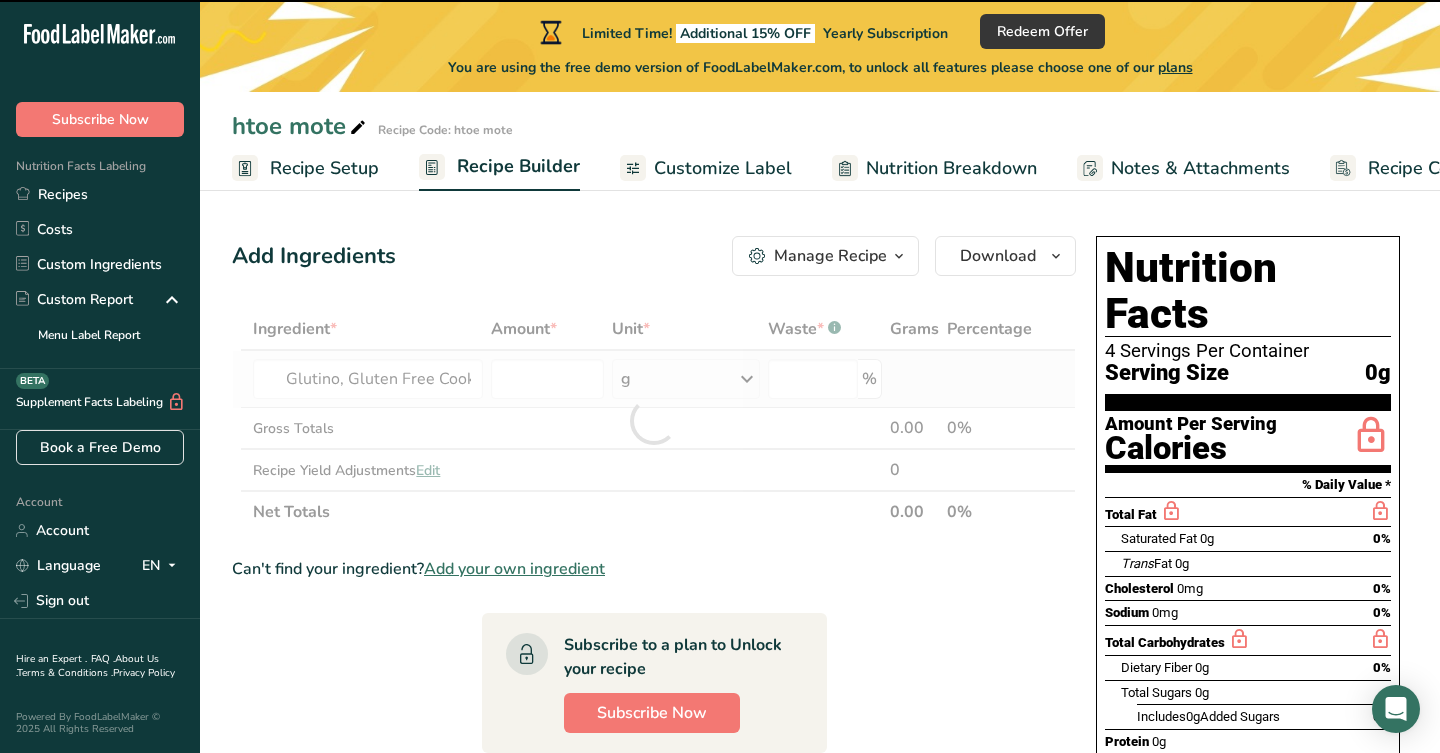 type on "0" 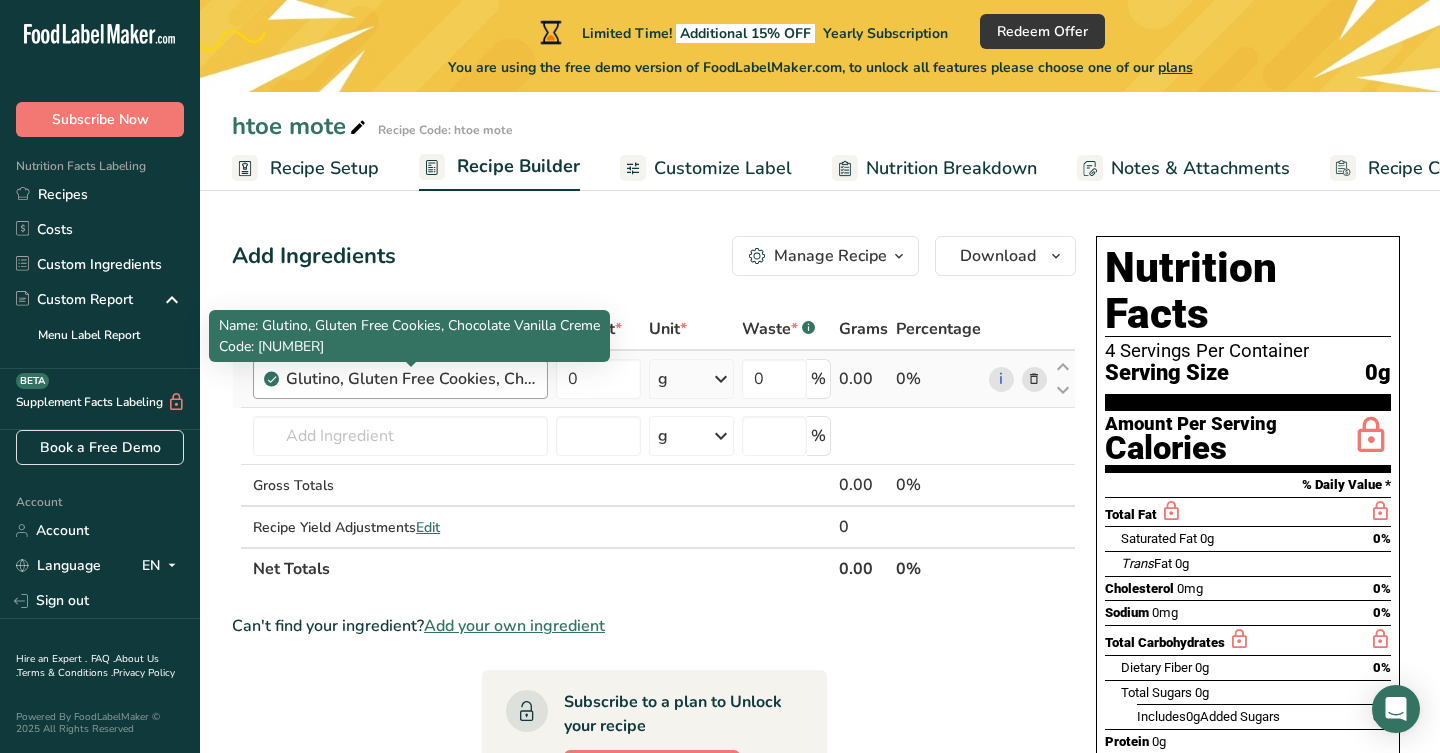 click on "Glutino, Gluten Free Cookies, Chocolate Vanilla Creme" at bounding box center (411, 379) 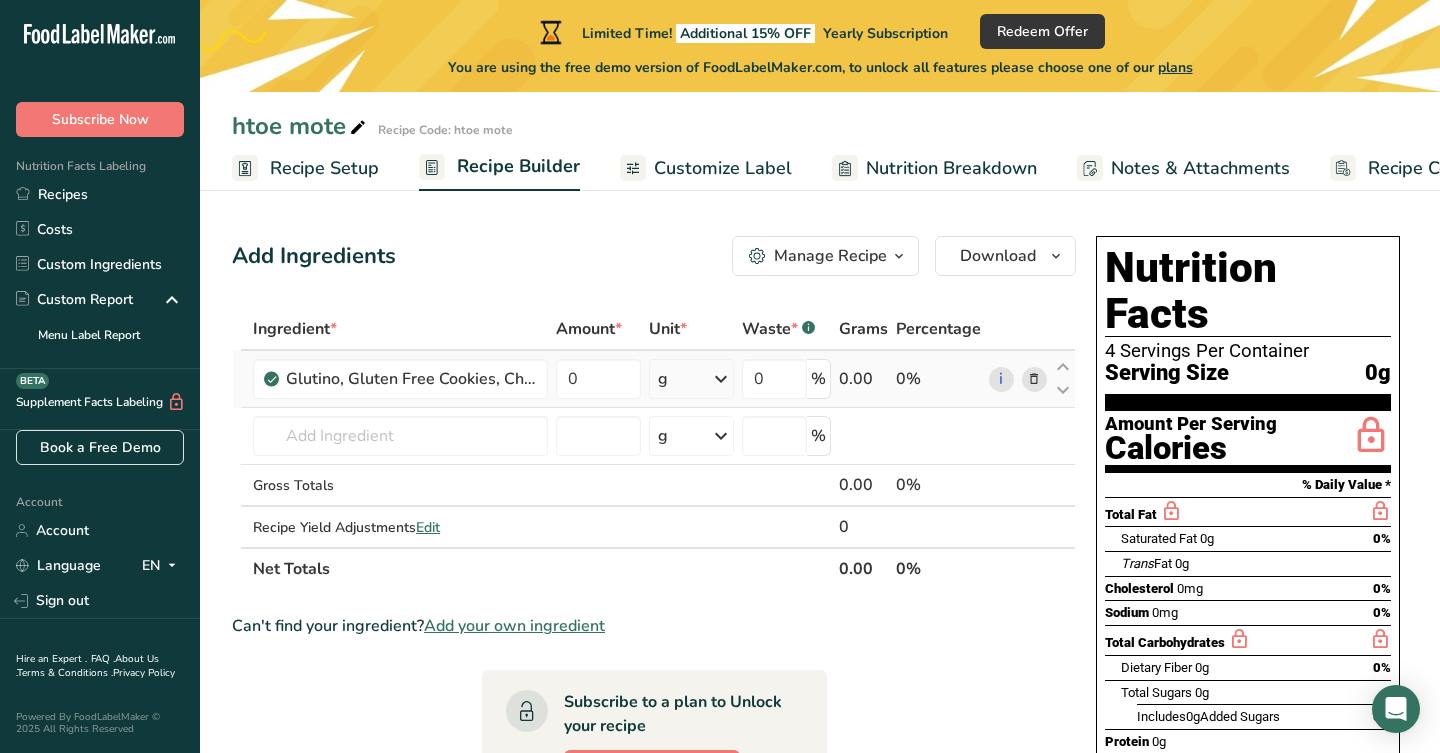 drag, startPoint x: 342, startPoint y: 379, endPoint x: 665, endPoint y: 378, distance: 323.00156 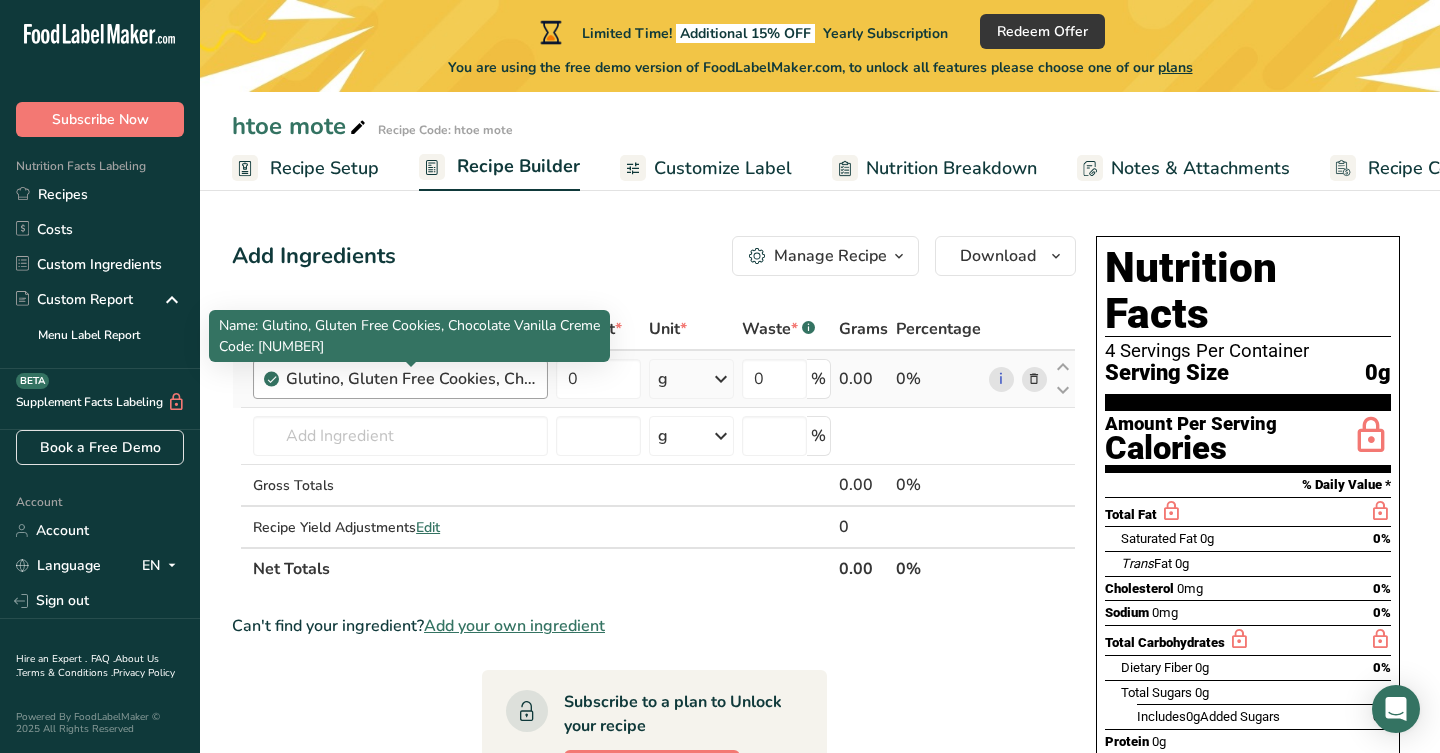 click on "Glutino, Gluten Free Cookies, Chocolate Vanilla Creme" at bounding box center (411, 379) 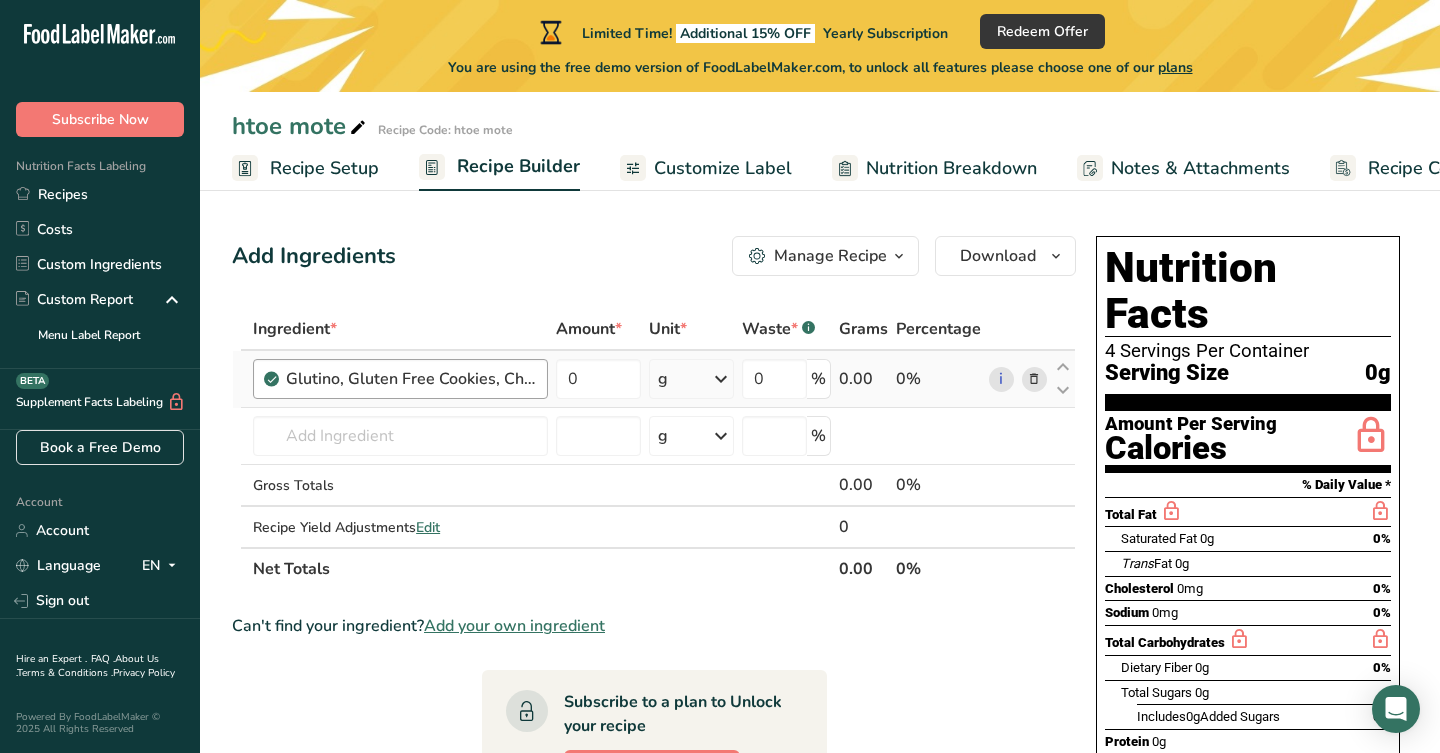 click on "Glutino, Gluten Free Cookies, Chocolate Vanilla Creme" at bounding box center (411, 379) 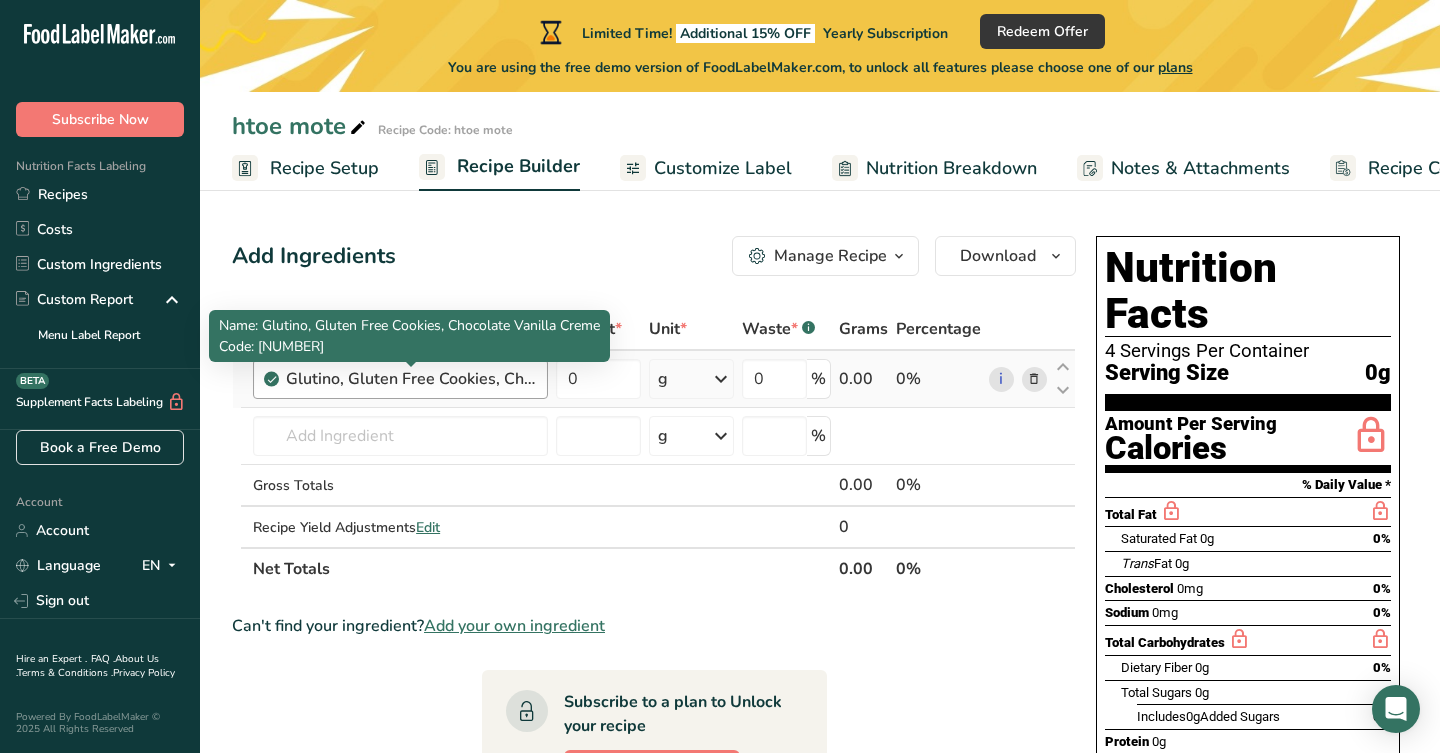click on "Glutino, Gluten Free Cookies, Chocolate Vanilla Creme" at bounding box center (411, 379) 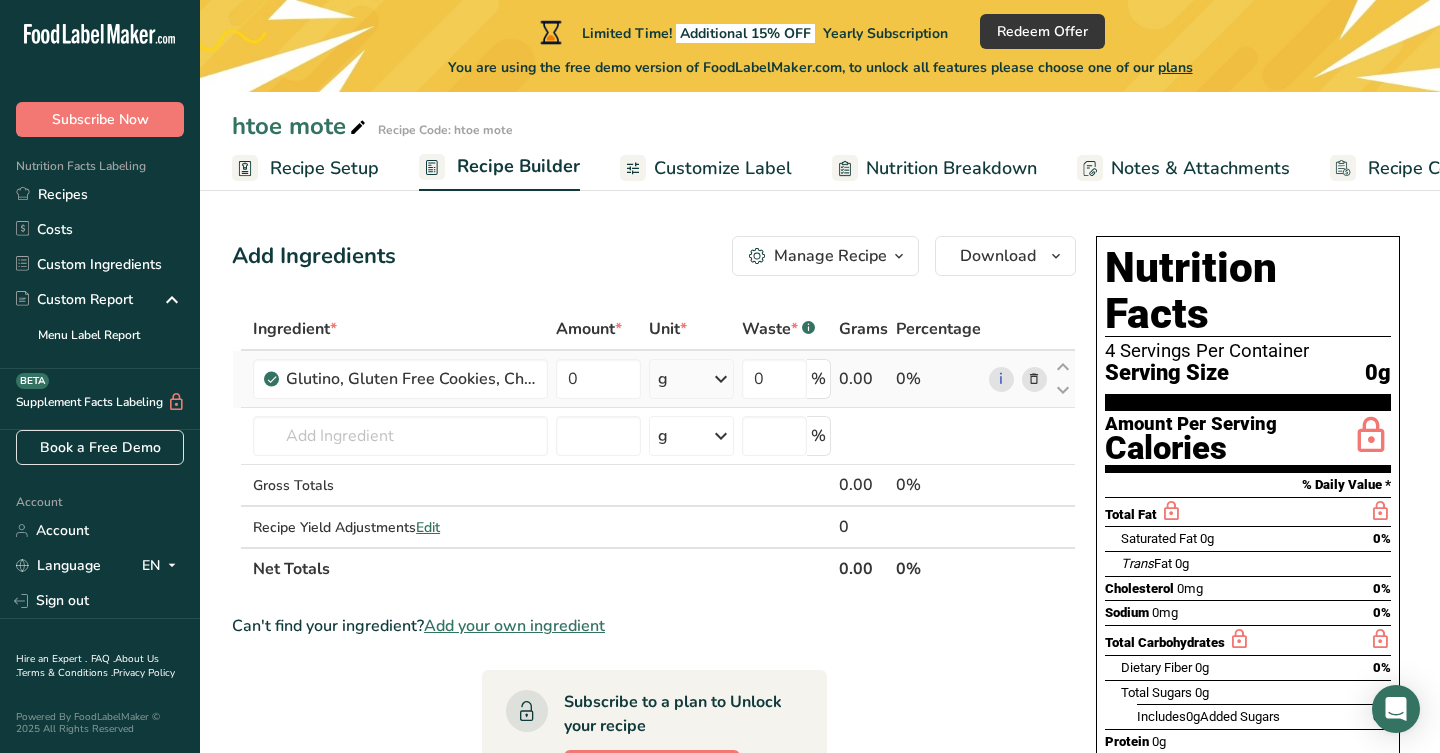 click at bounding box center [1034, 379] 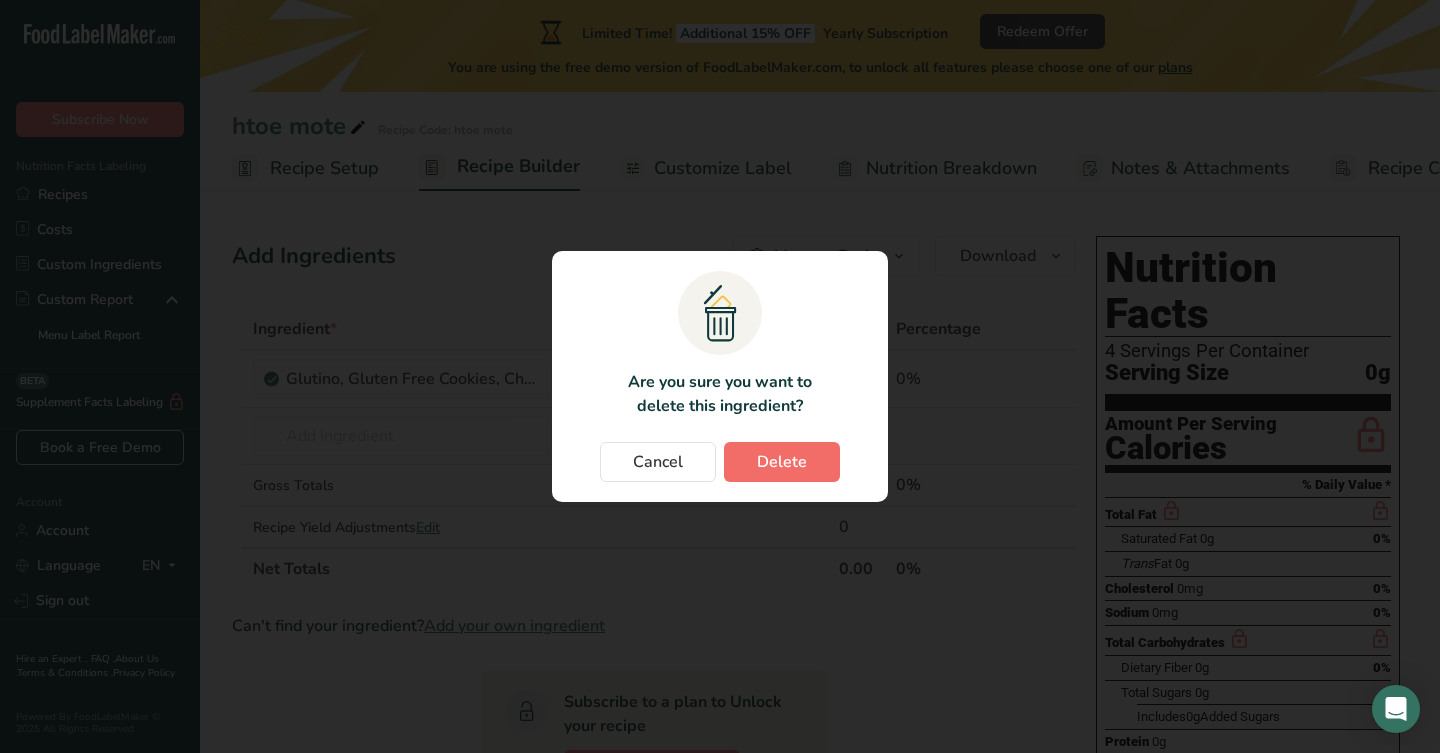 click on "Delete" at bounding box center (782, 462) 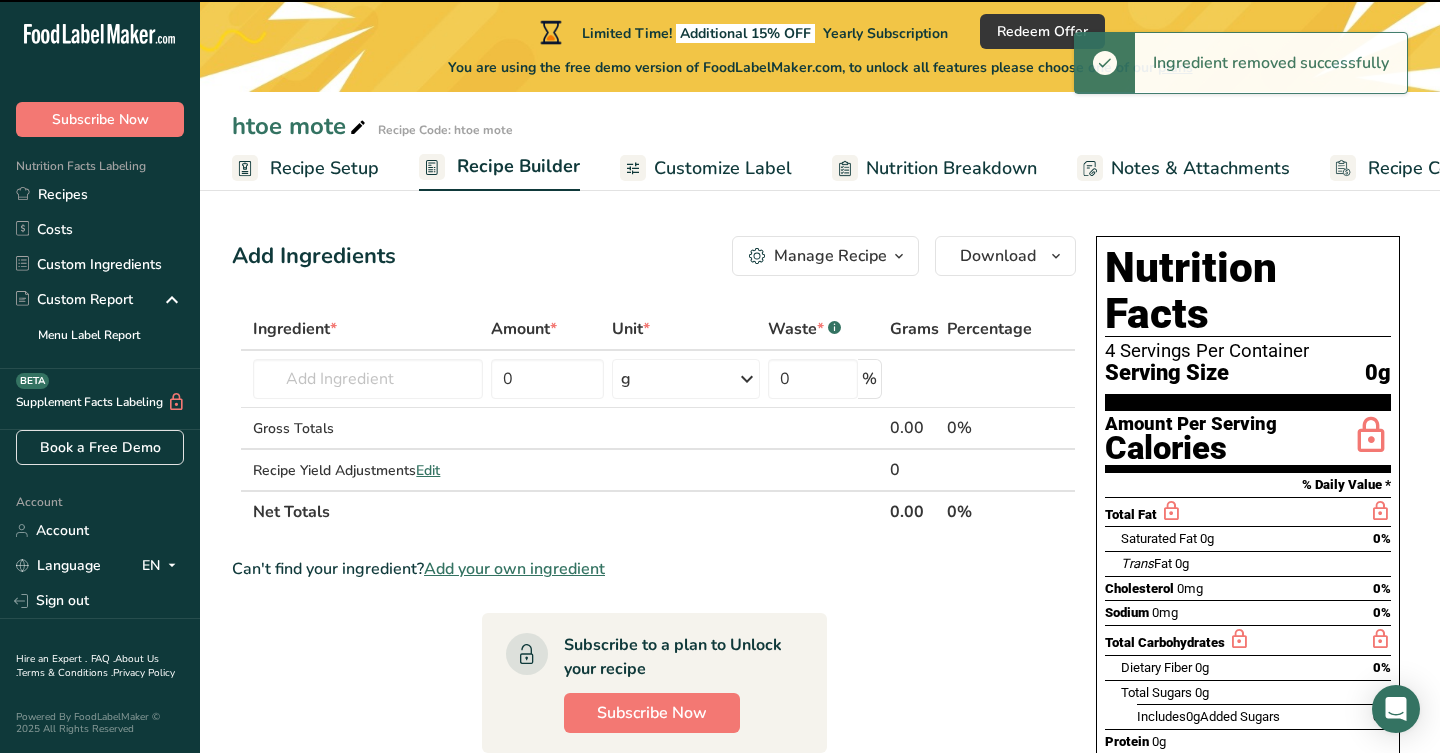 type 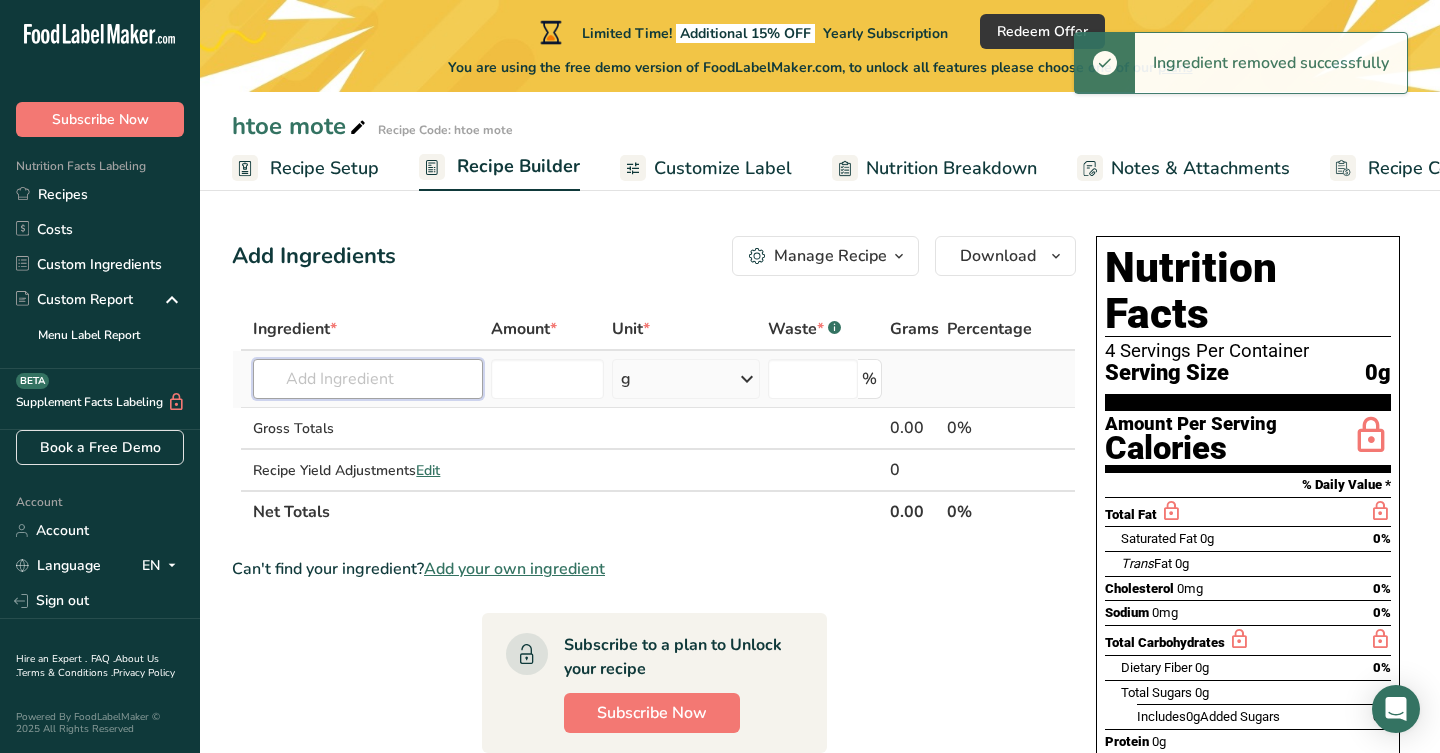 click at bounding box center (368, 379) 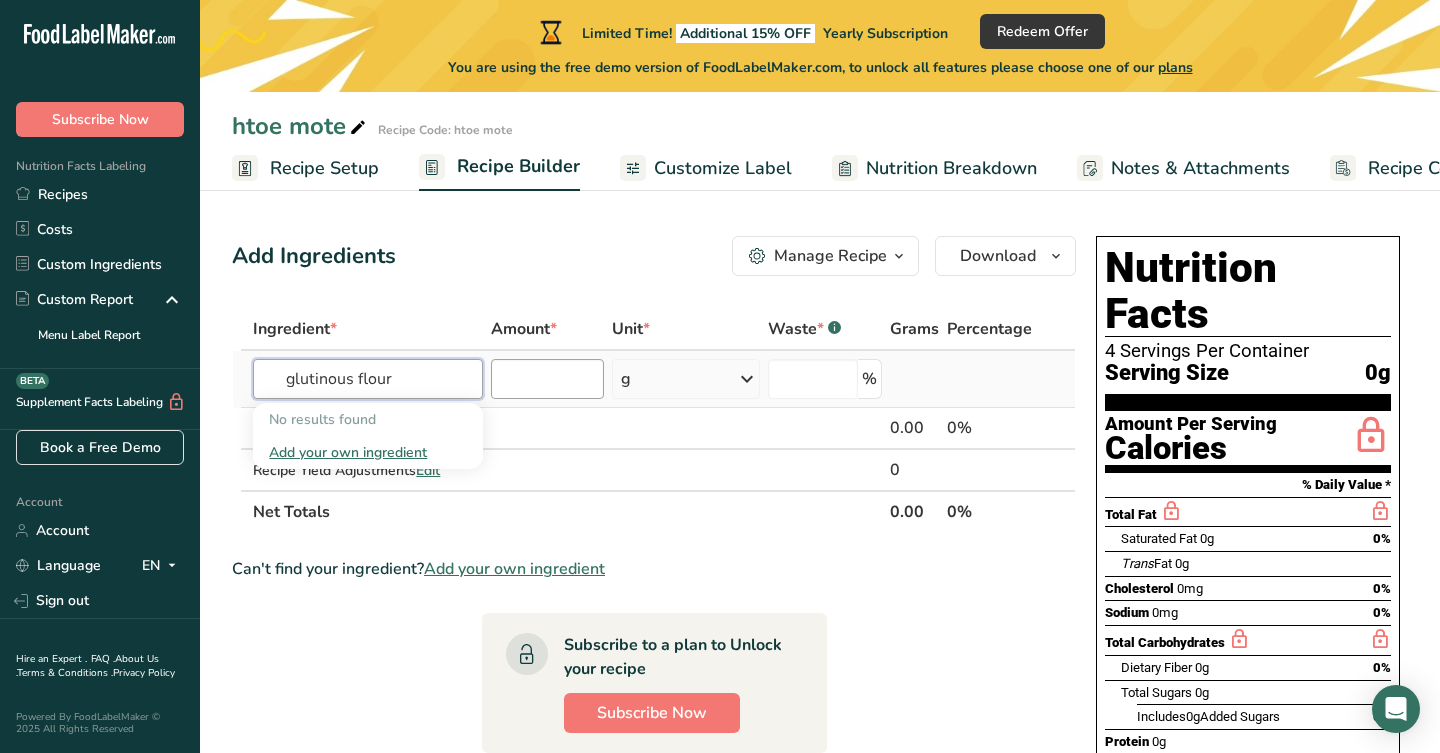 type on "glutinous flour" 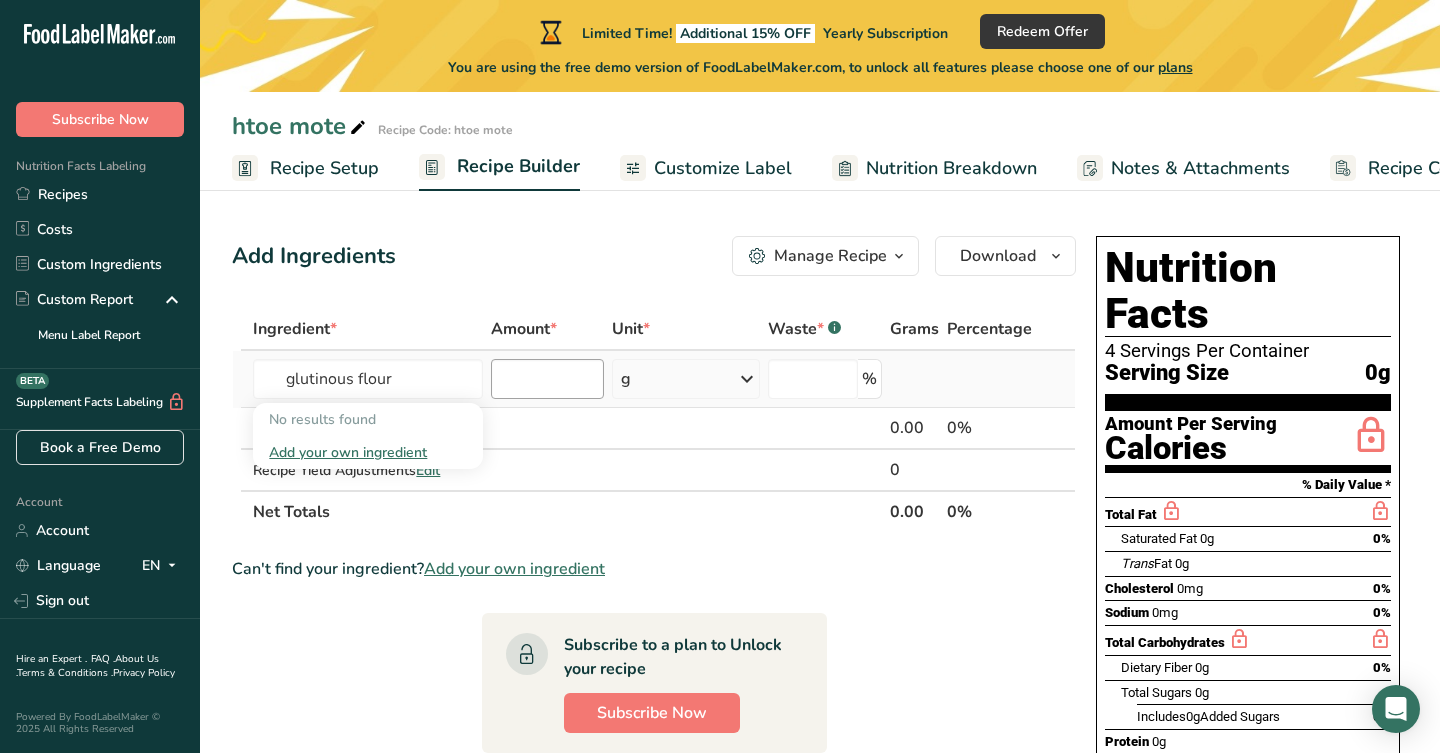 type 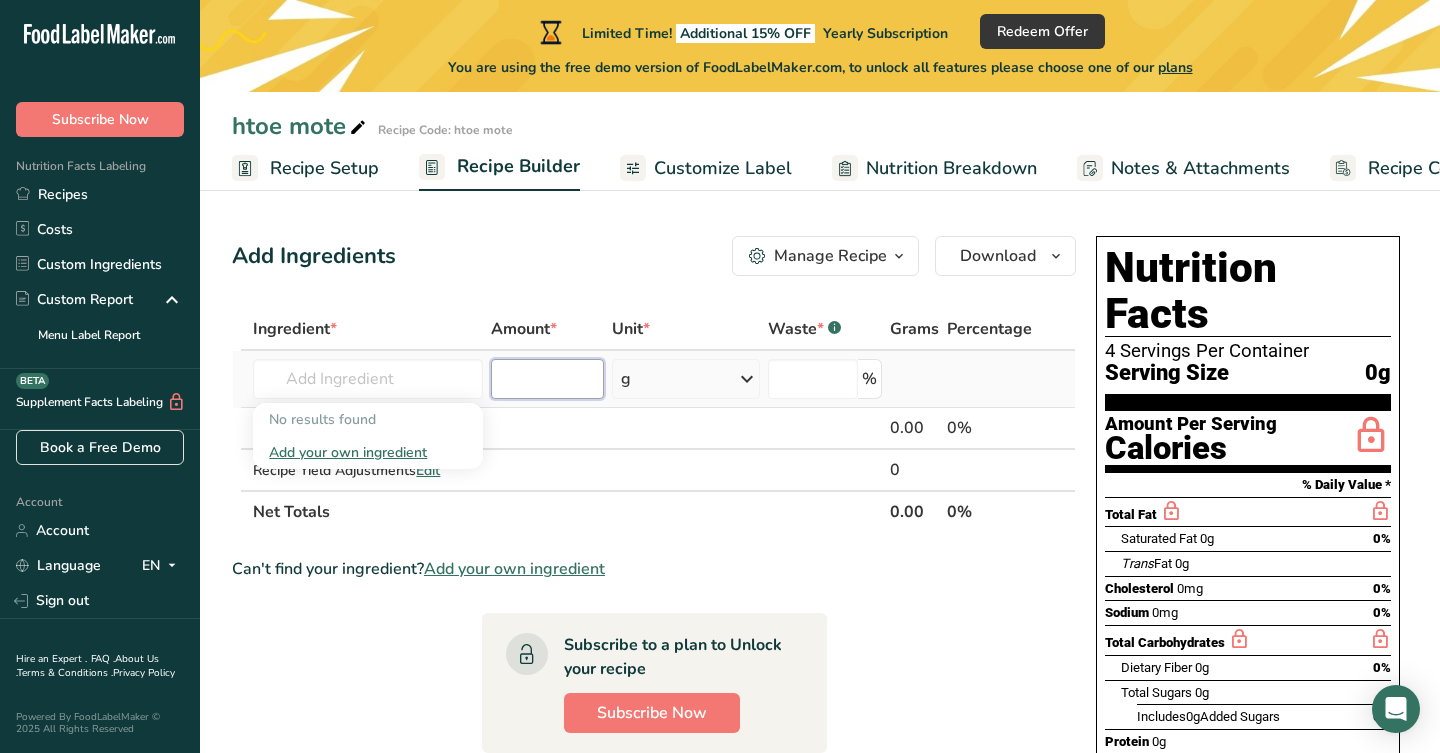 click at bounding box center (547, 379) 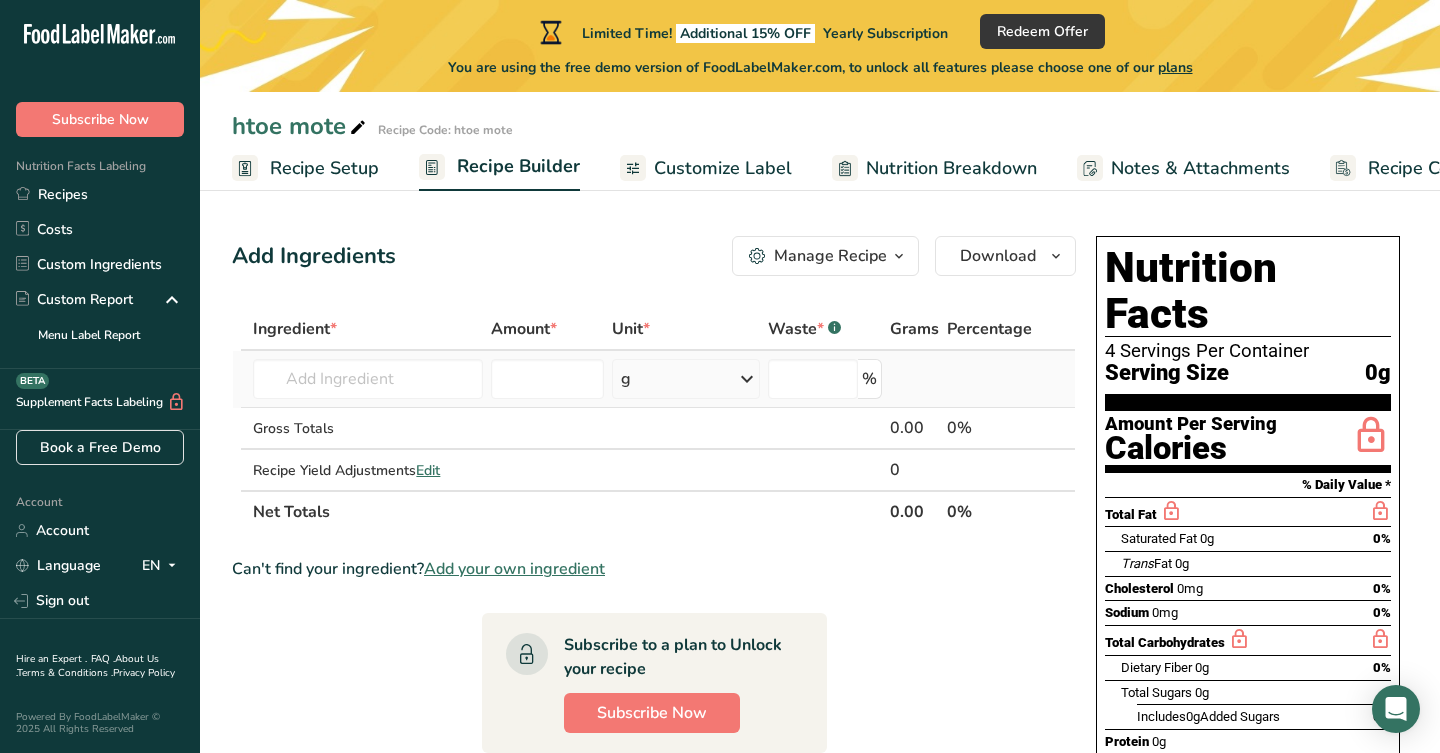 click on "g" at bounding box center (686, 379) 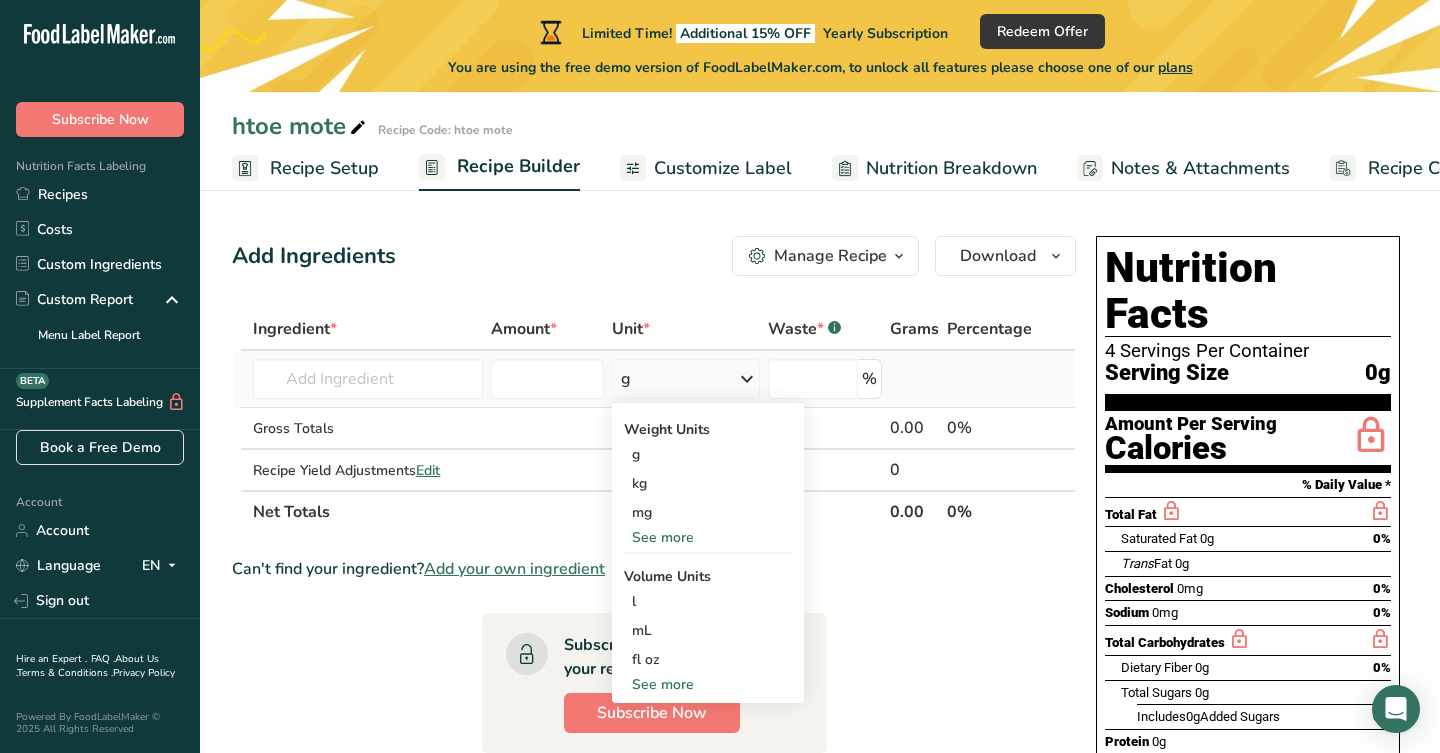 click on "See more" at bounding box center (708, 537) 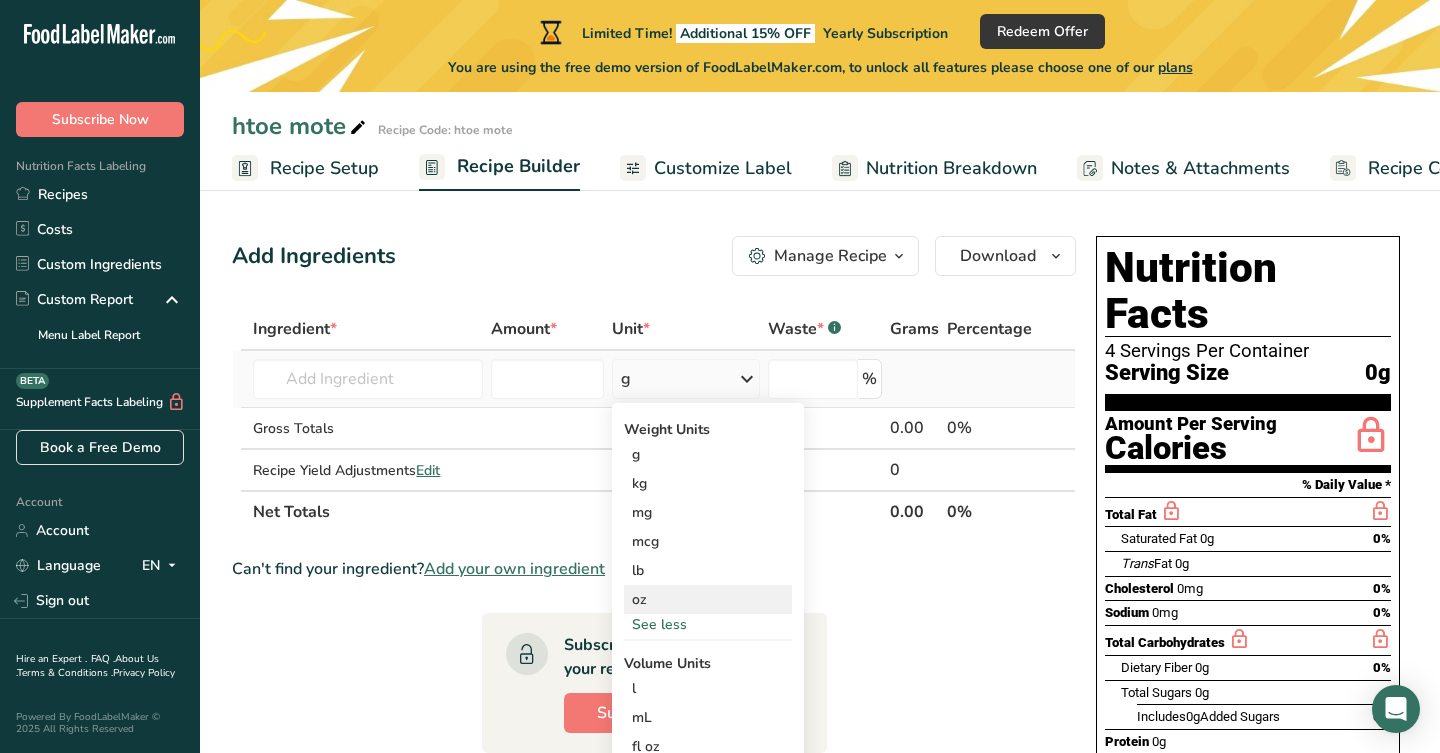 click on "oz" at bounding box center (708, 599) 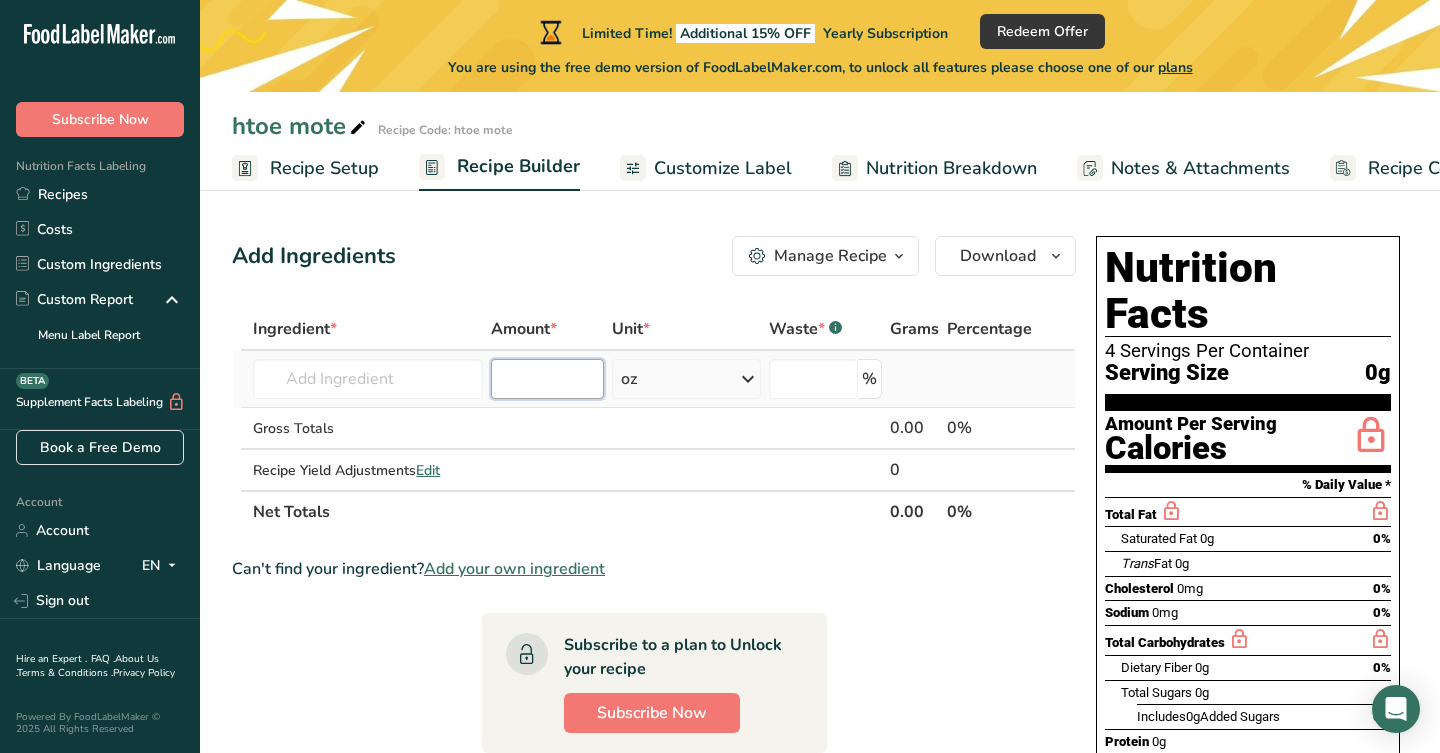 click at bounding box center (547, 379) 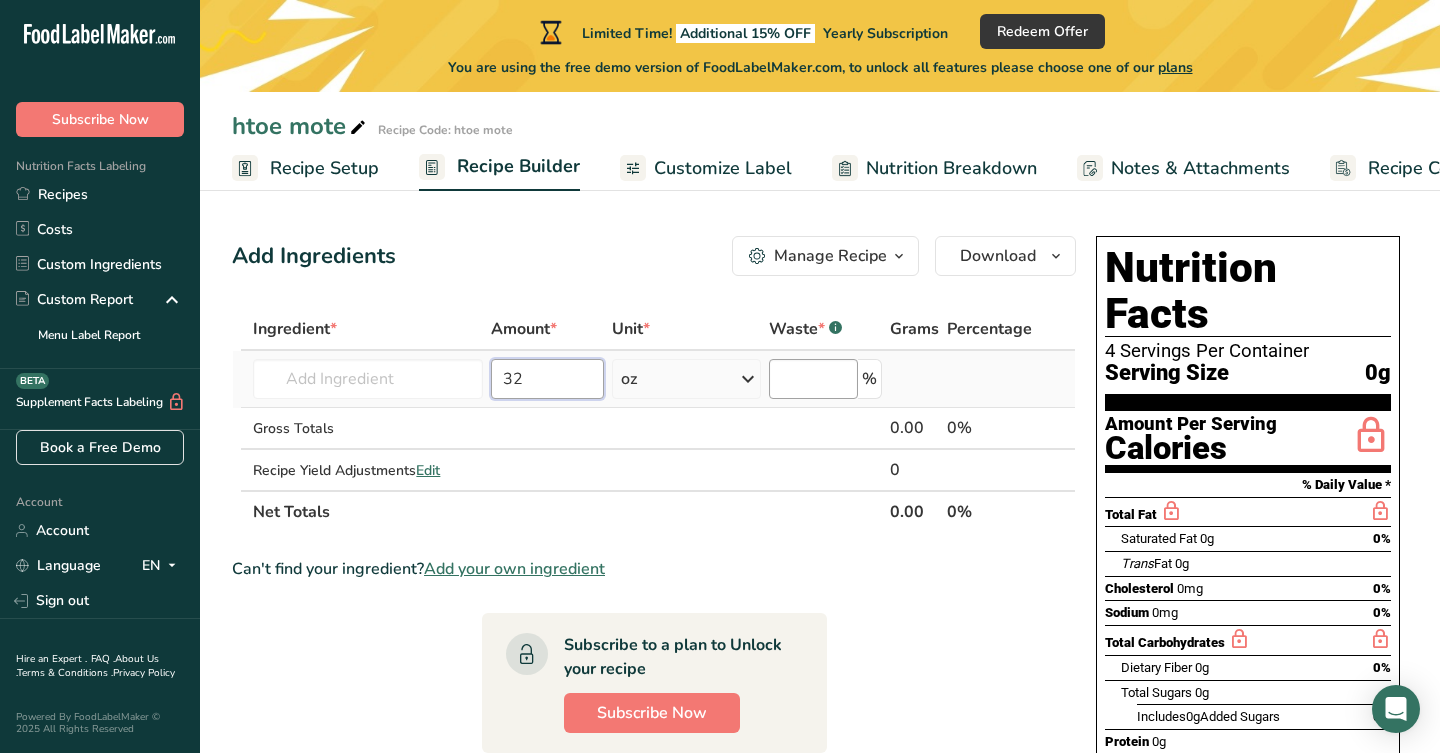 type on "32" 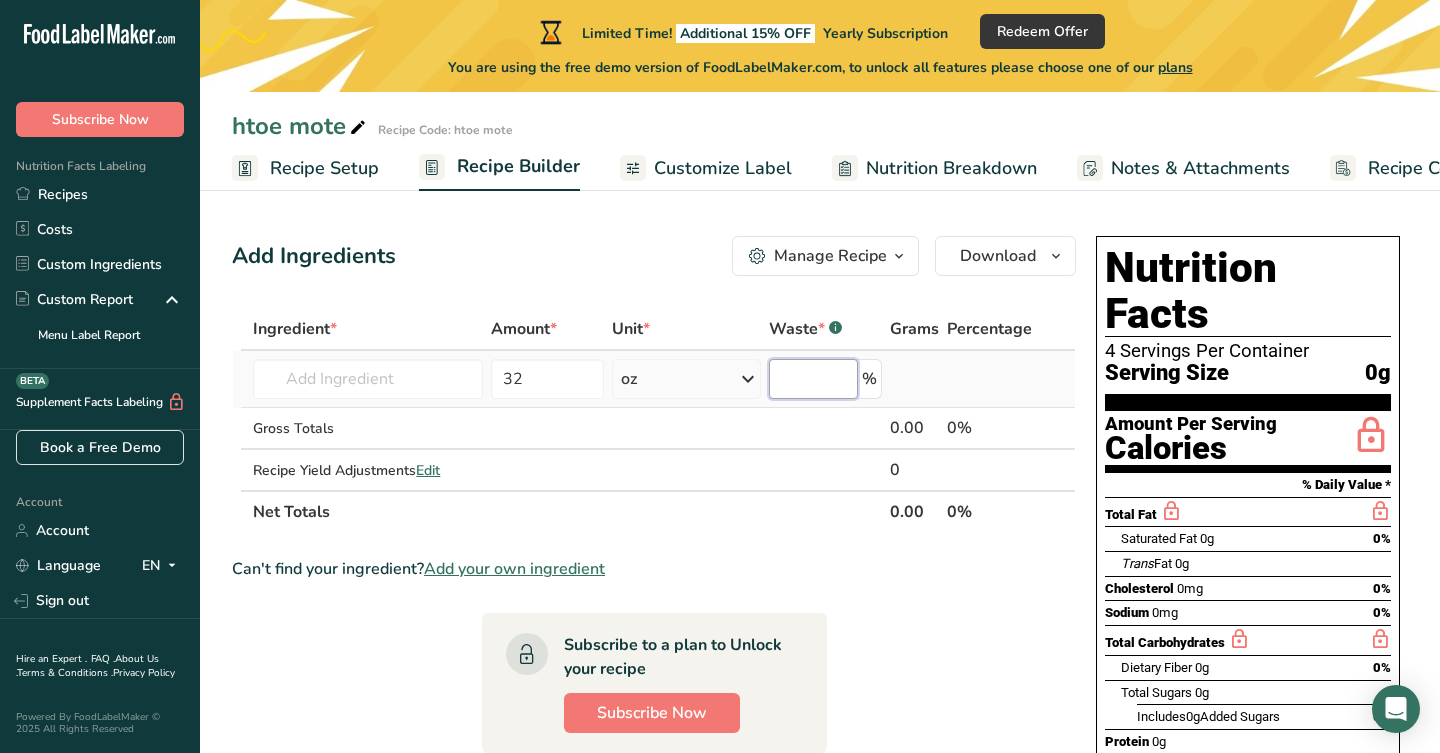 click at bounding box center (813, 379) 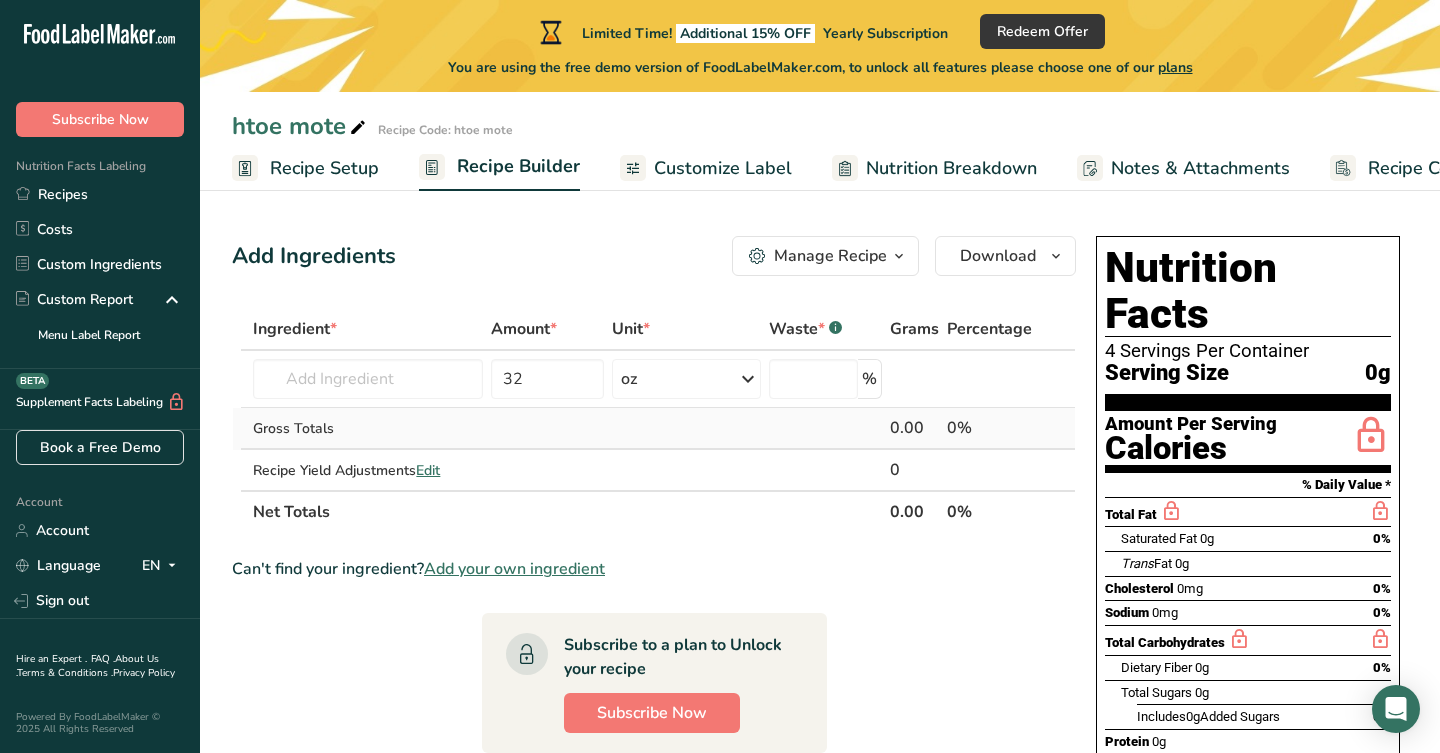 click at bounding box center [825, 429] 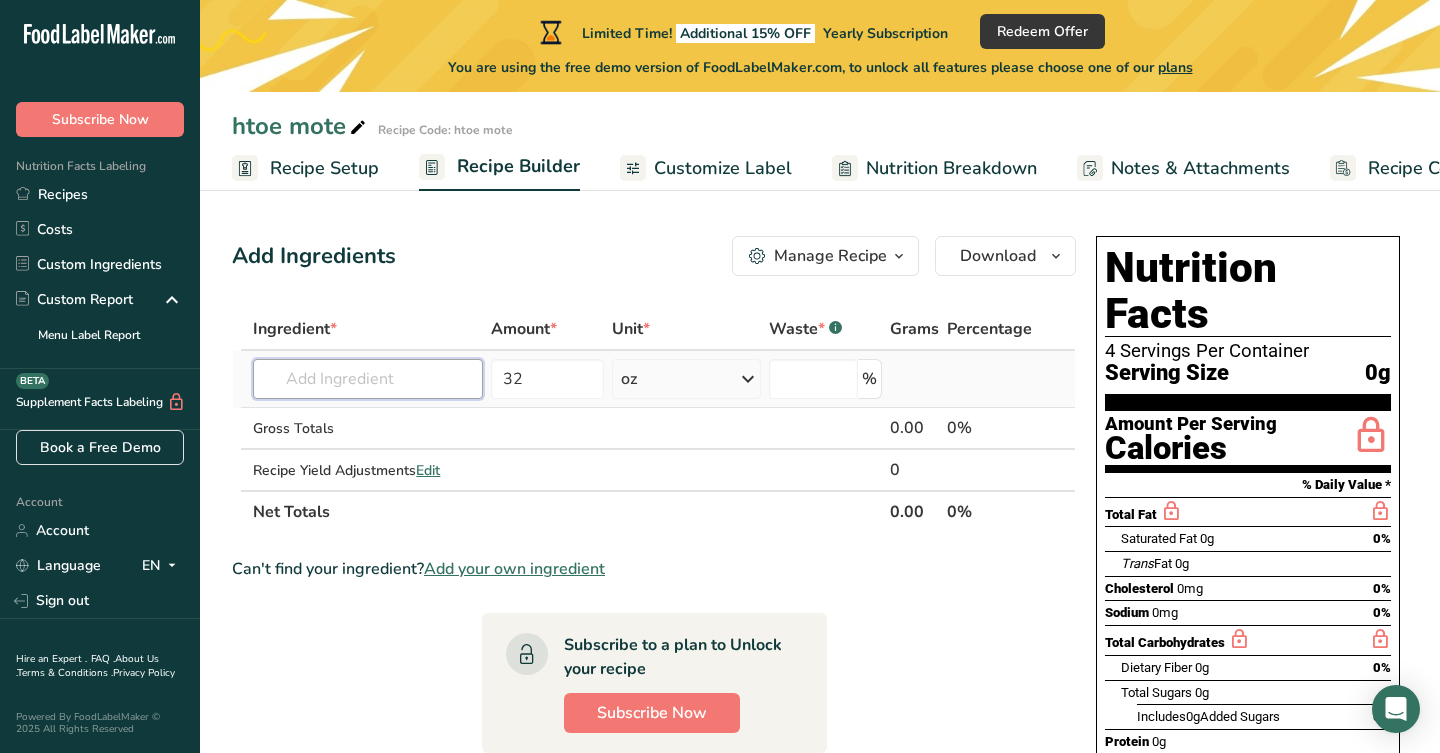 click at bounding box center (368, 379) 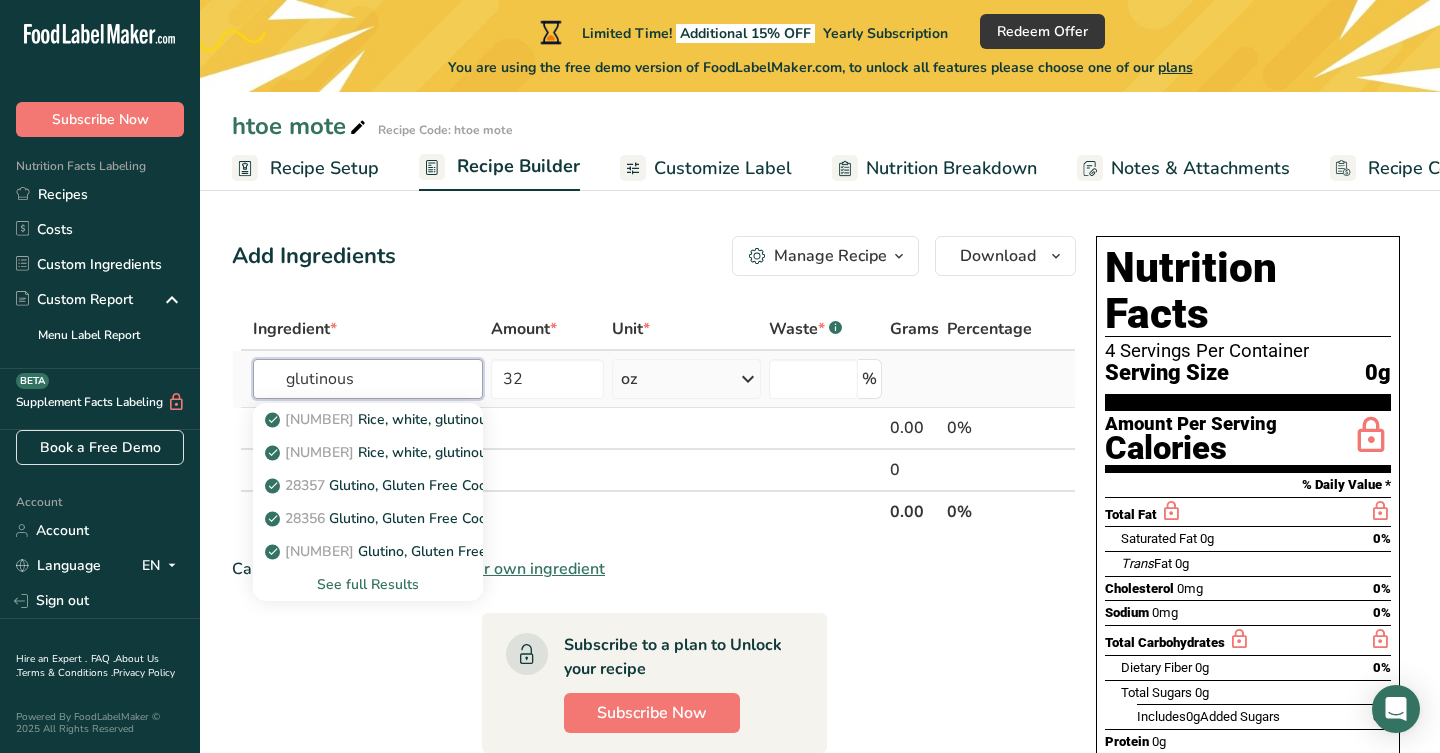 type on "glutinous" 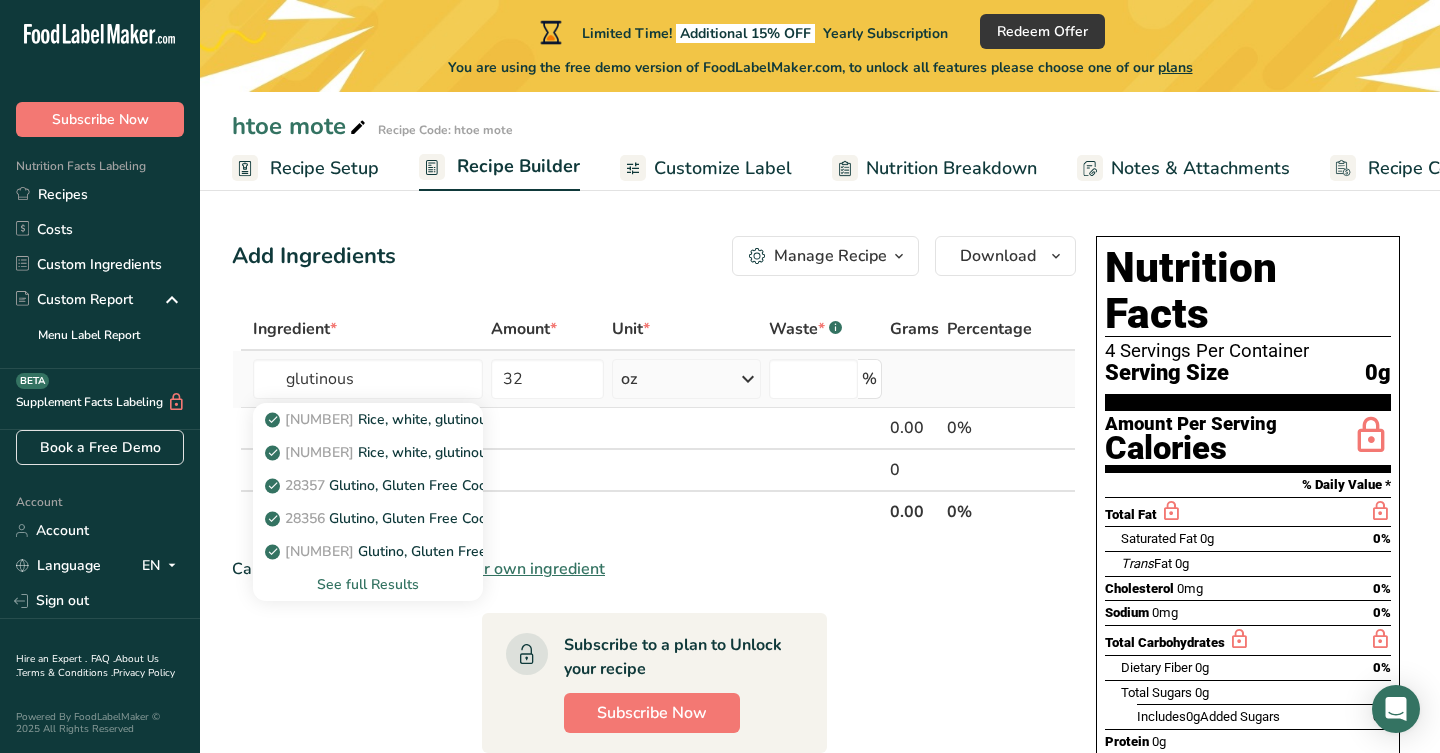 type 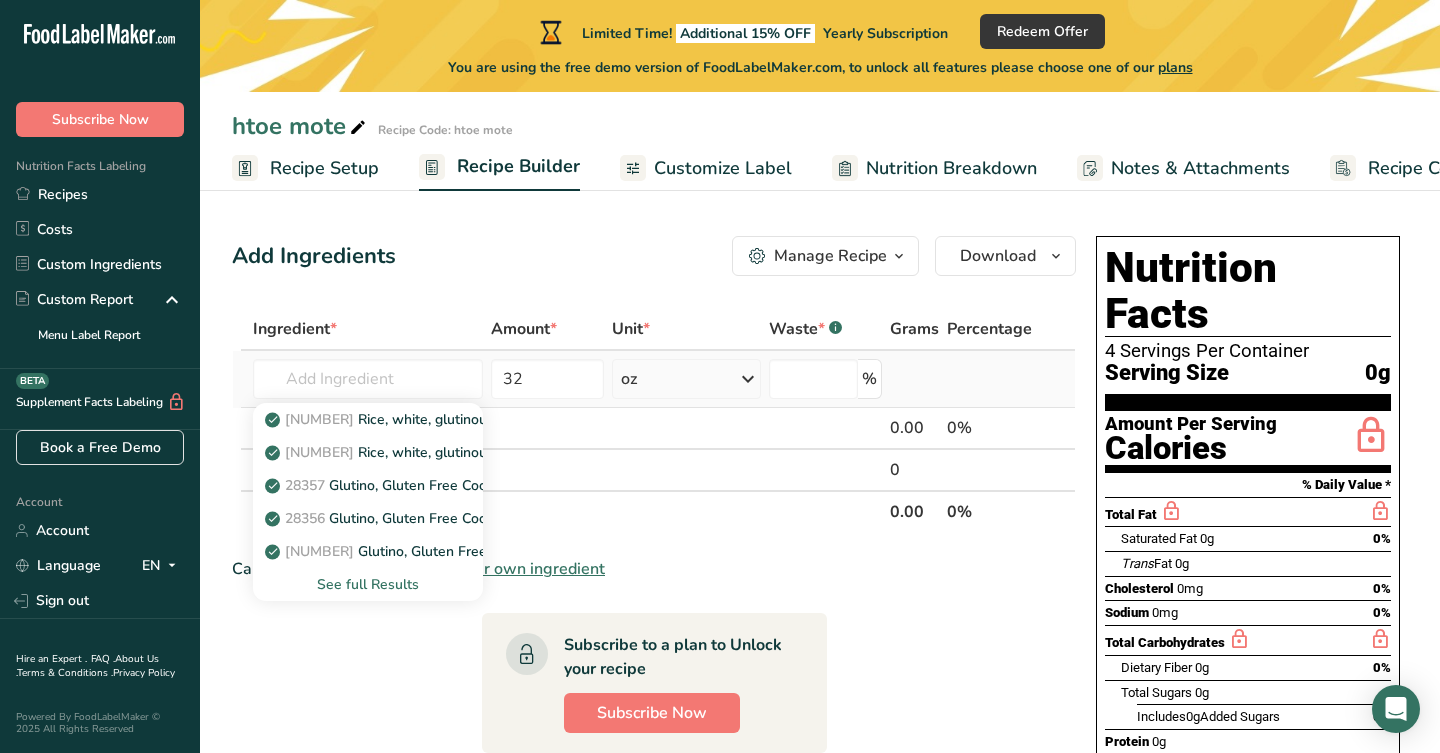 click on "See full Results" at bounding box center (368, 584) 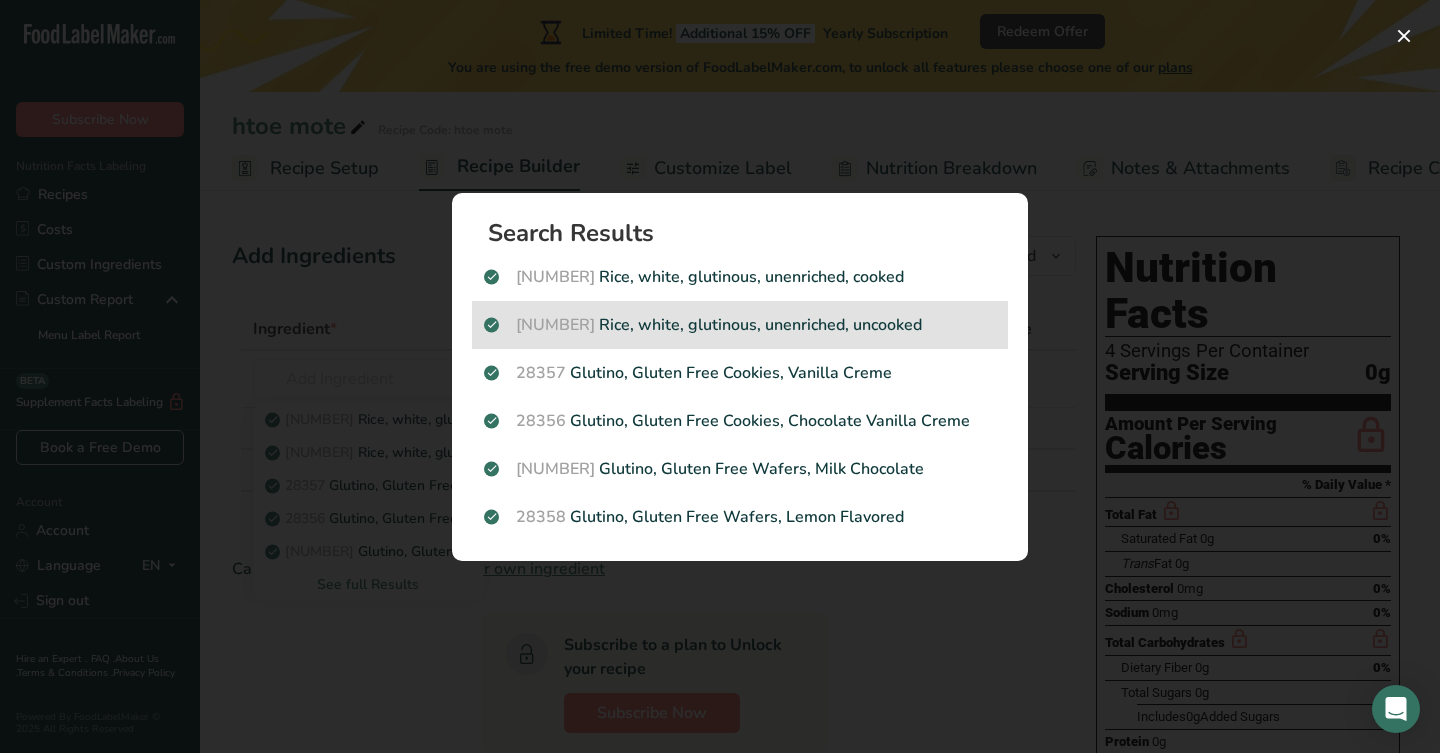 click on "[NUMBER]" at bounding box center [555, 325] 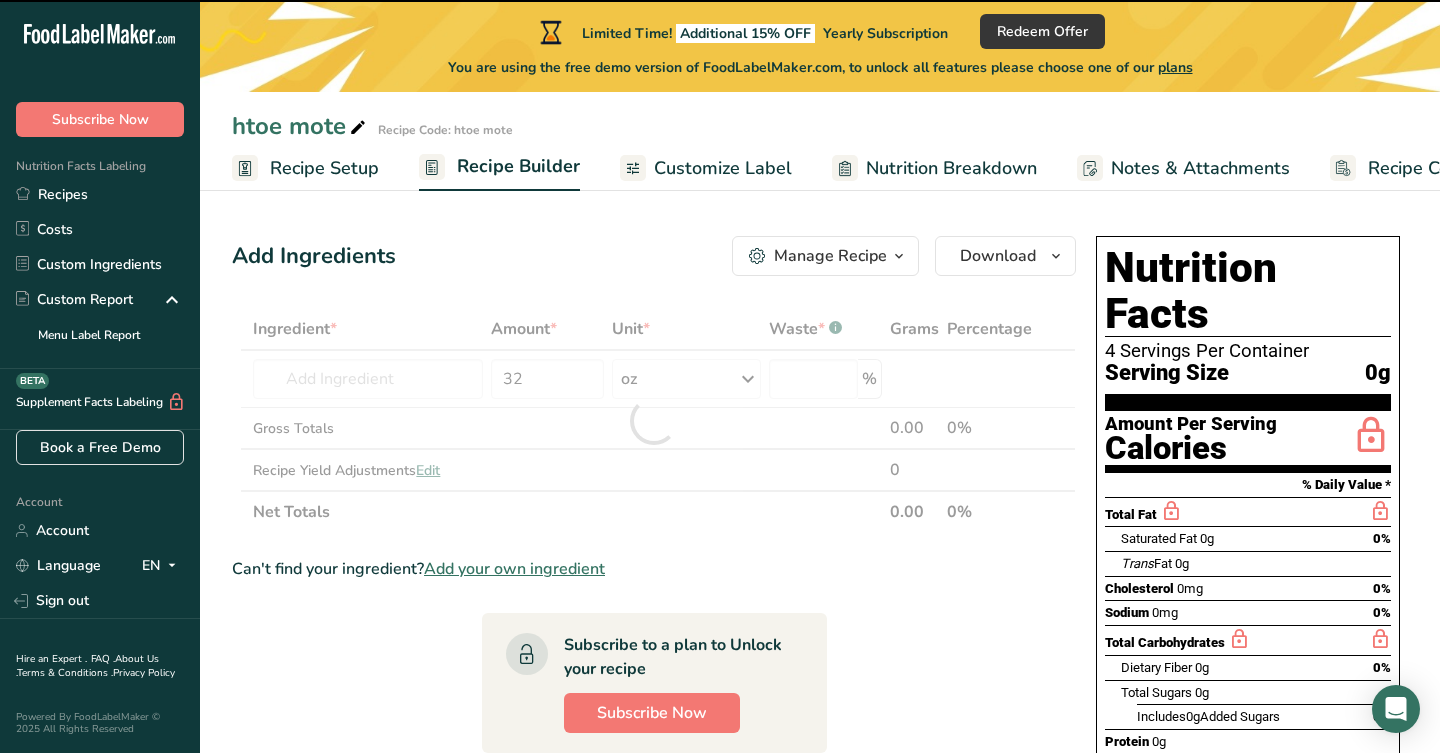 type on "0" 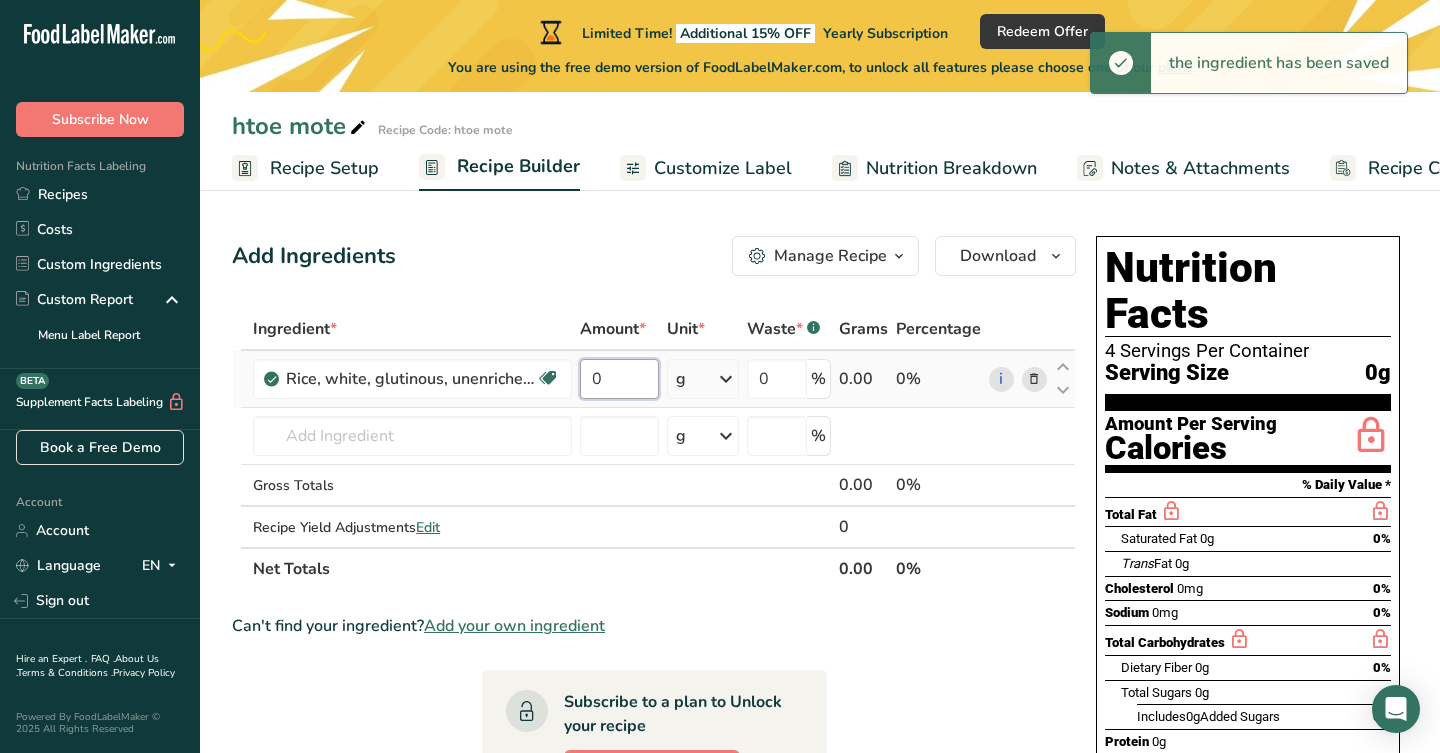 click on "0" at bounding box center [619, 379] 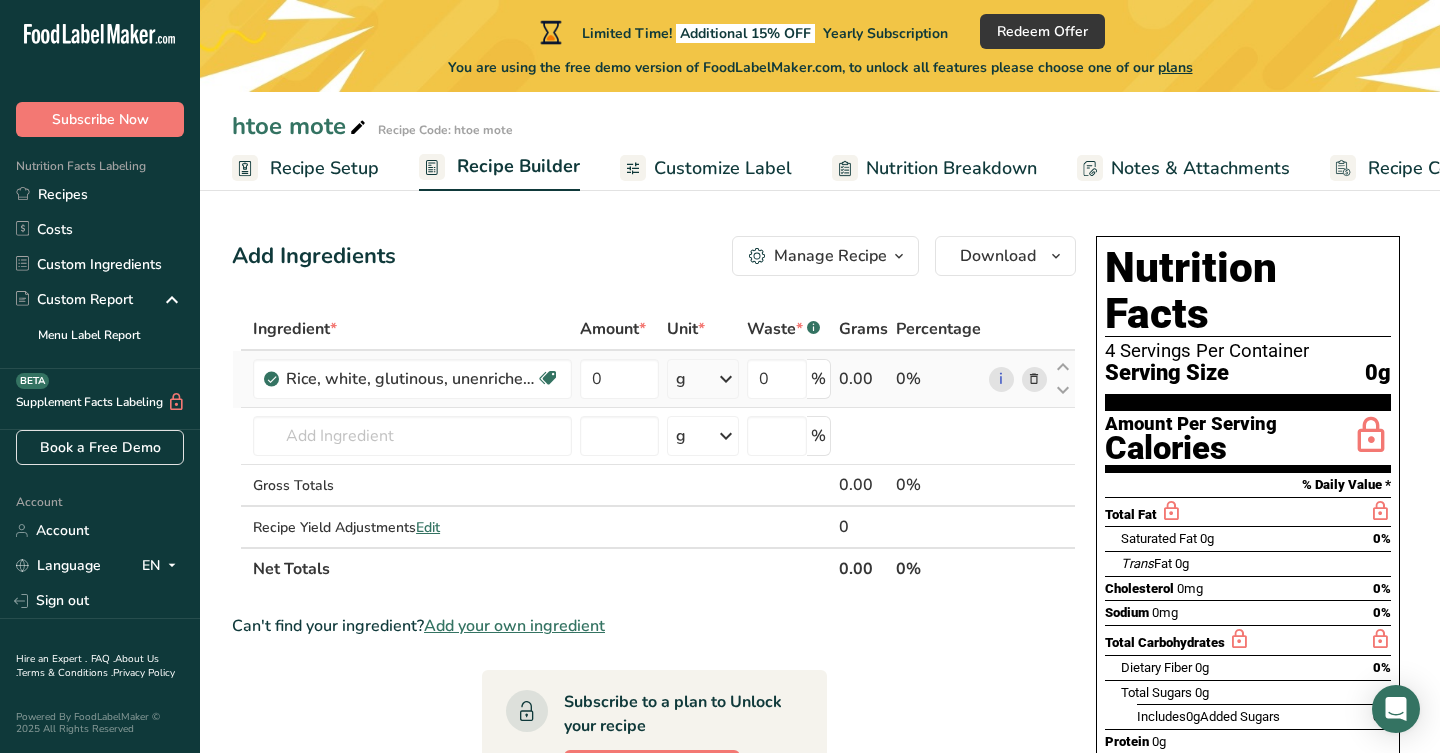 click on "Ingredient *
Amount *
Unit *
Waste *   .a-a{fill:#347362;}.b-a{fill:#fff;}          Grams
Percentage
Rice, white, glutinous, unenriched, uncooked
Dairy free
Gluten free
Vegan
Vegetarian
Soy free
0
g
Portions
1 cup
Weight Units
g
kg
mg
mcg
lb
oz
See less
Volume Units
l
Volume units require a density conversion. If you know your ingredient's density enter it below. Otherwise, click on "RIA" our AI Regulatory bot - she will be able to help you
lb/ft3
g/cm3
Confirm
mL" at bounding box center [654, 449] 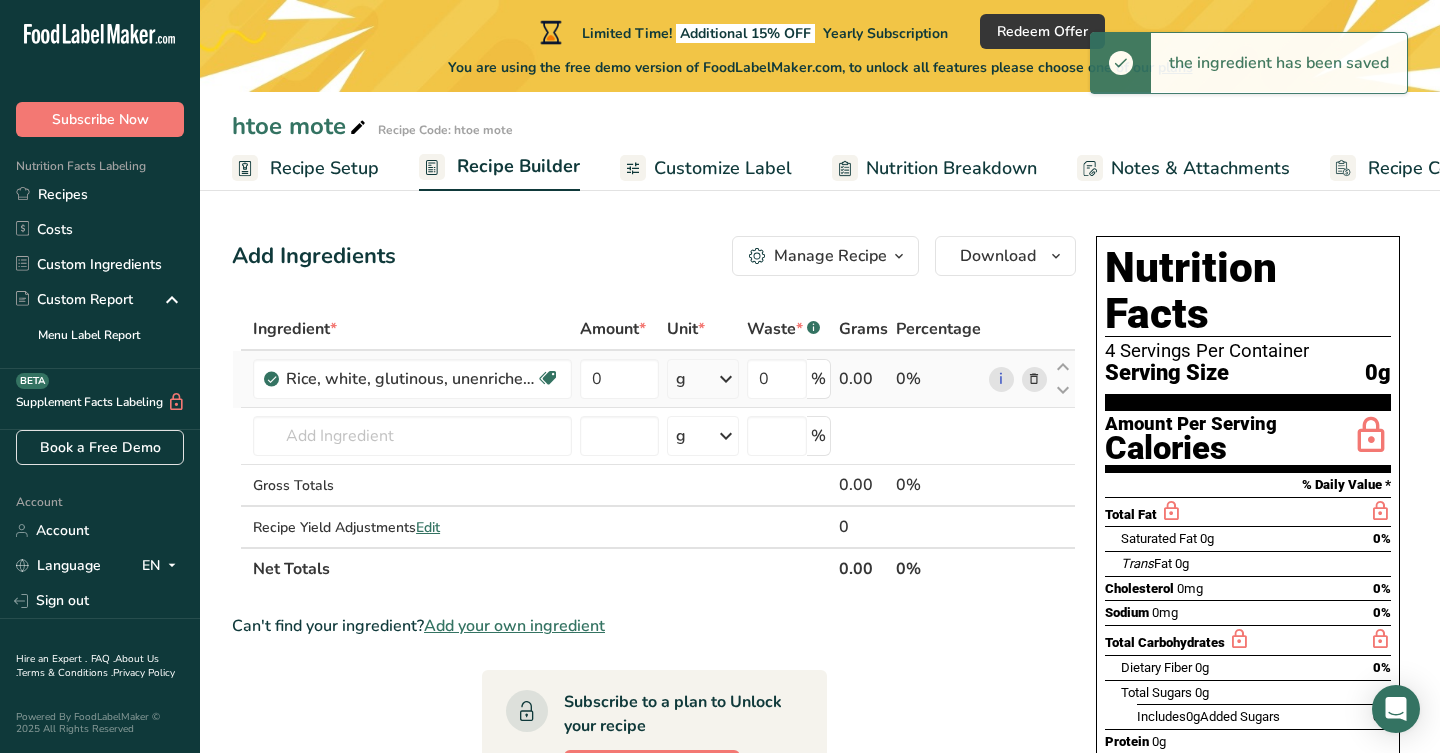 click at bounding box center (726, 379) 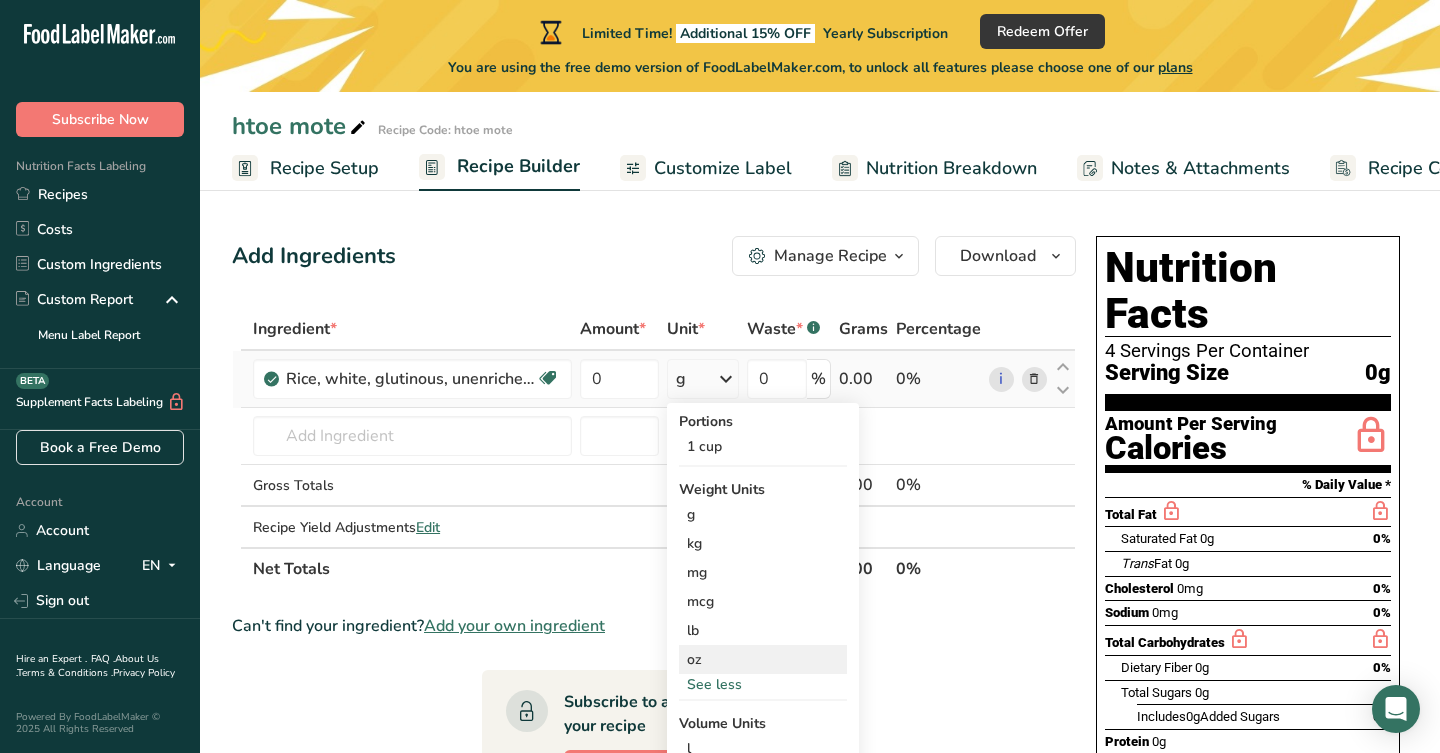 click on "oz" at bounding box center (763, 659) 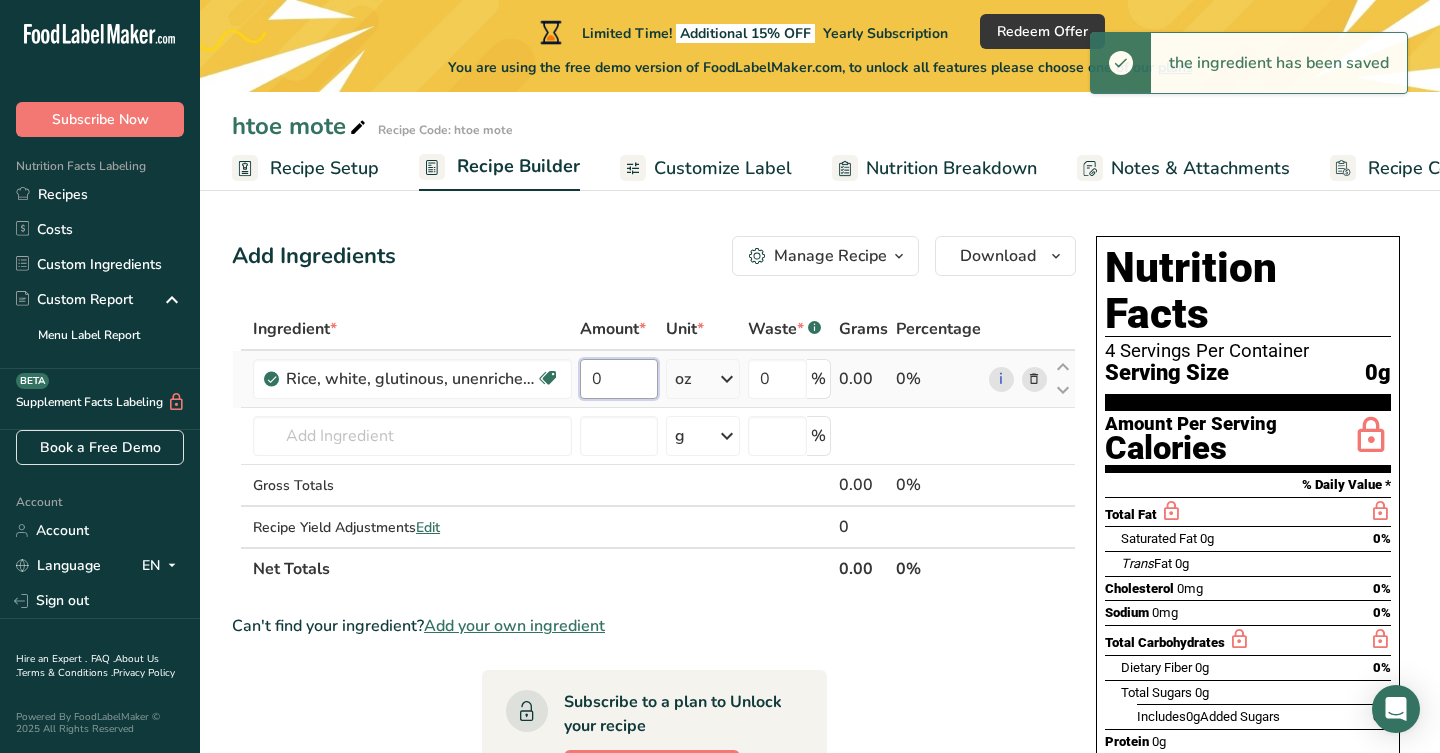 click on "0" at bounding box center (619, 379) 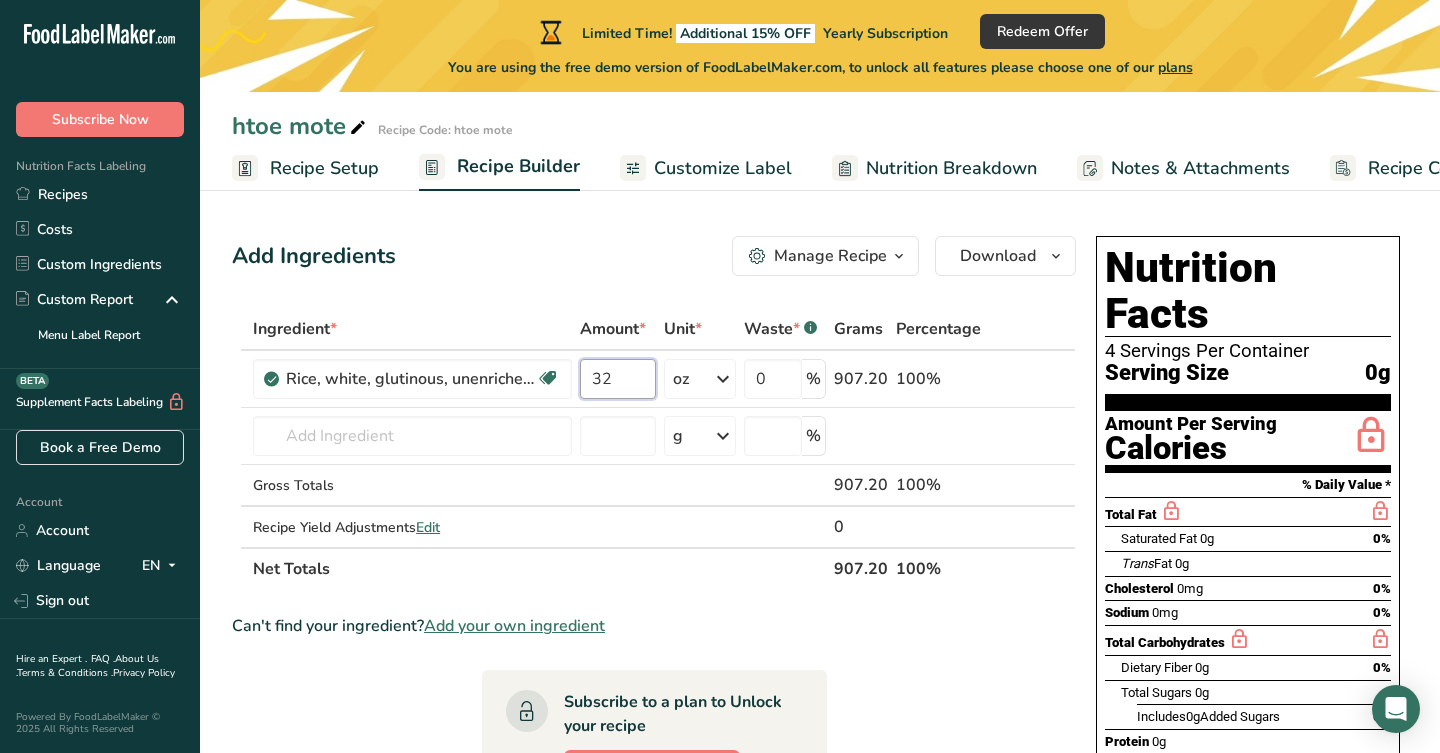 type on "32" 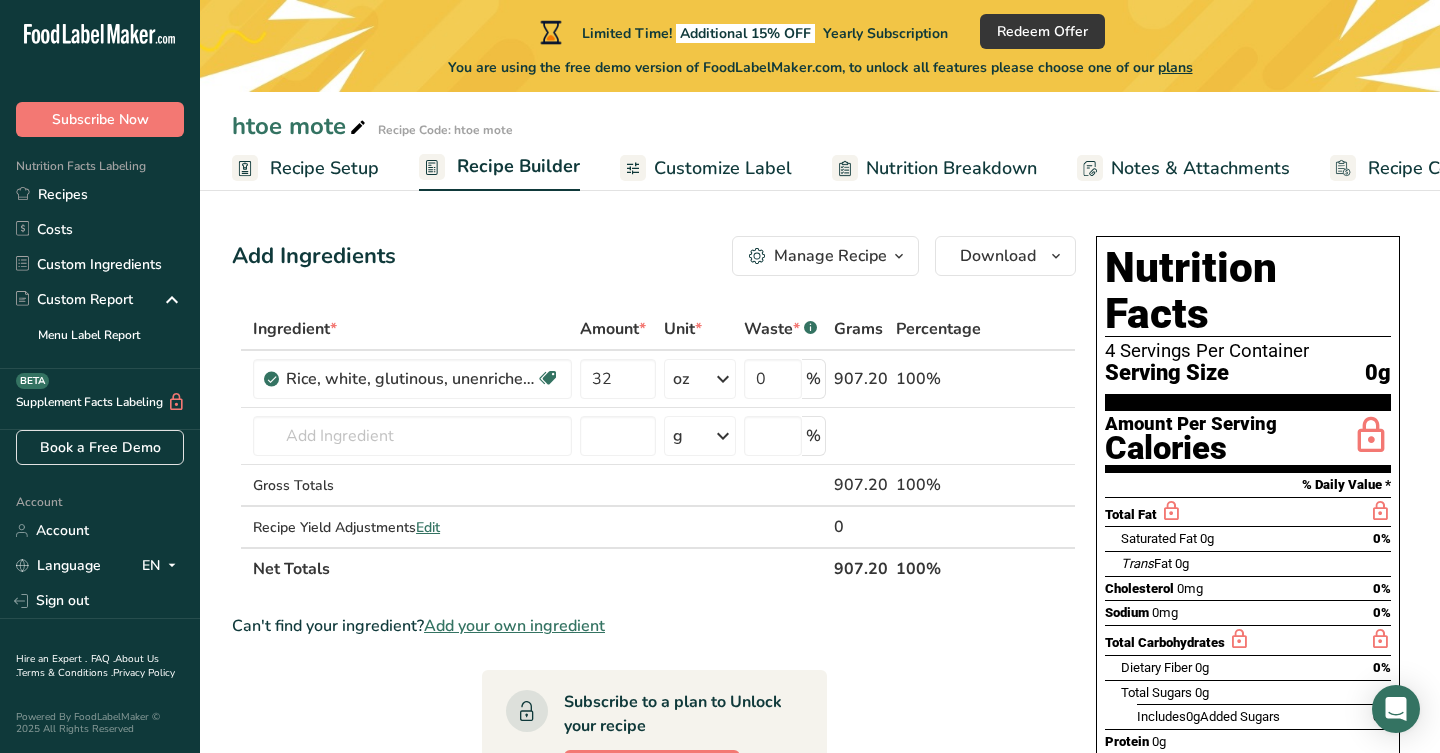 click on "Can't find your ingredient?
Add your own ingredient" at bounding box center [654, 626] 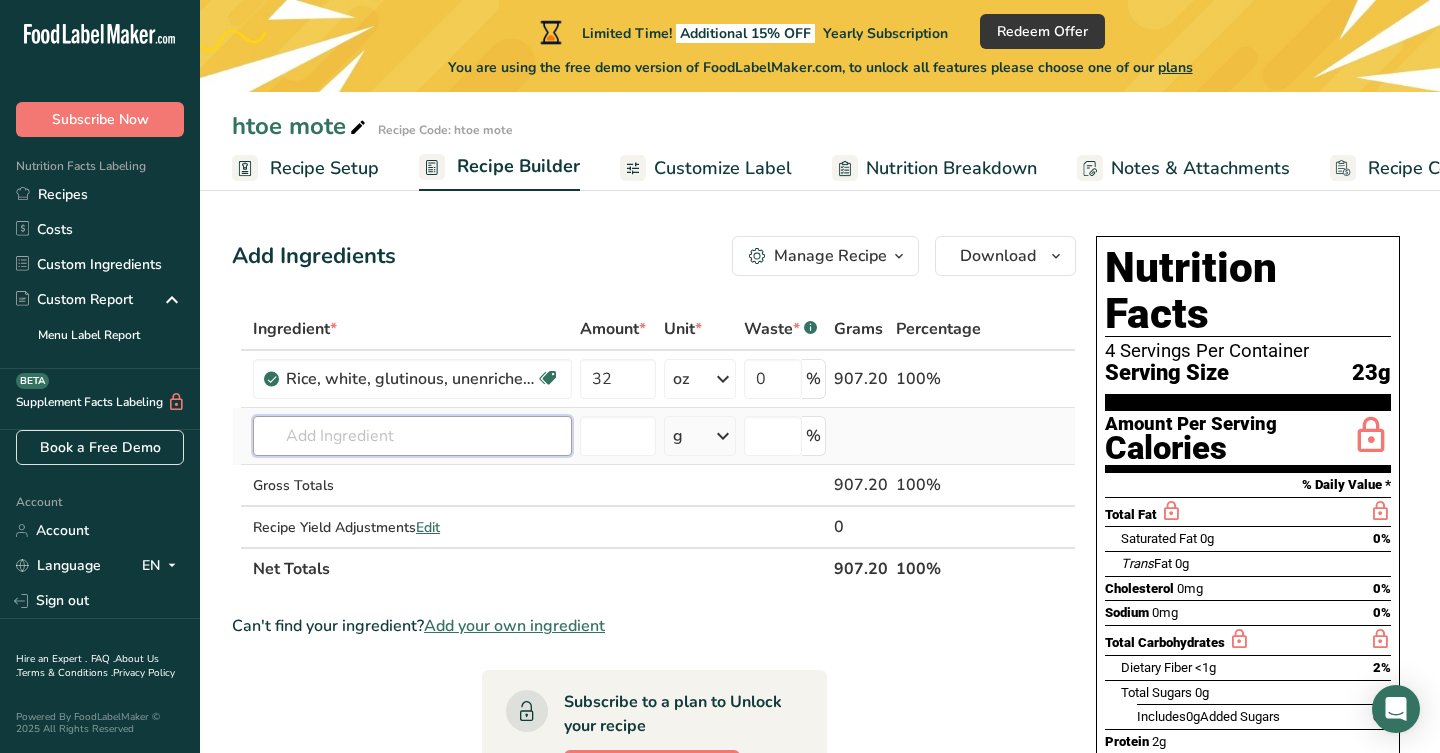 click at bounding box center [412, 436] 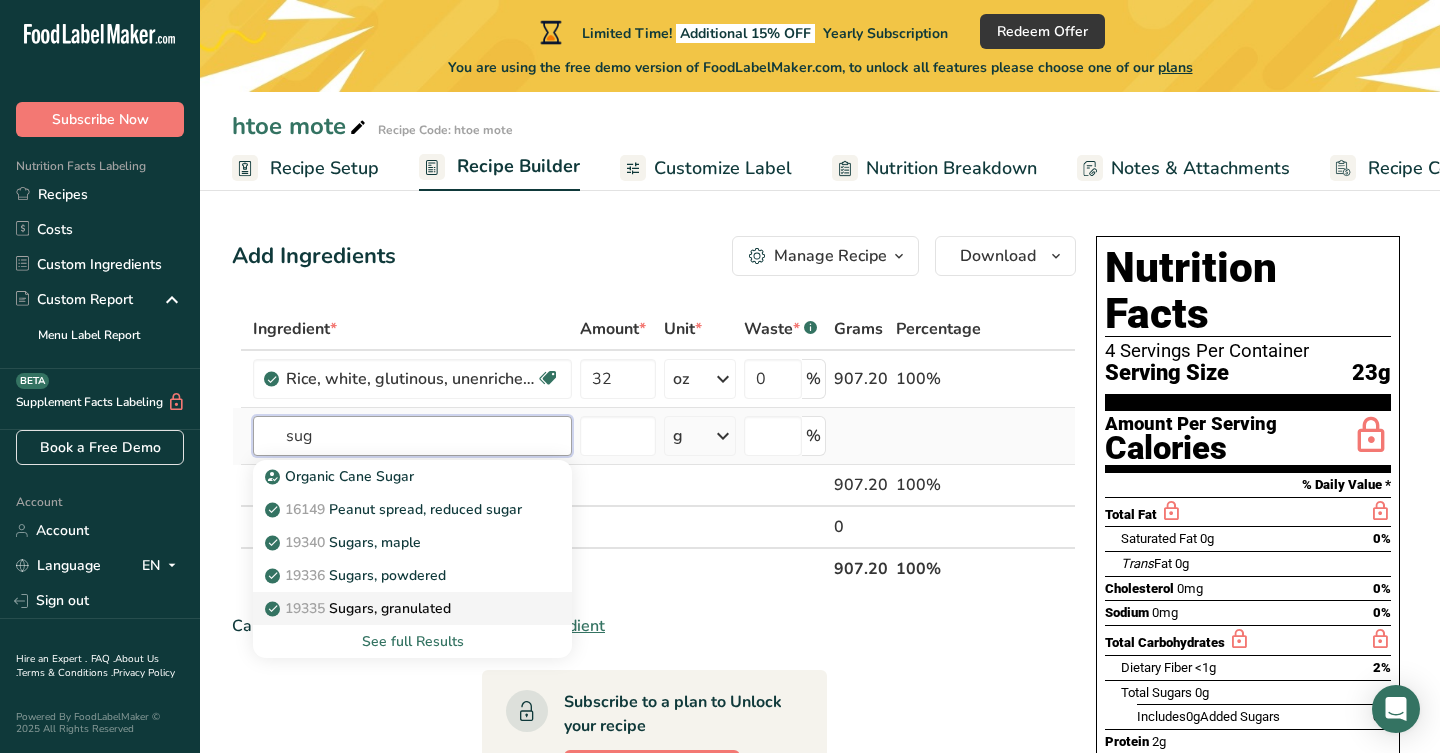 type on "sug" 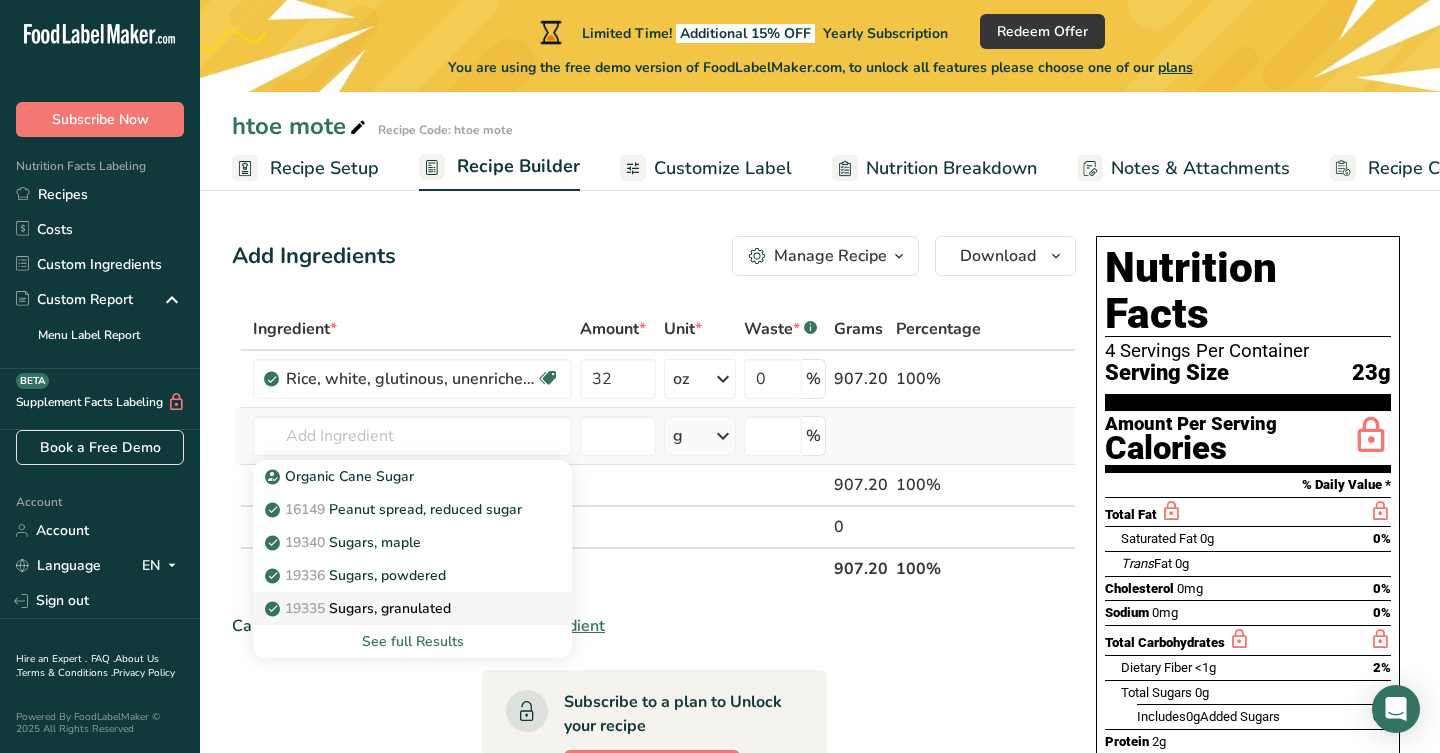 click on "19335
Sugars, granulated" at bounding box center [360, 608] 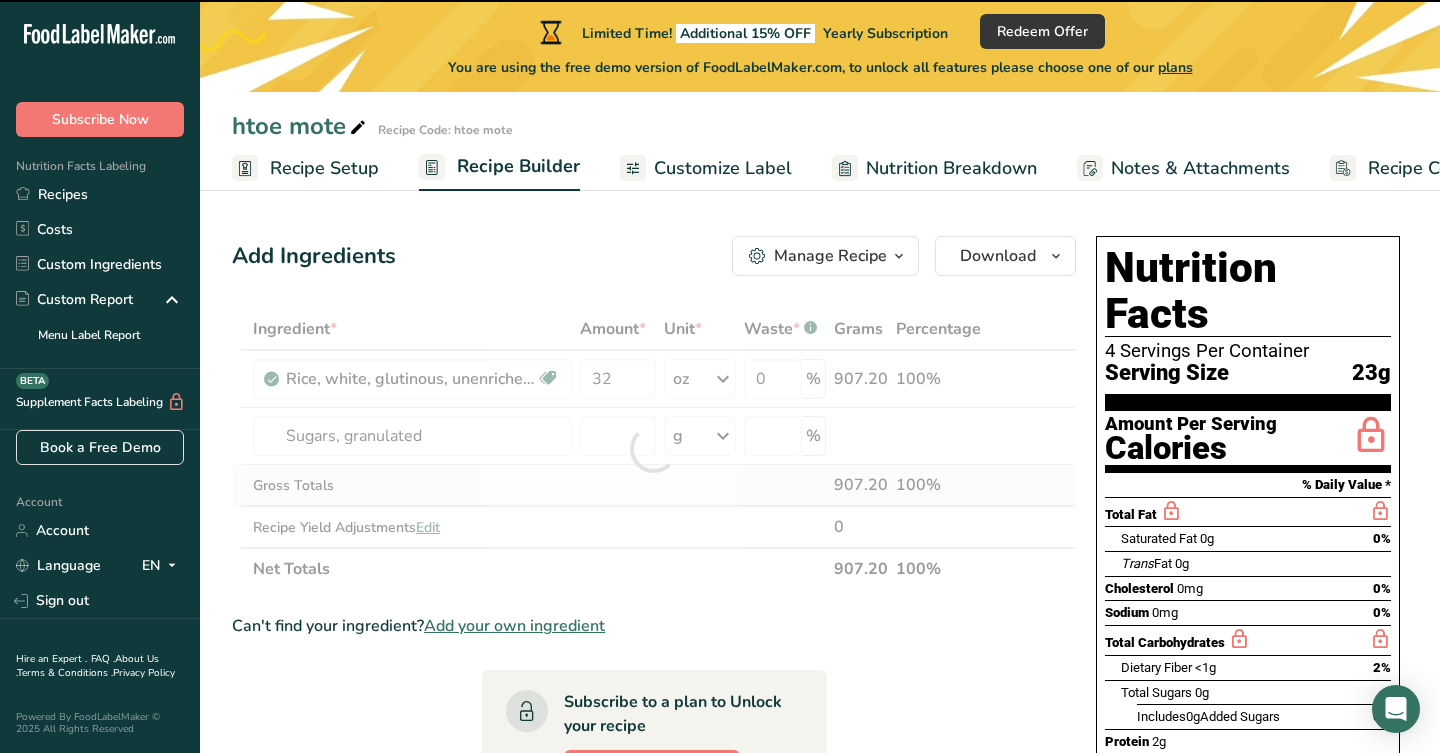 type on "0" 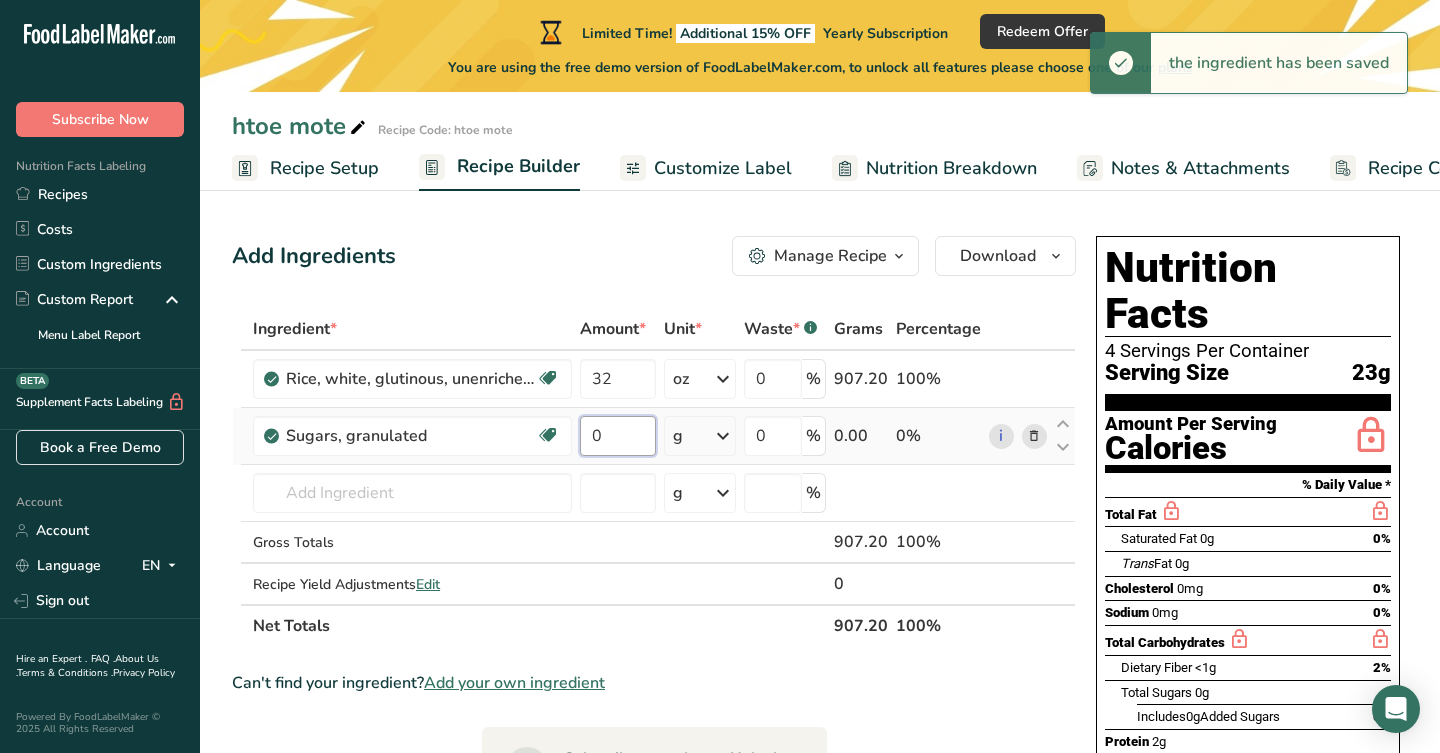 click on "0" at bounding box center (618, 436) 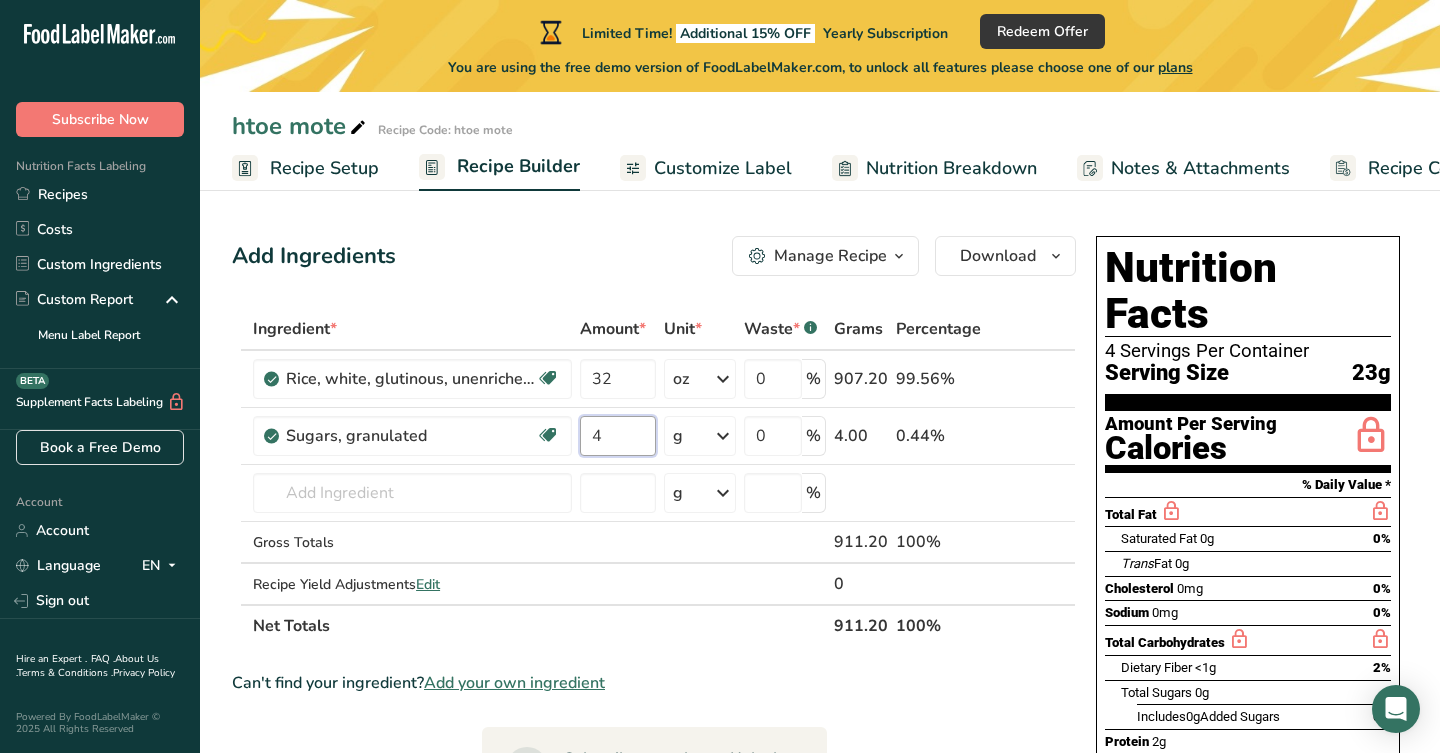 type on "4" 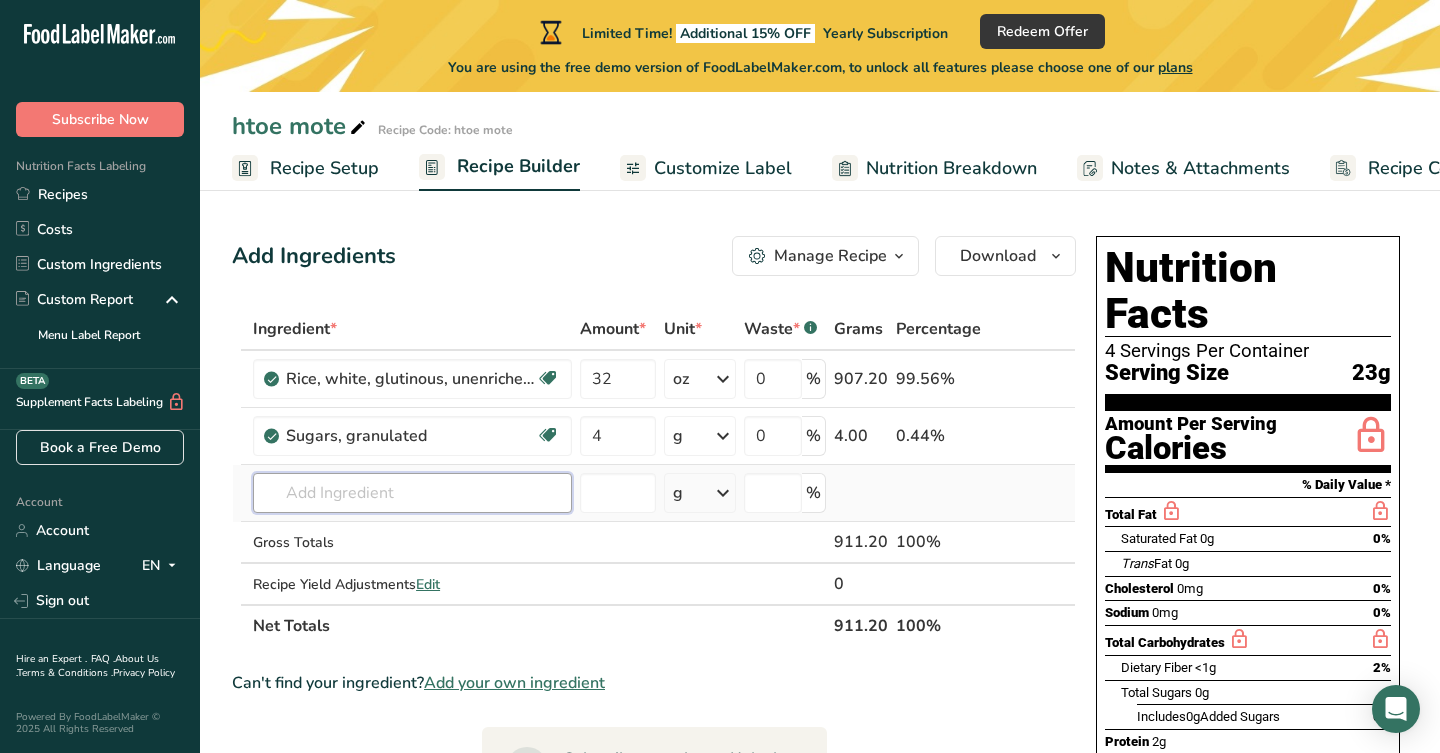 click on "Ingredient *
Amount *
Unit *
Waste *   .a-a{fill:#347362;}.b-a{fill:#fff;}          Grams
Percentage
Rice, white, glutinous, unenriched, uncooked
Dairy free
Gluten free
Vegan
Vegetarian
Soy free
32
oz
Portions
1 cup
Weight Units
g
kg
mg
mcg
lb
oz
See less
Volume Units
l
Volume units require a density conversion. If you know your ingredient's density enter it below. Otherwise, click on "RIA" our AI Regulatory bot - she will be able to help you
lb/ft3
g/cm3
Confirm
mL" at bounding box center [654, 477] 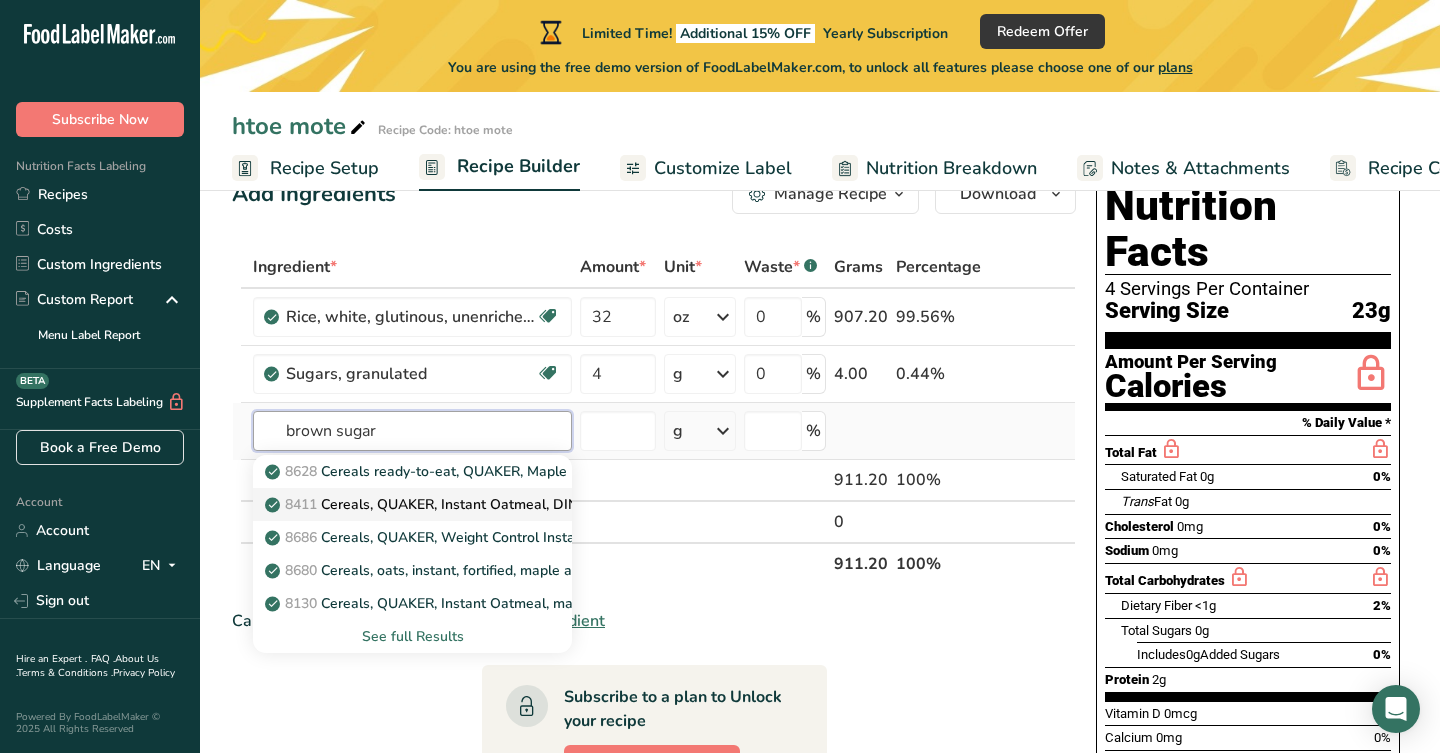 scroll, scrollTop: 79, scrollLeft: 0, axis: vertical 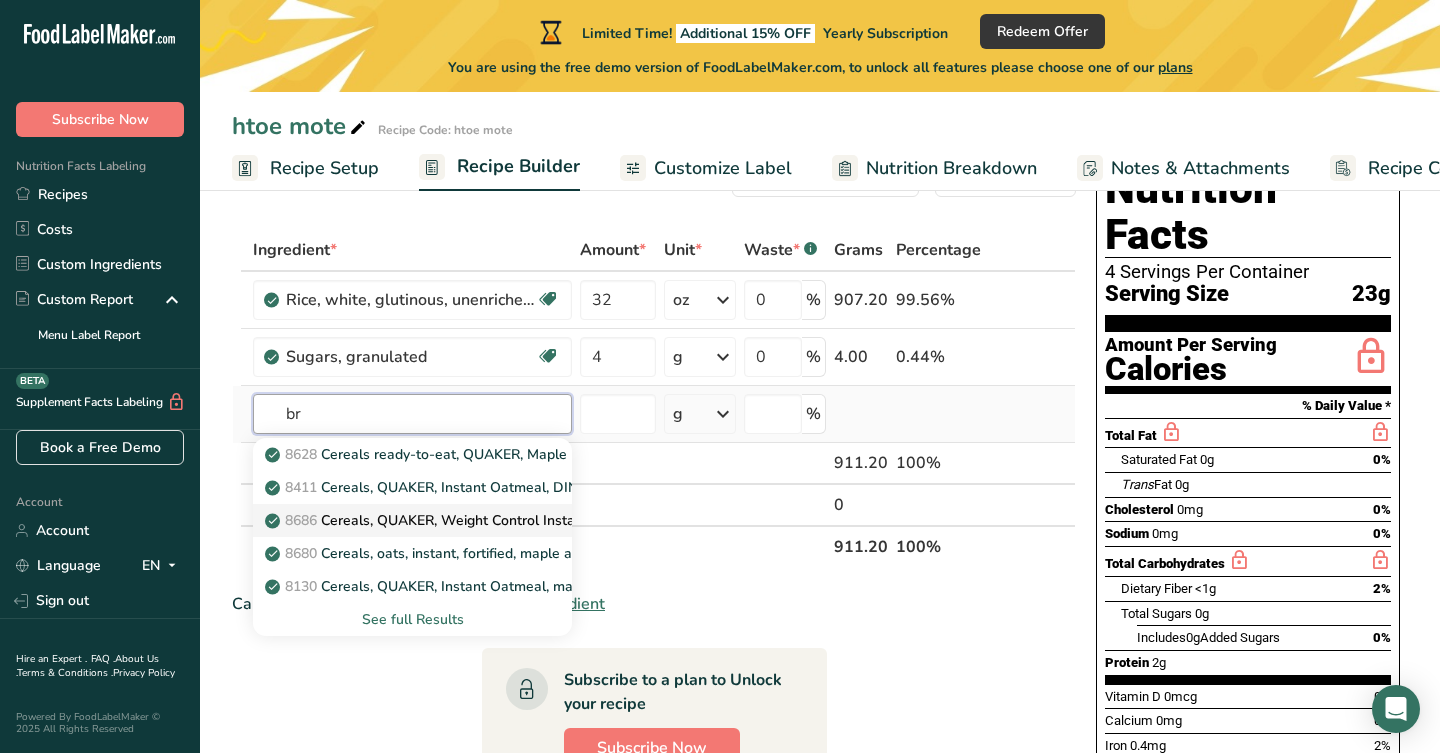 type on "b" 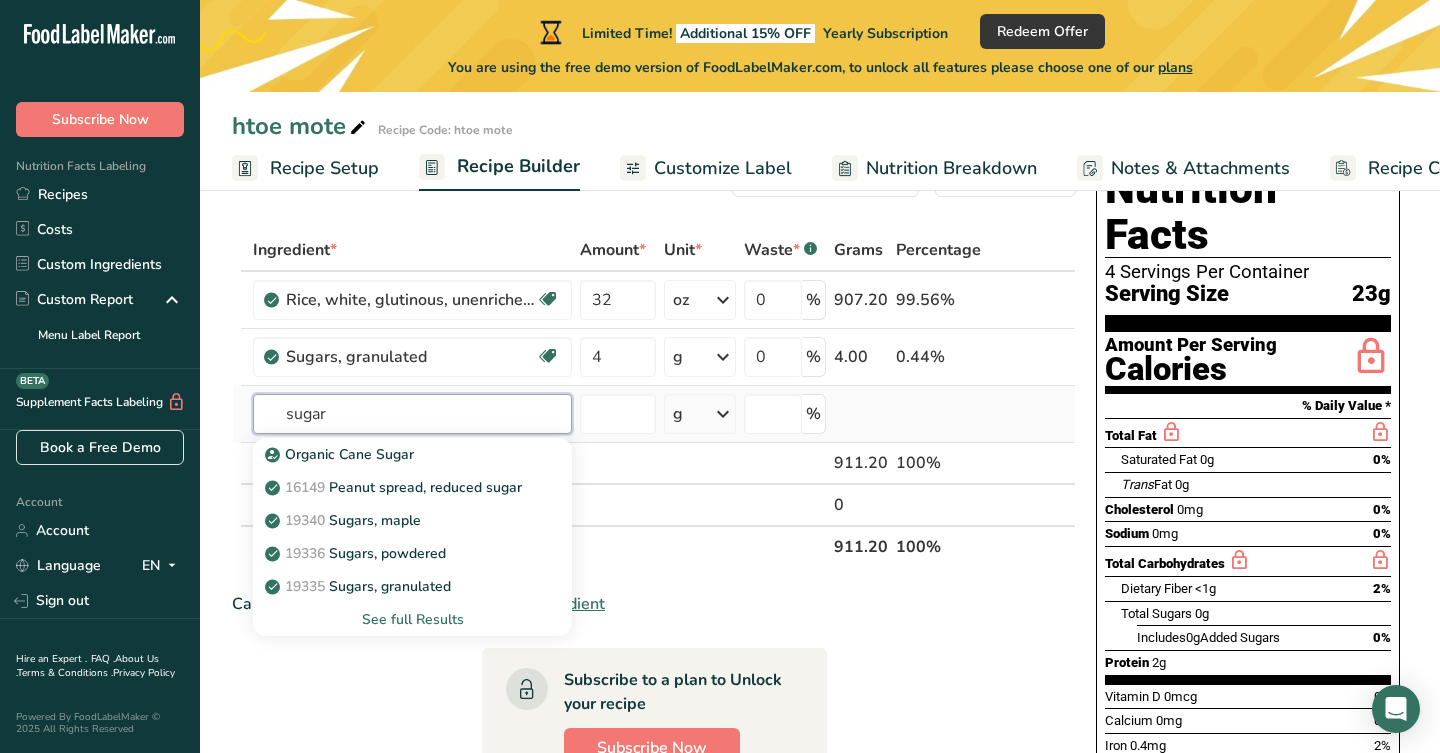 type on "sugar" 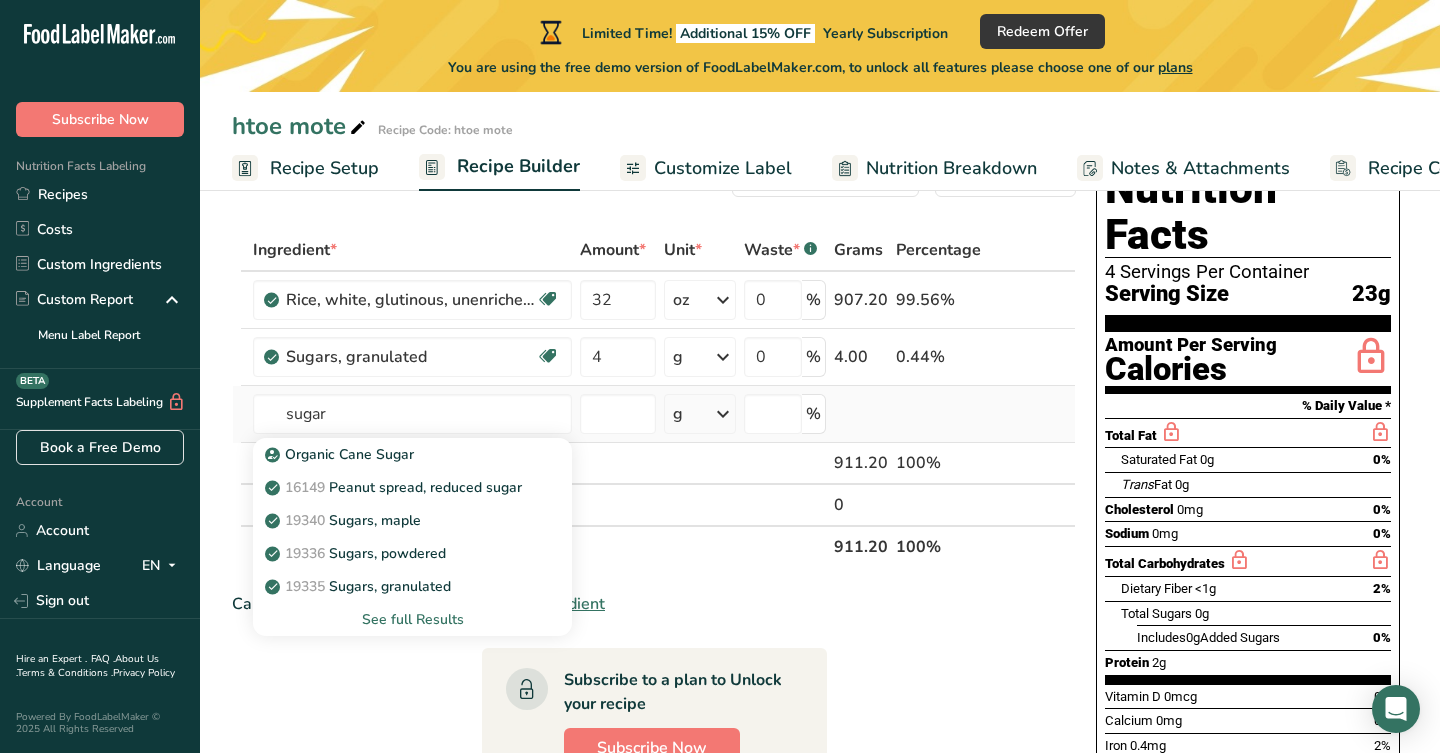 type 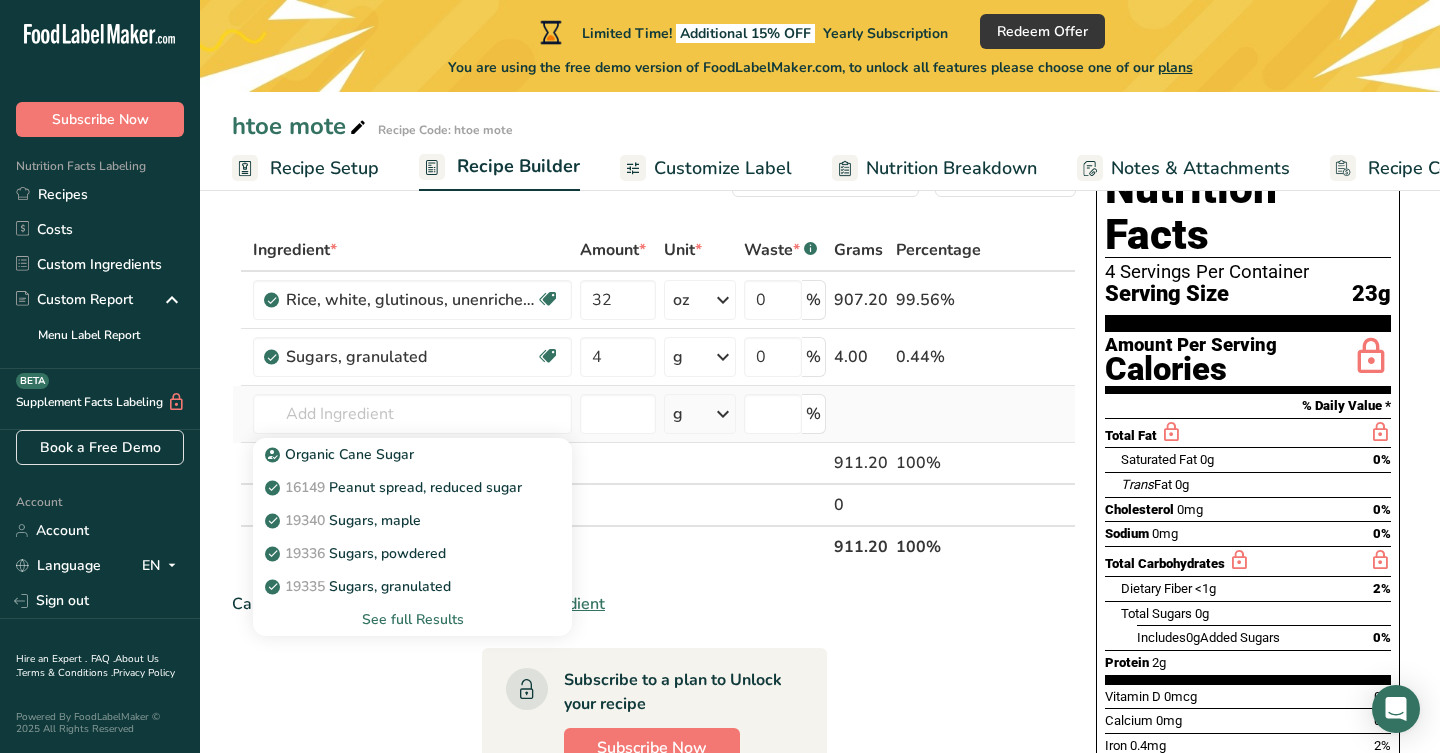 click on "See full Results" at bounding box center (412, 619) 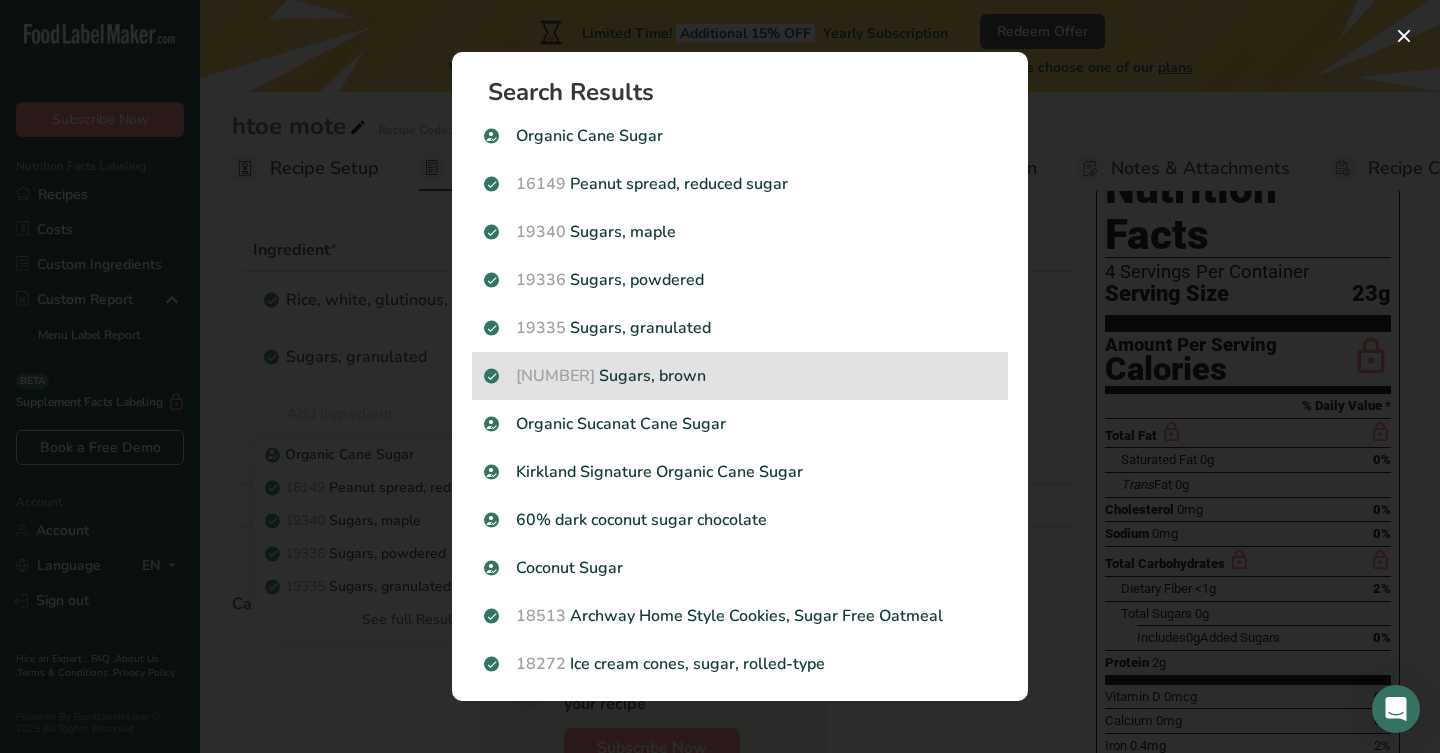 click on "[NUMBER]
Sugars, brown" at bounding box center [740, 376] 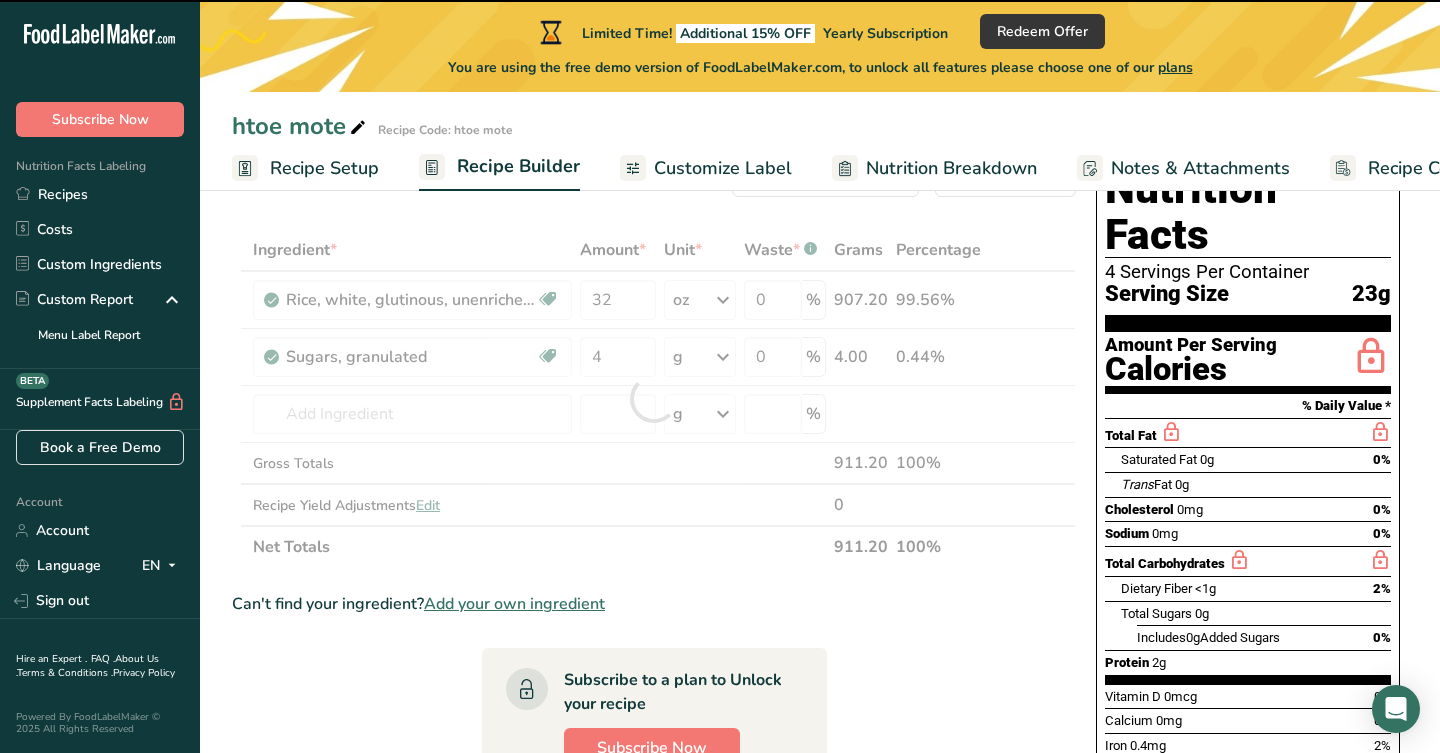 type on "0" 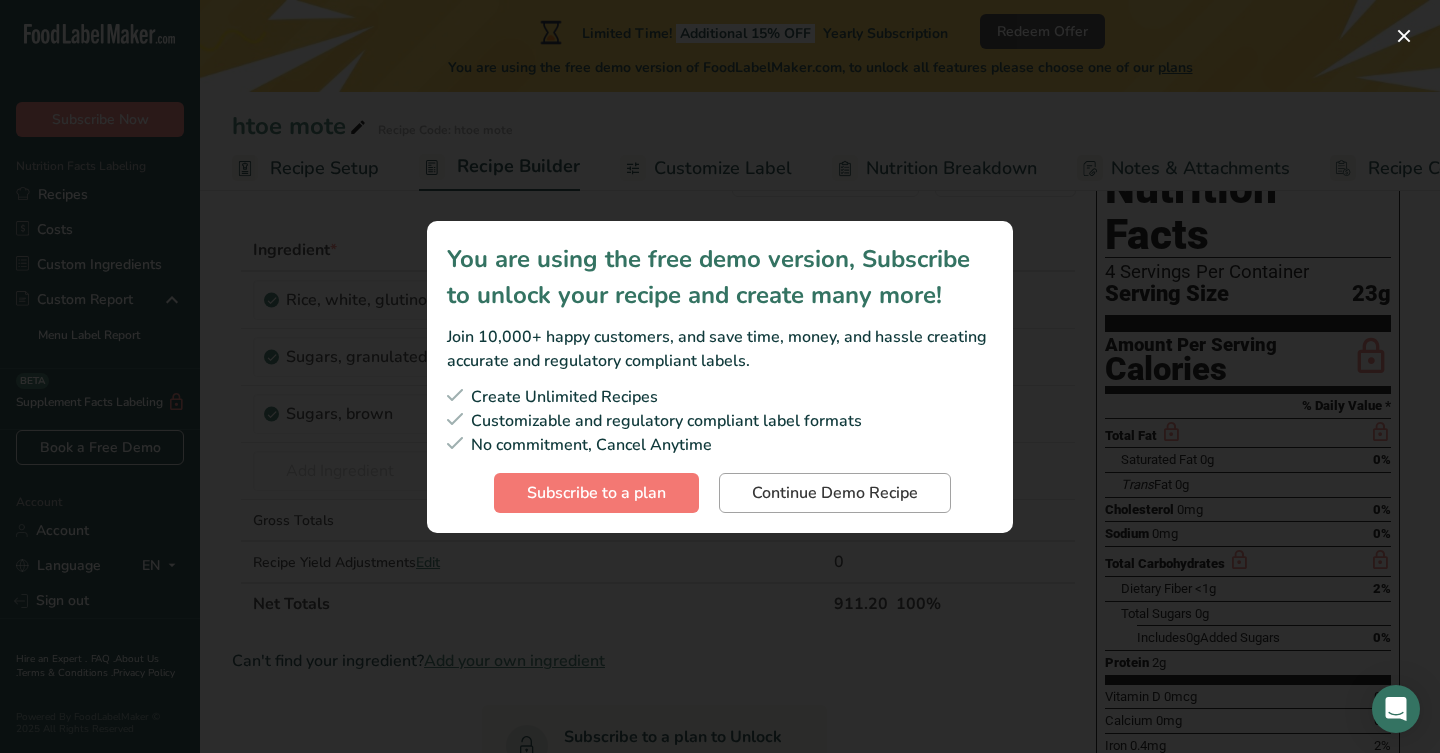 click on "Continue Demo Recipe" at bounding box center (835, 493) 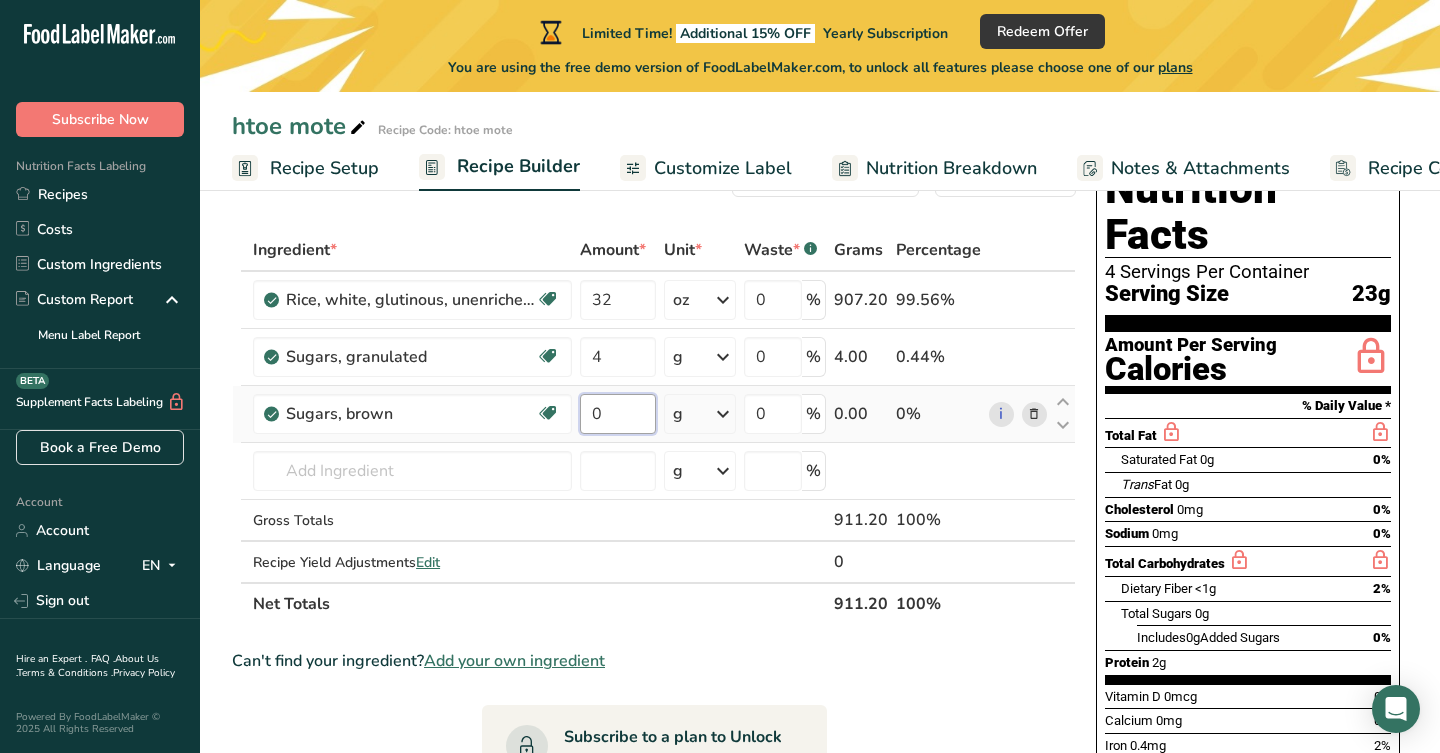 click on "0" at bounding box center [618, 414] 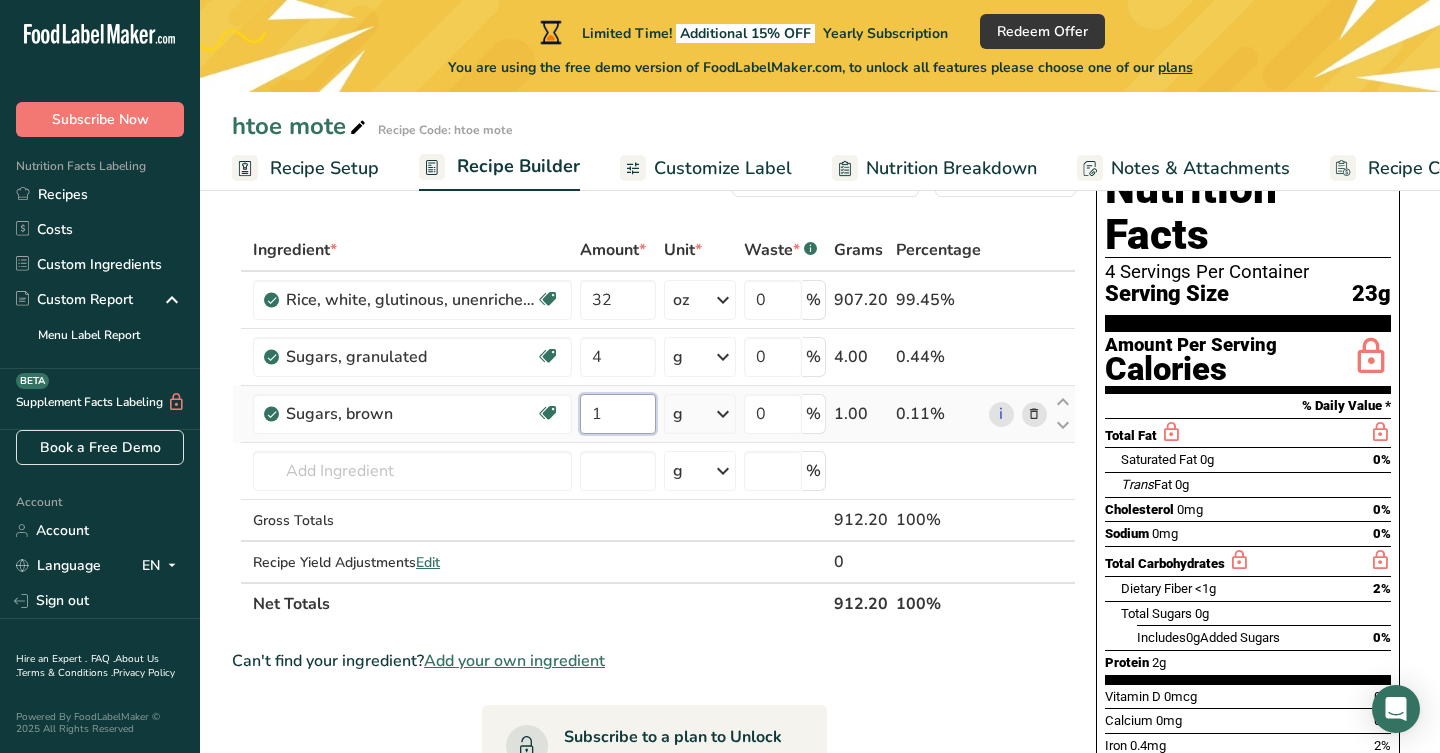 type on "1" 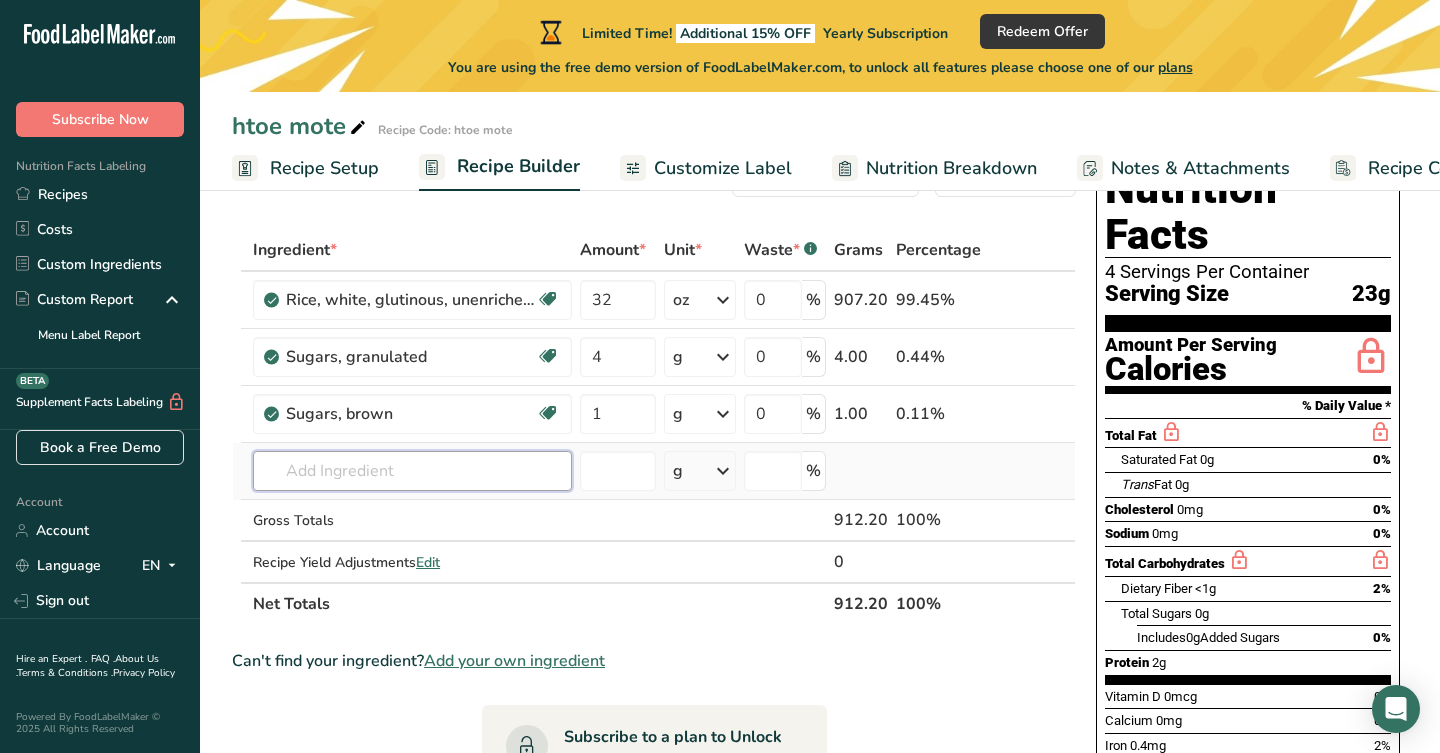 click on "Ingredient *
Amount *
Unit *
Waste *   .a-a{fill:#347362;}.b-a{fill:#fff;}          Grams
Percentage
Rice, white, glutinous, unenriched, uncooked
Dairy free
Gluten free
Vegan
Vegetarian
Soy free
32
oz
Portions
1 cup
Weight Units
g
kg
mg
mcg
lb
oz
See less
Volume Units
l
Volume units require a density conversion. If you know your ingredient's density enter it below. Otherwise, click on "RIA" our AI Regulatory bot - she will be able to help you
lb/ft3
g/cm3
Confirm
mL" at bounding box center (654, 427) 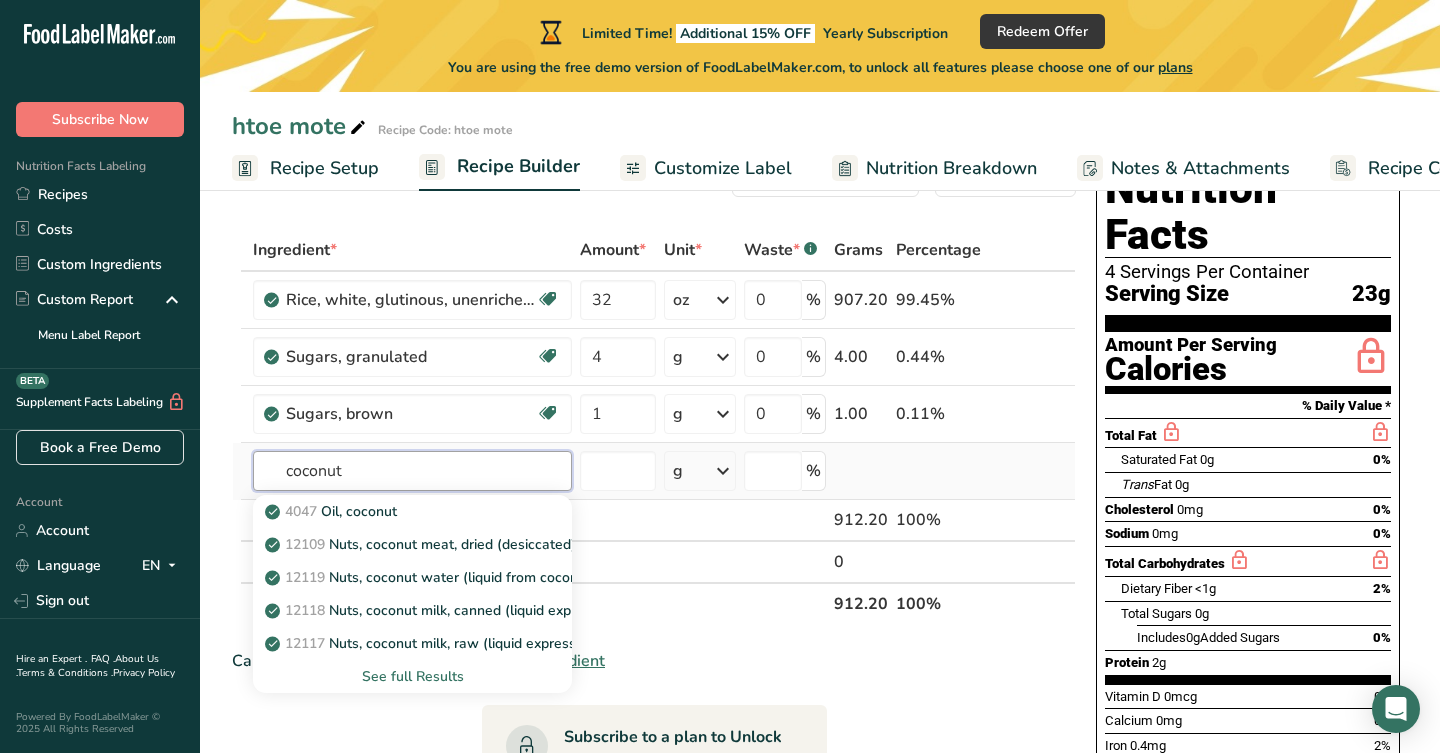 type on "coconut" 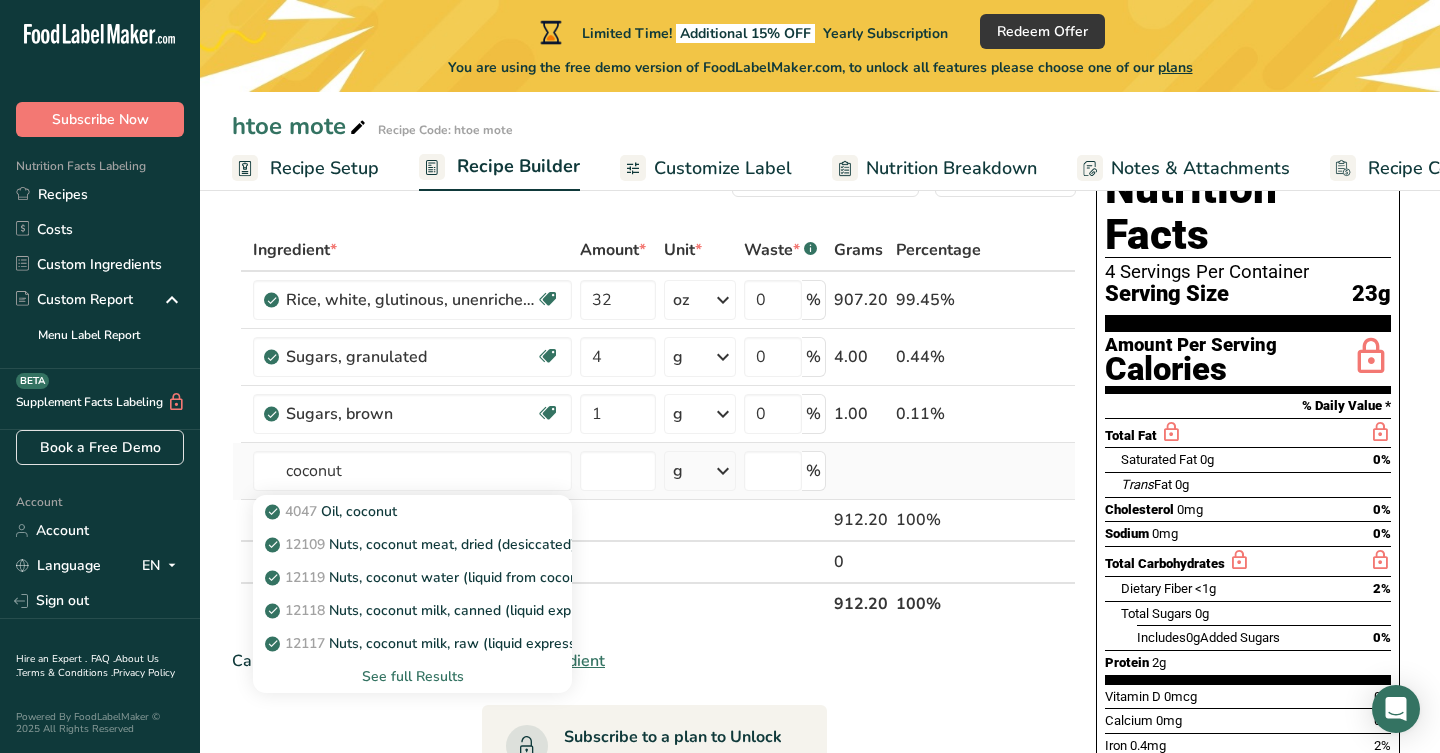 type 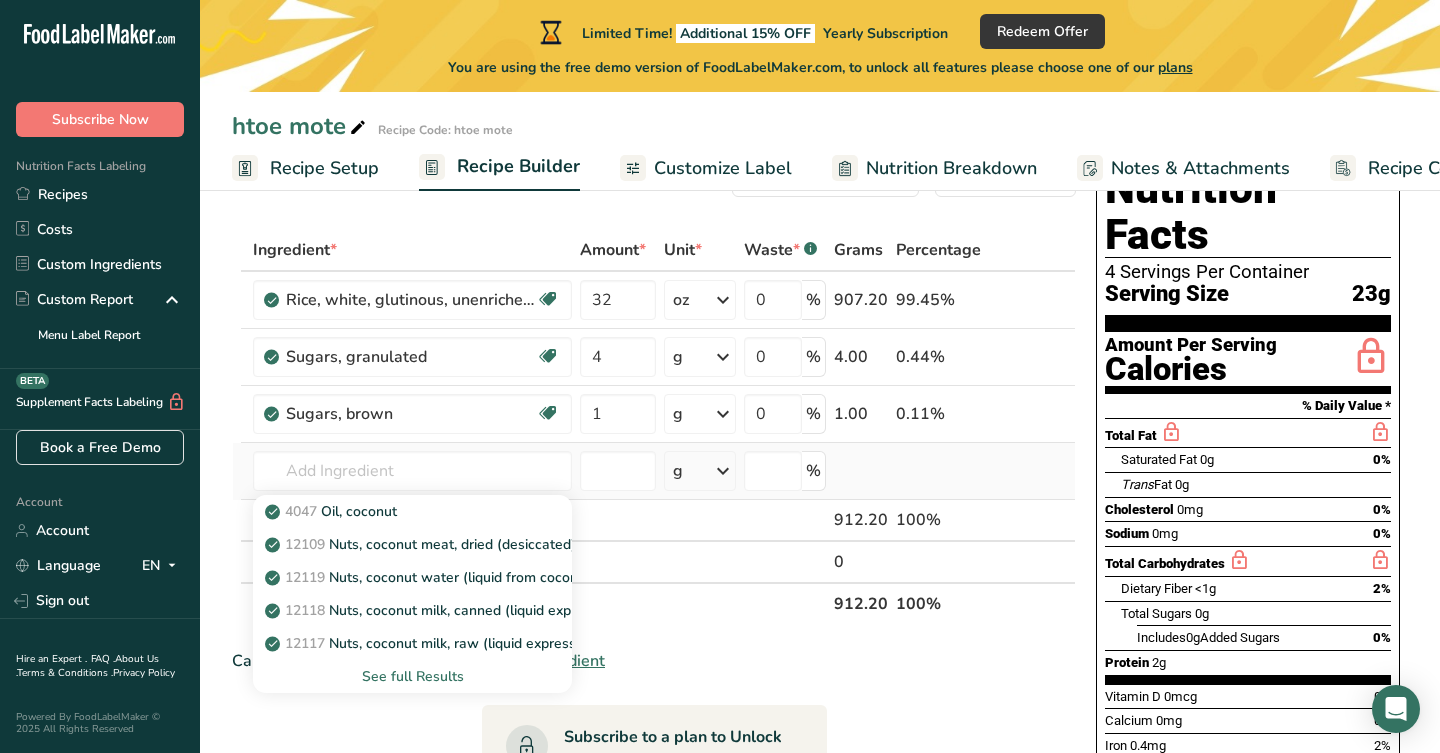click on "See full Results" at bounding box center (412, 676) 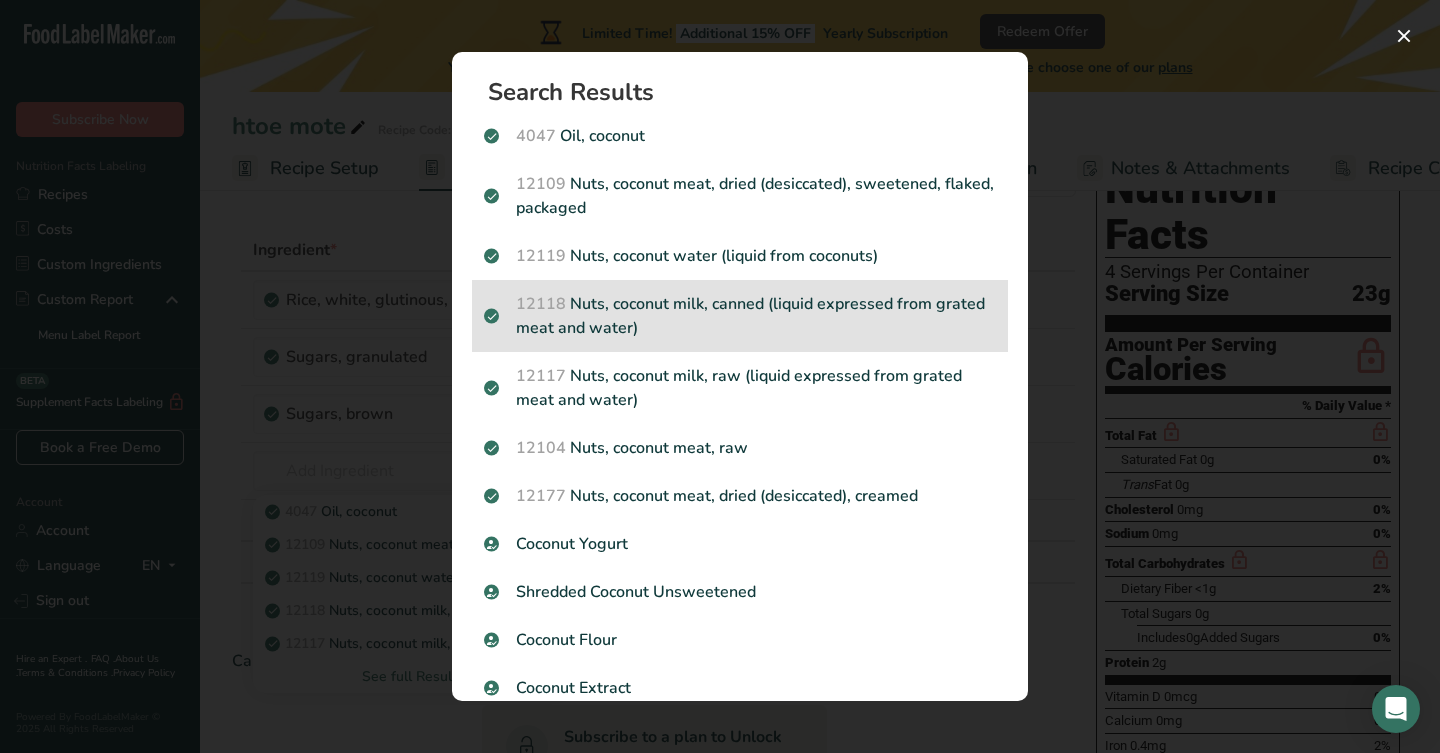 click on "[NUMBER]
Nuts, coconut milk, canned (liquid expressed from grated meat and water)" at bounding box center (740, 316) 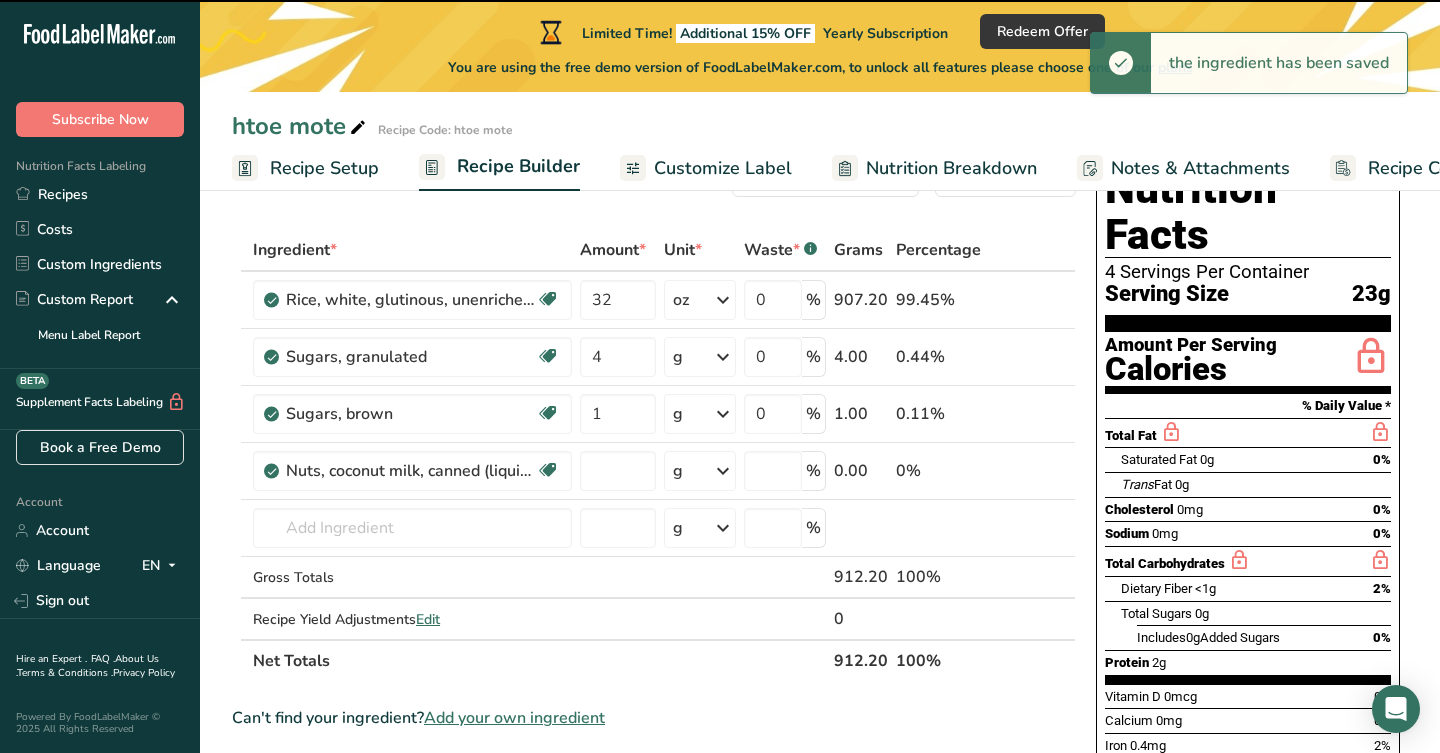 type on "0" 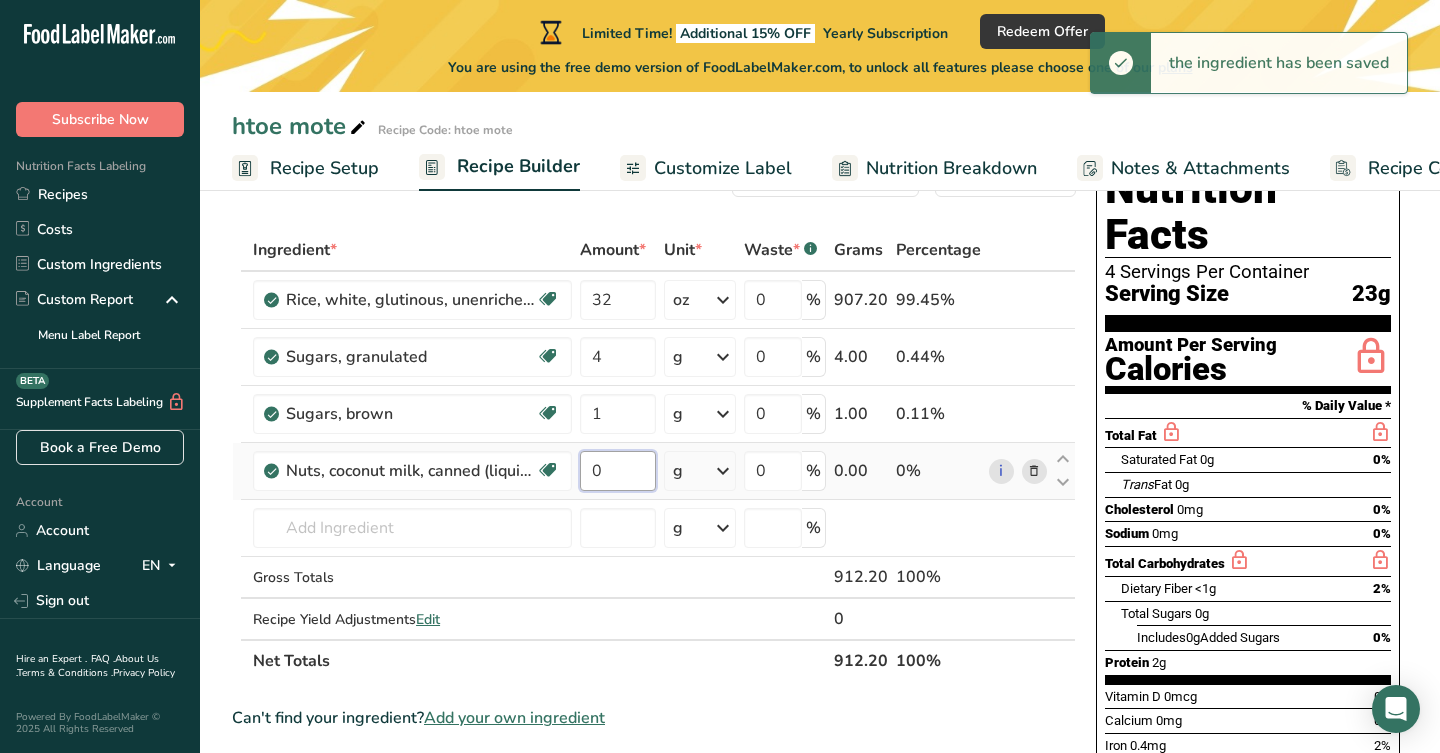 click on "0" at bounding box center (618, 471) 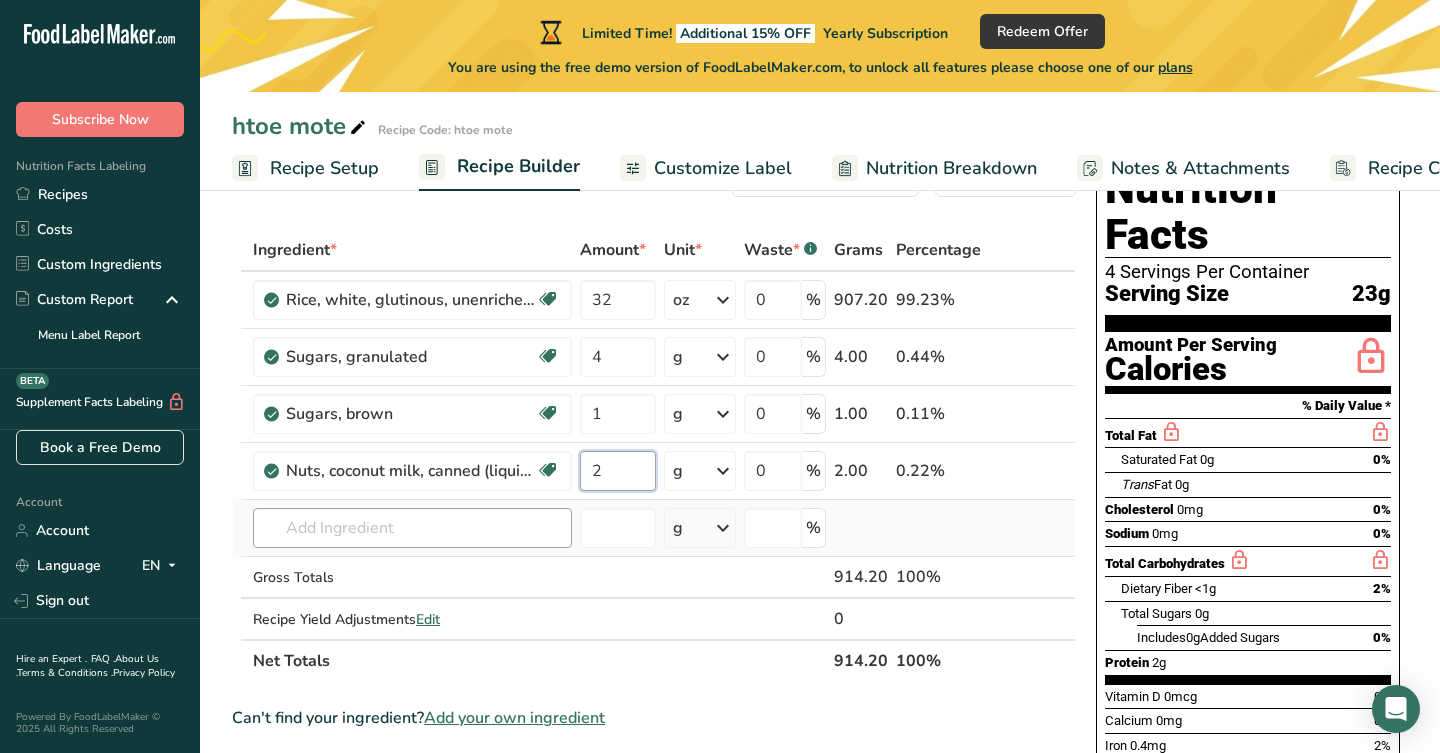 type on "2" 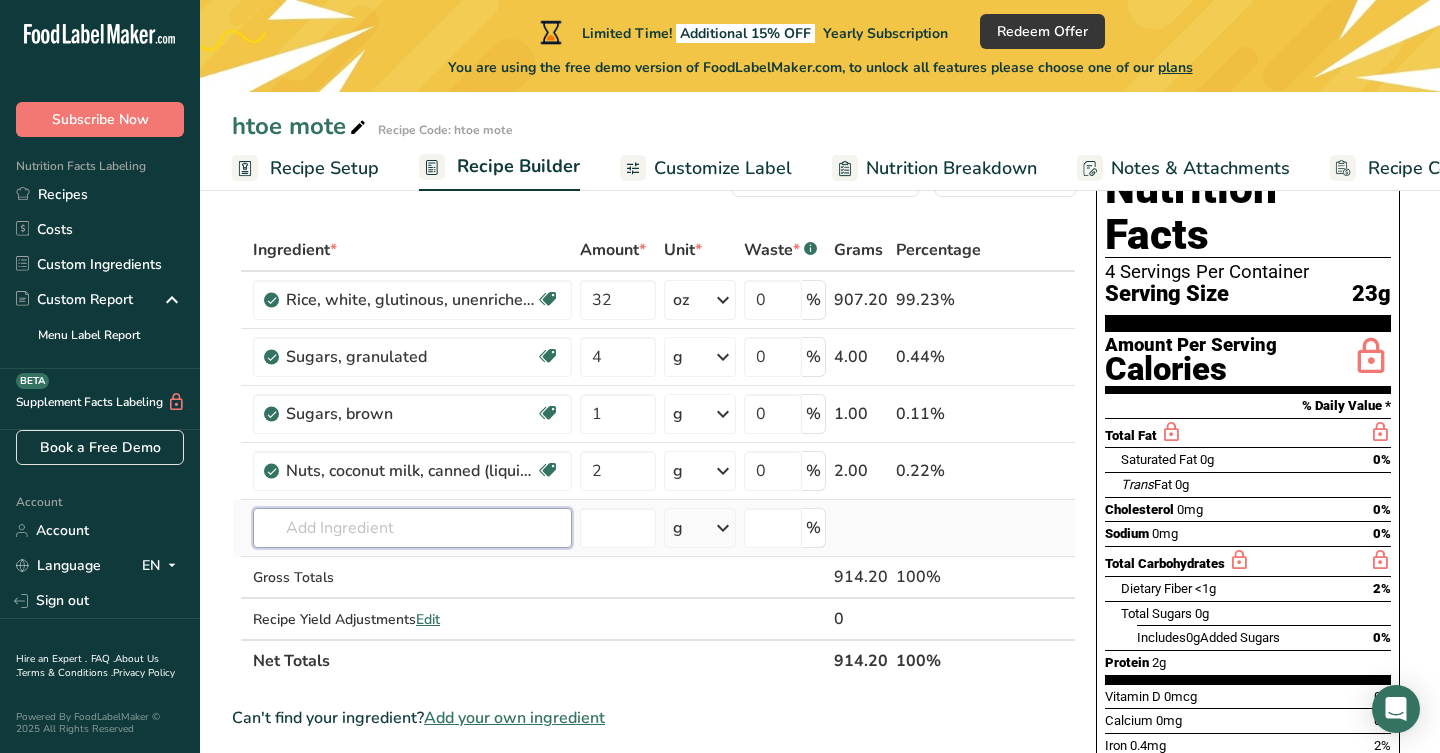 click on "Ingredient *
Amount *
Unit *
Waste *   .a-a{fill:#347362;}.b-a{fill:#fff;}          Grams
Percentage
Rice, white, glutinous, unenriched, uncooked
Dairy free
Gluten free
Vegan
Vegetarian
Soy free
32
oz
Portions
1 cup
Weight Units
g
kg
mg
mcg
lb
oz
See less
Volume Units
l
Volume units require a density conversion. If you know your ingredient's density enter it below. Otherwise, click on "RIA" our AI Regulatory bot - she will be able to help you
lb/ft3
g/cm3
Confirm
mL" at bounding box center (654, 455) 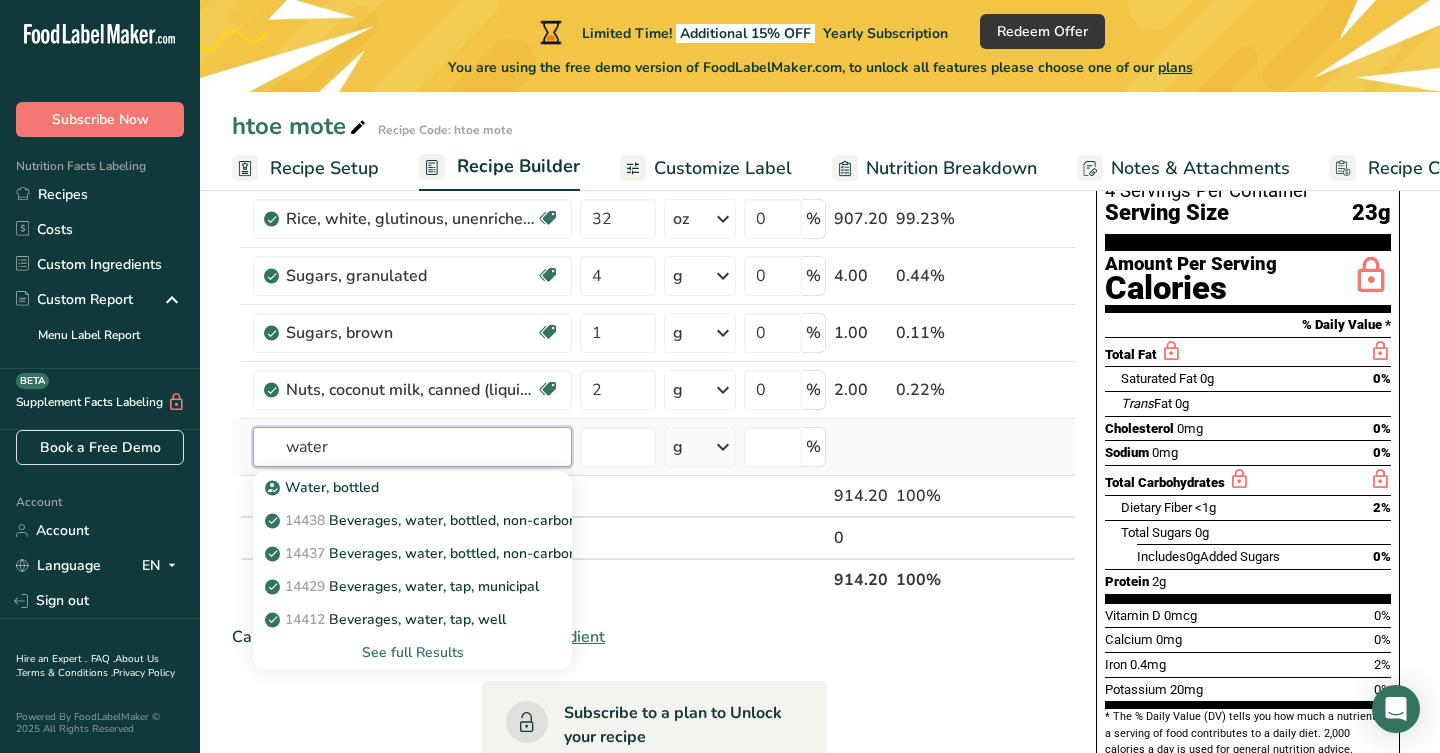 scroll, scrollTop: 166, scrollLeft: 0, axis: vertical 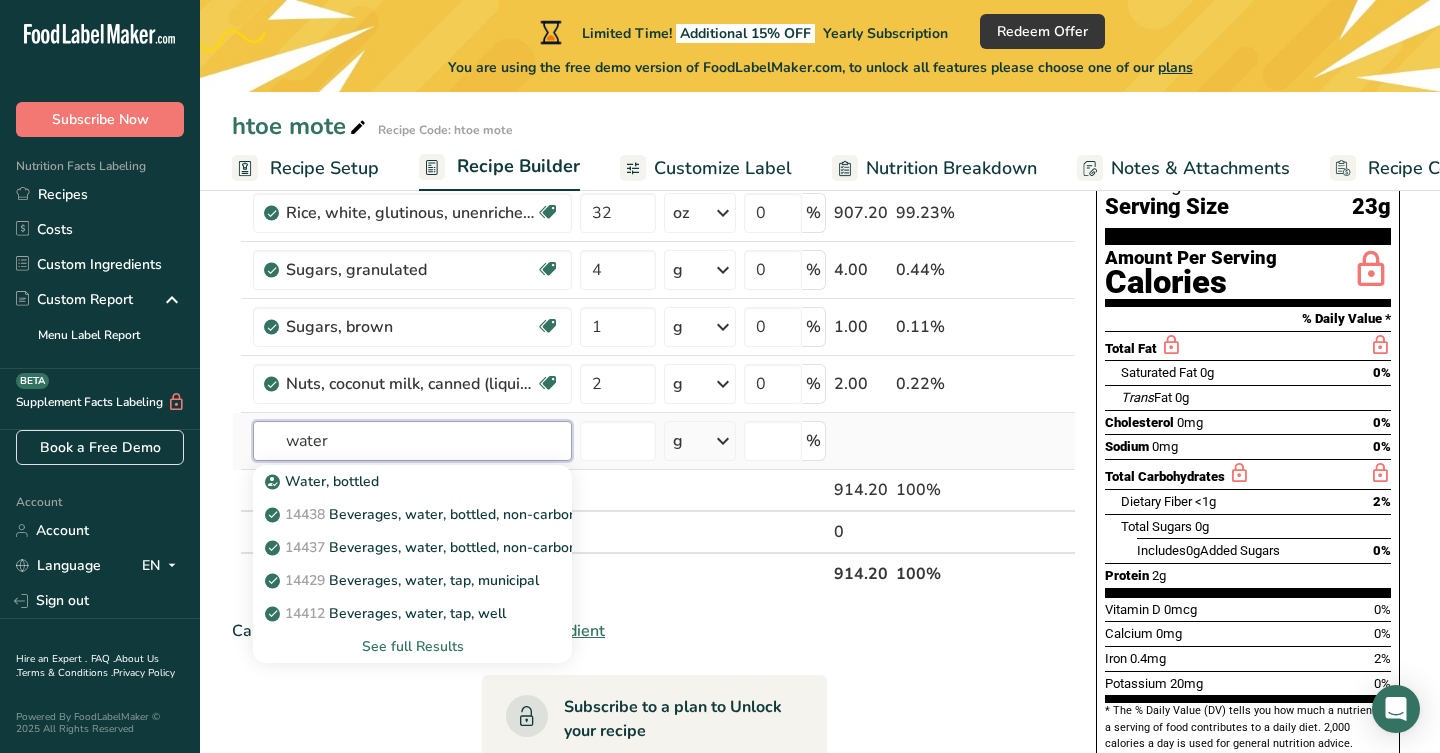 type on "water" 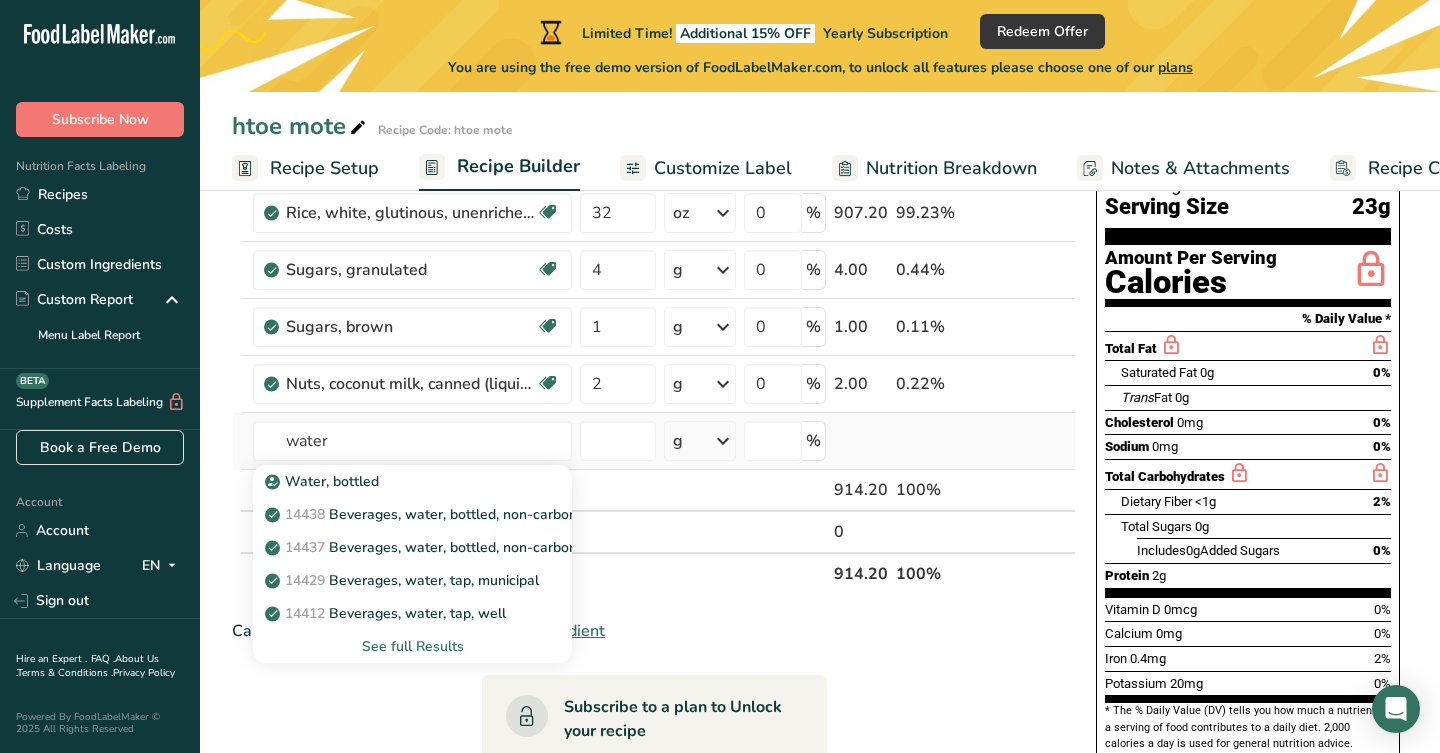 type 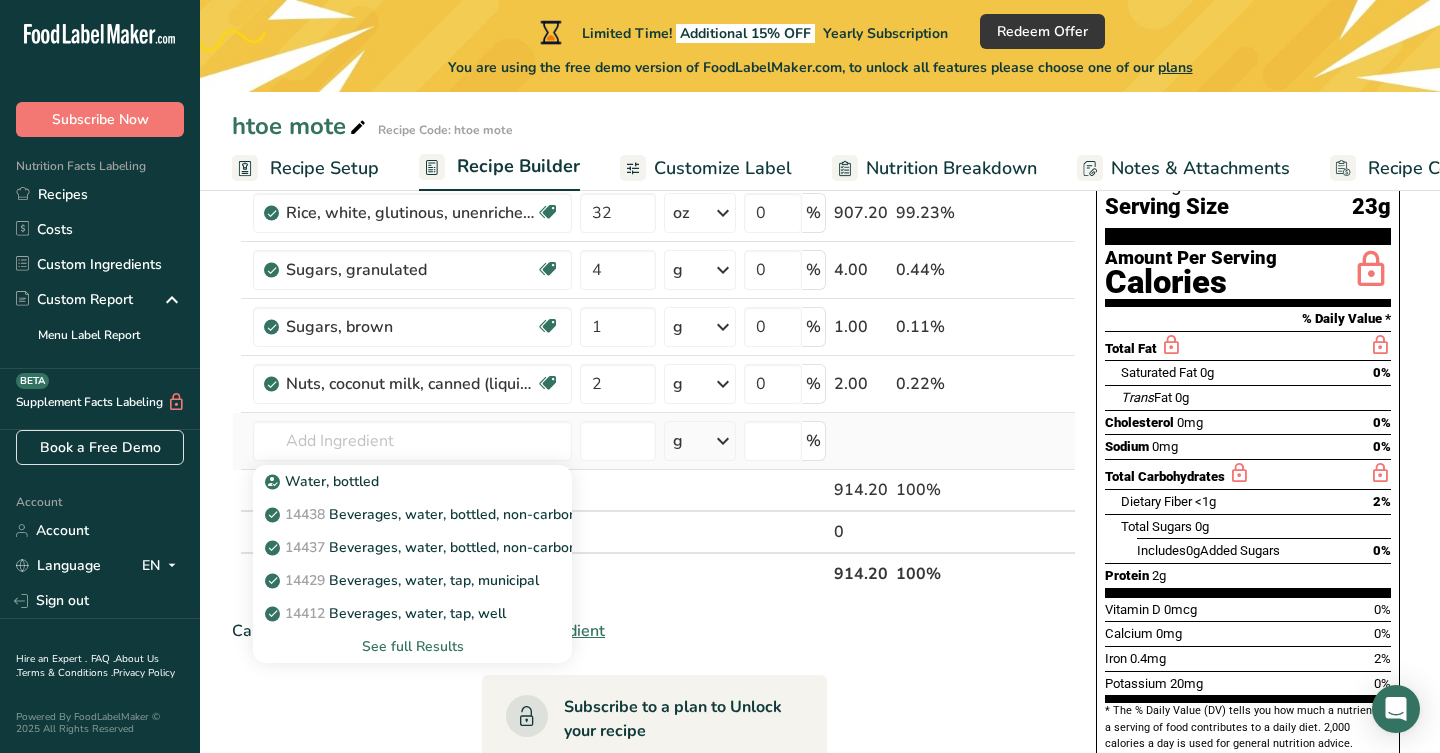 click on "See full Results" at bounding box center [412, 646] 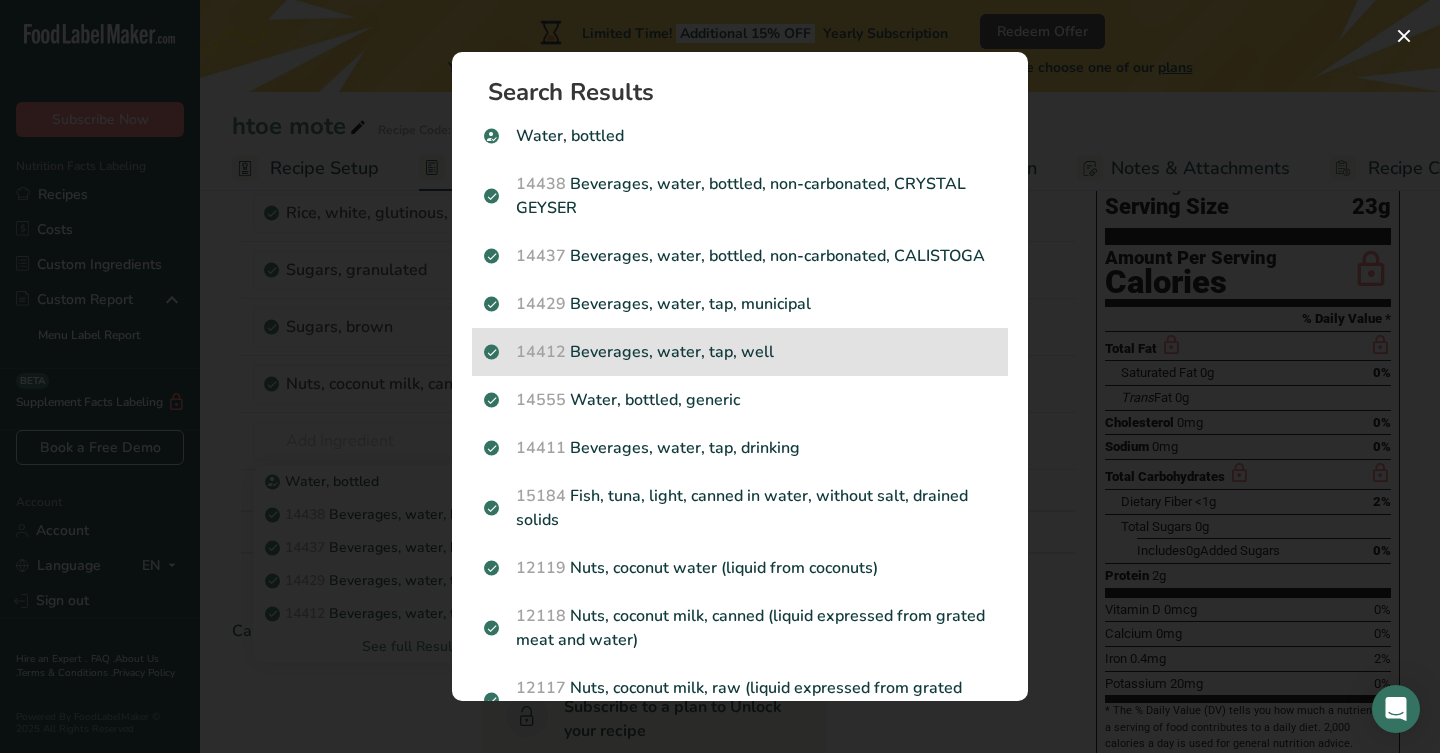 click on "[NUMBER]
Beverages, water, tap, well" at bounding box center [740, 352] 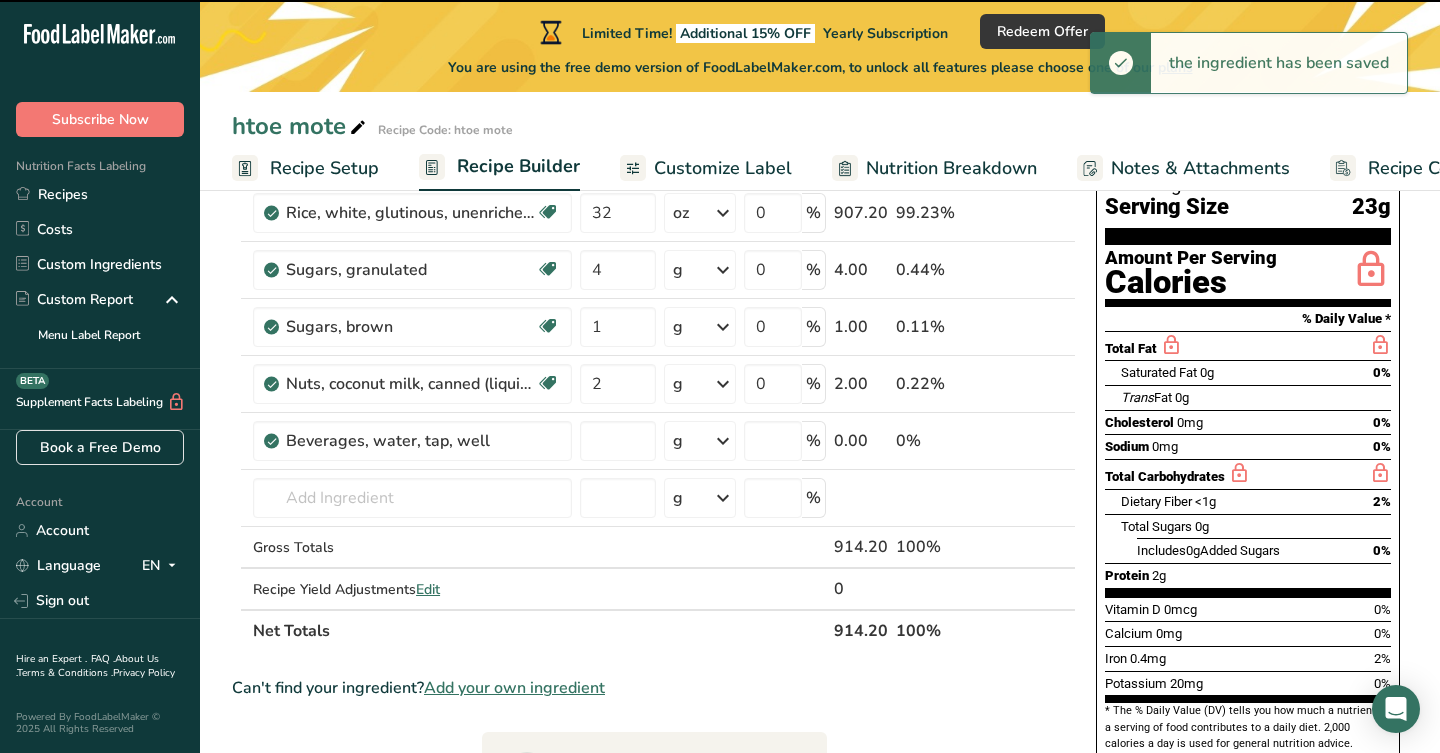 type on "0" 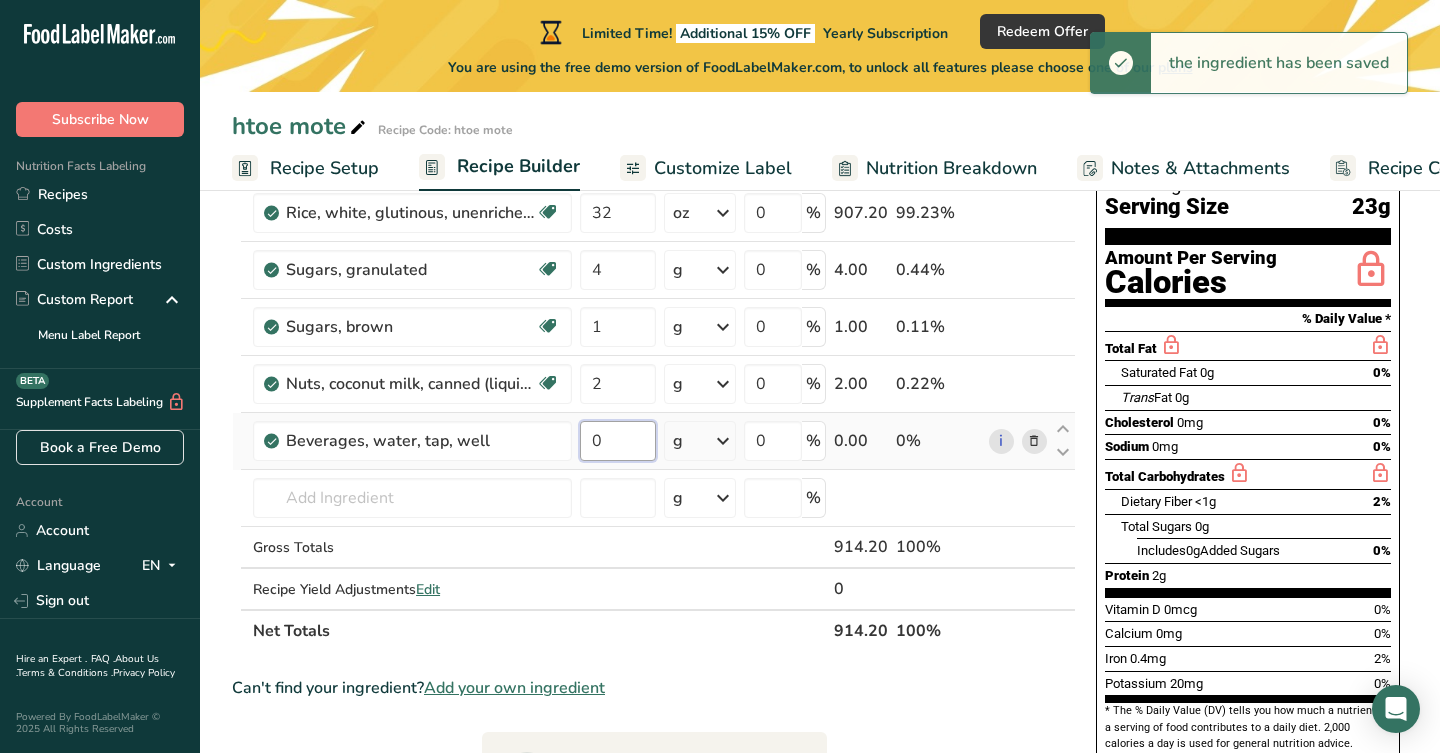 click on "0" at bounding box center [618, 441] 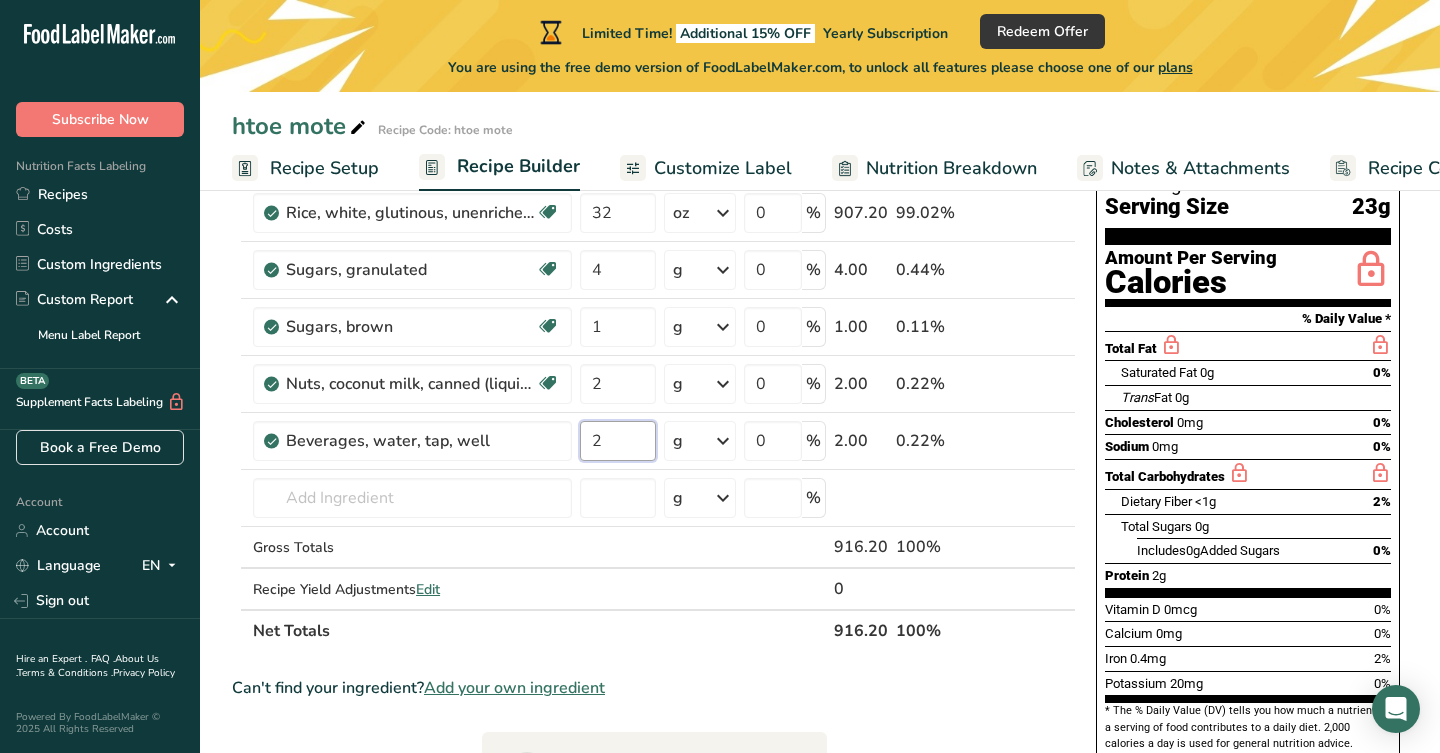 type on "2" 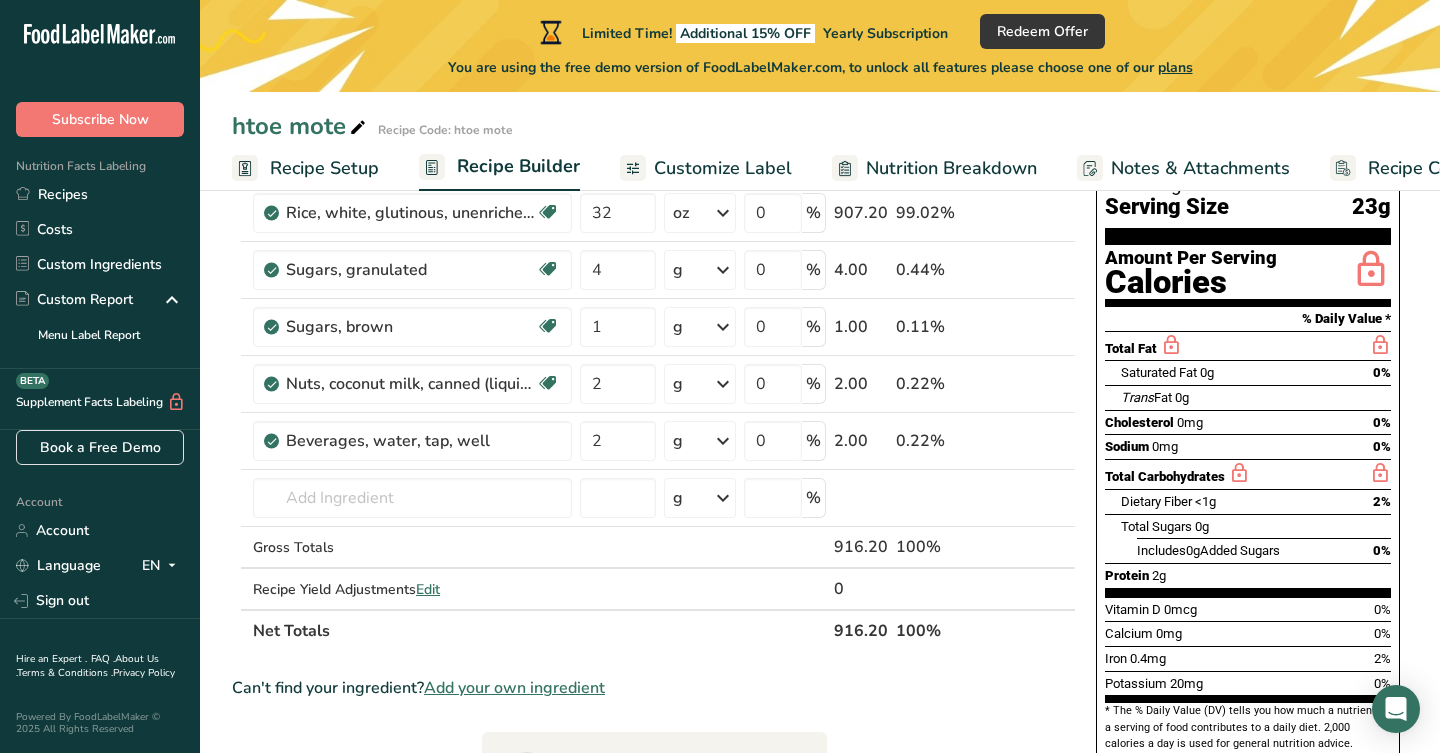 click on "Ingredient *
Amount *
Unit *
Waste *   .a-a{fill:#347362;}.b-a{fill:#fff;}          Grams
Percentage
Rice, white, glutinous, unenriched, uncooked
Dairy free
Gluten free
Vegan
Vegetarian
Soy free
32
oz
Portions
1 cup
Weight Units
g
kg
mg
mcg
lb
oz
See less
Volume Units
l
Volume units require a density conversion. If you know your ingredient's density enter it below. Otherwise, click on "RIA" our AI Regulatory bot - she will be able to help you
lb/ft3
g/cm3
Confirm
mL" at bounding box center [654, 726] 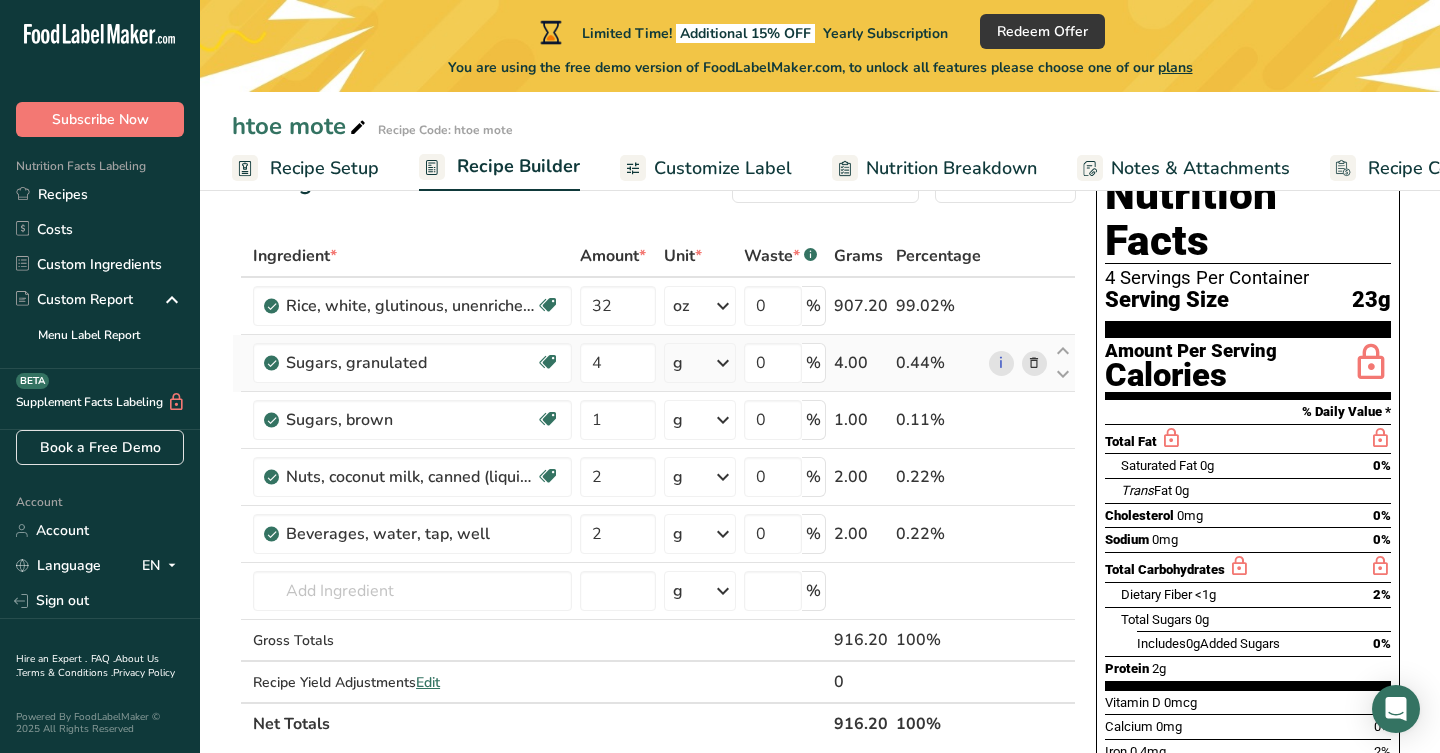 scroll, scrollTop: 69, scrollLeft: 0, axis: vertical 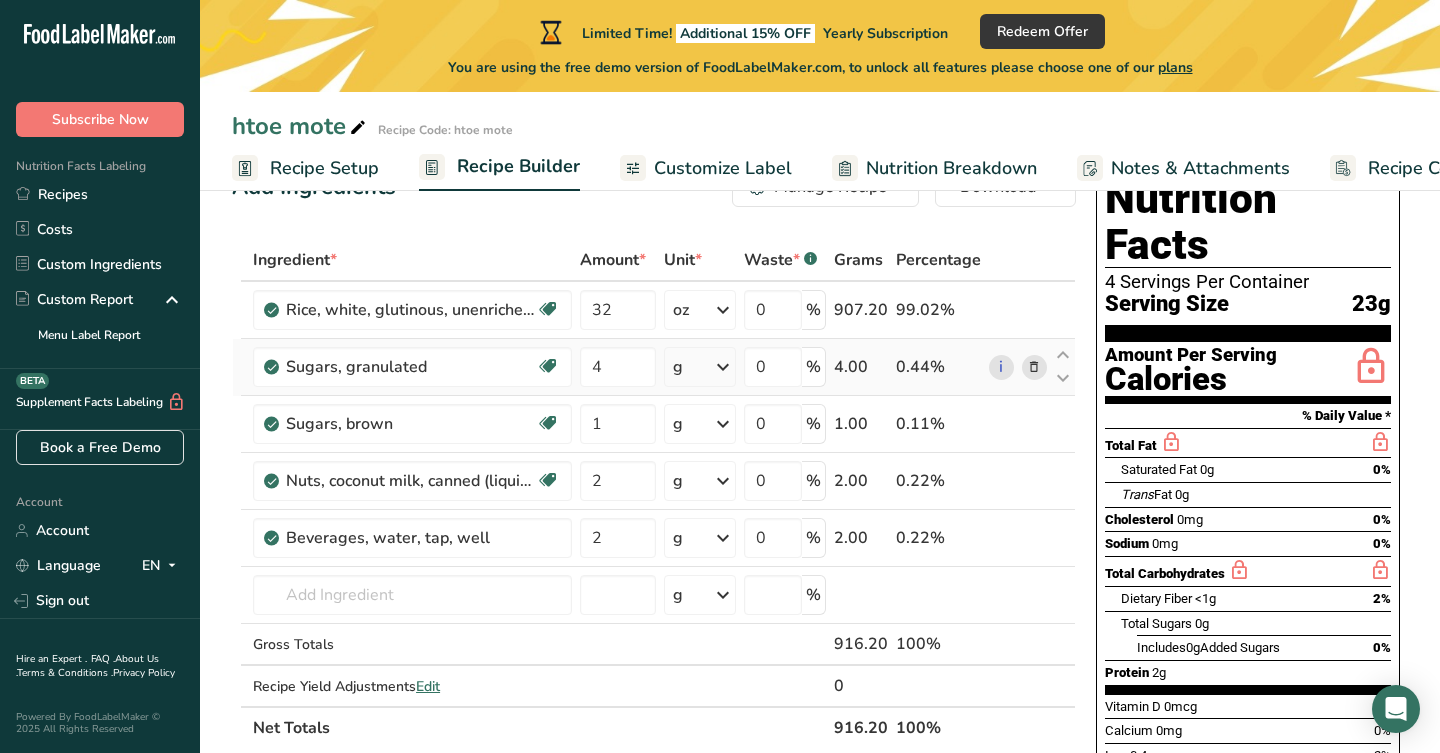 click at bounding box center (723, 367) 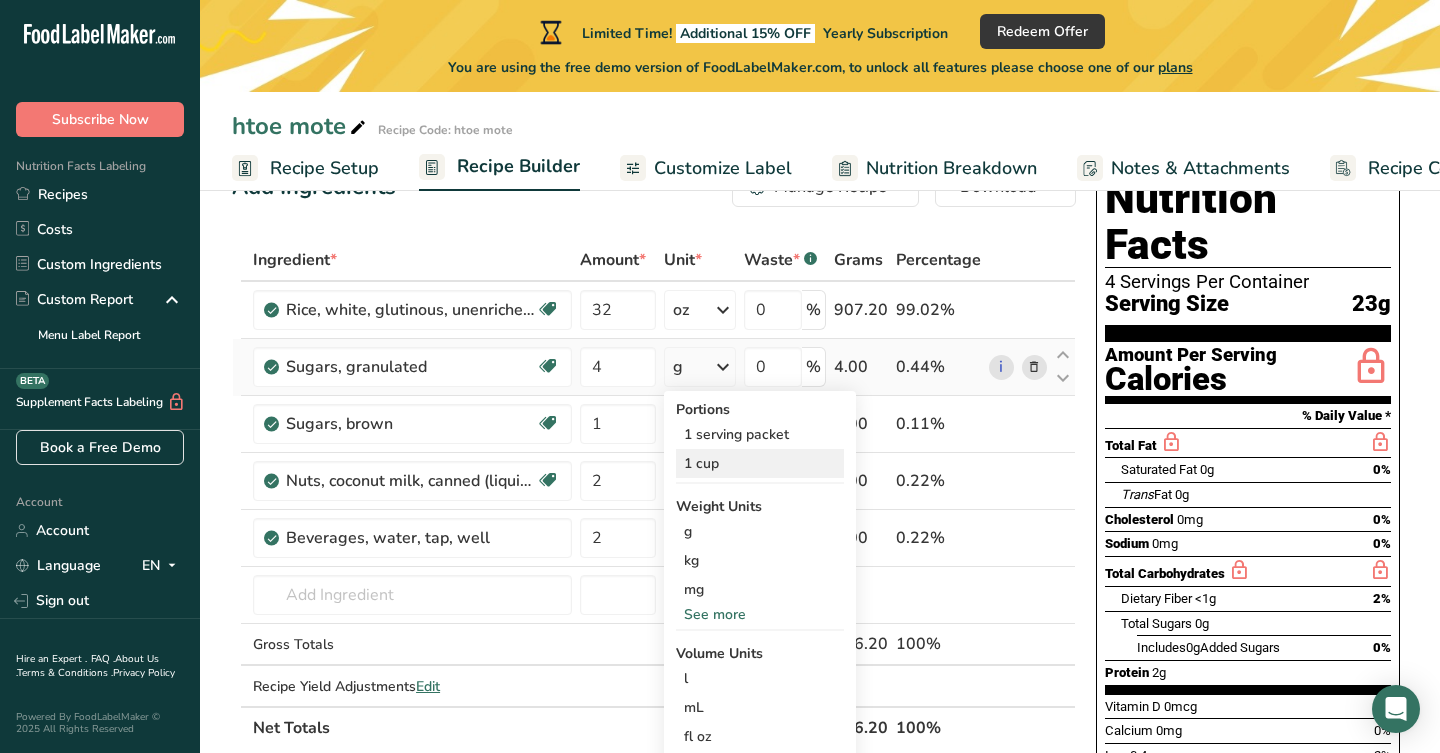 click on "1 cup" at bounding box center (760, 463) 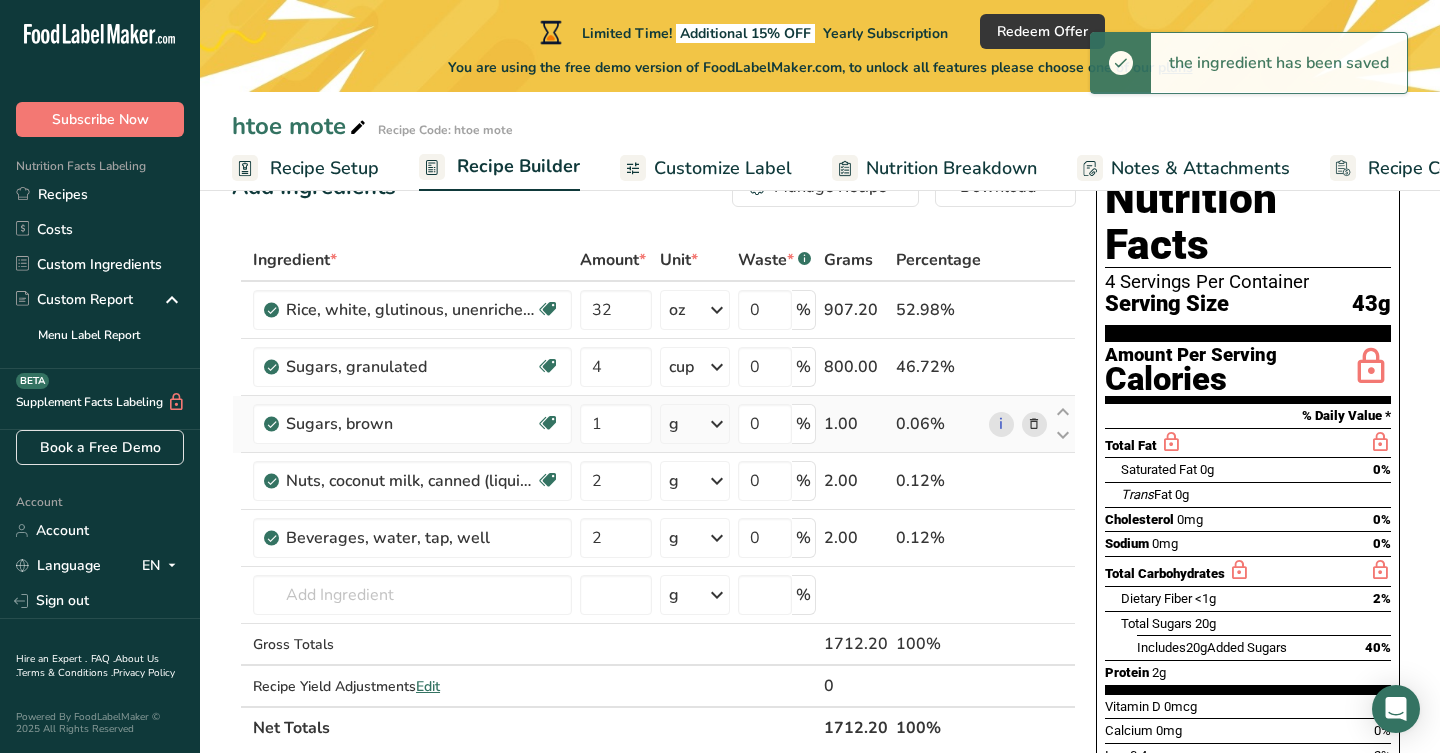 click at bounding box center (717, 424) 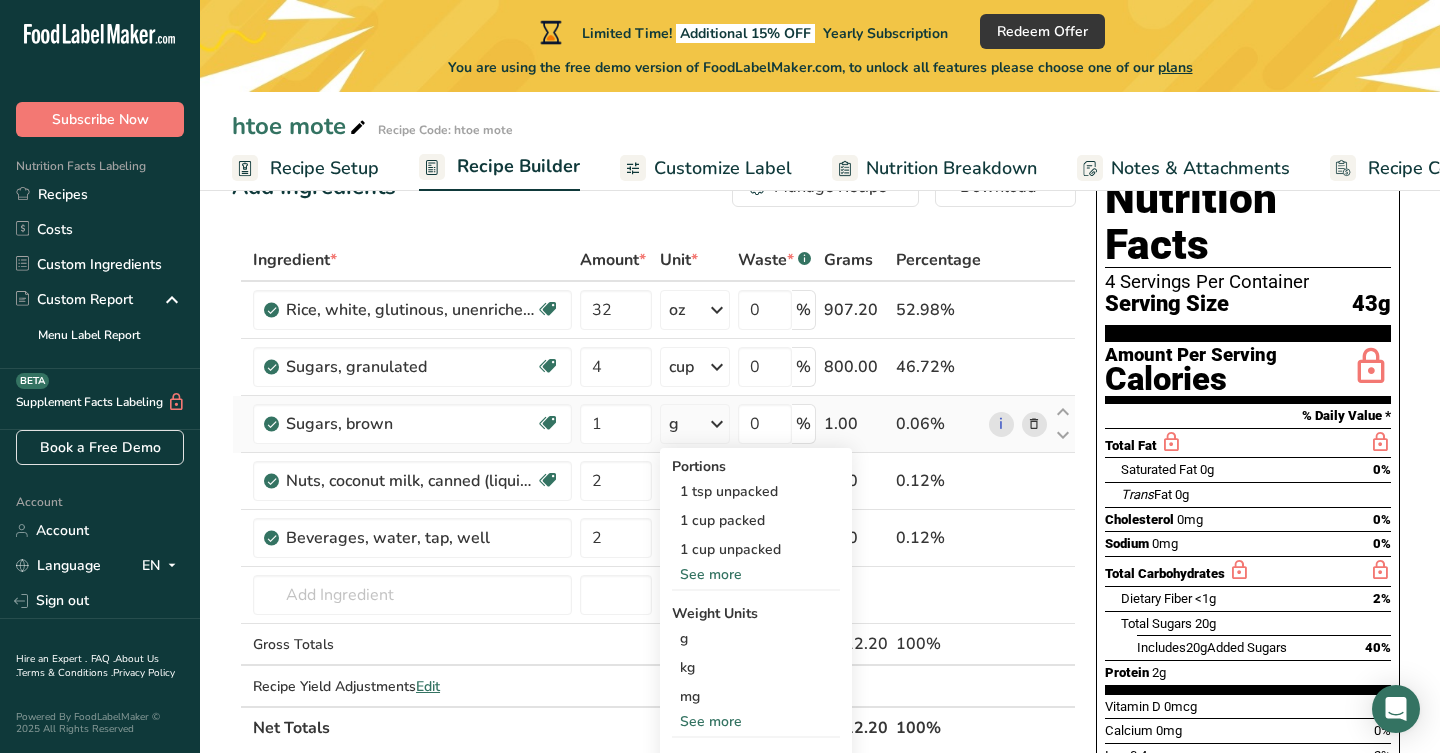 click on "See more" at bounding box center [756, 574] 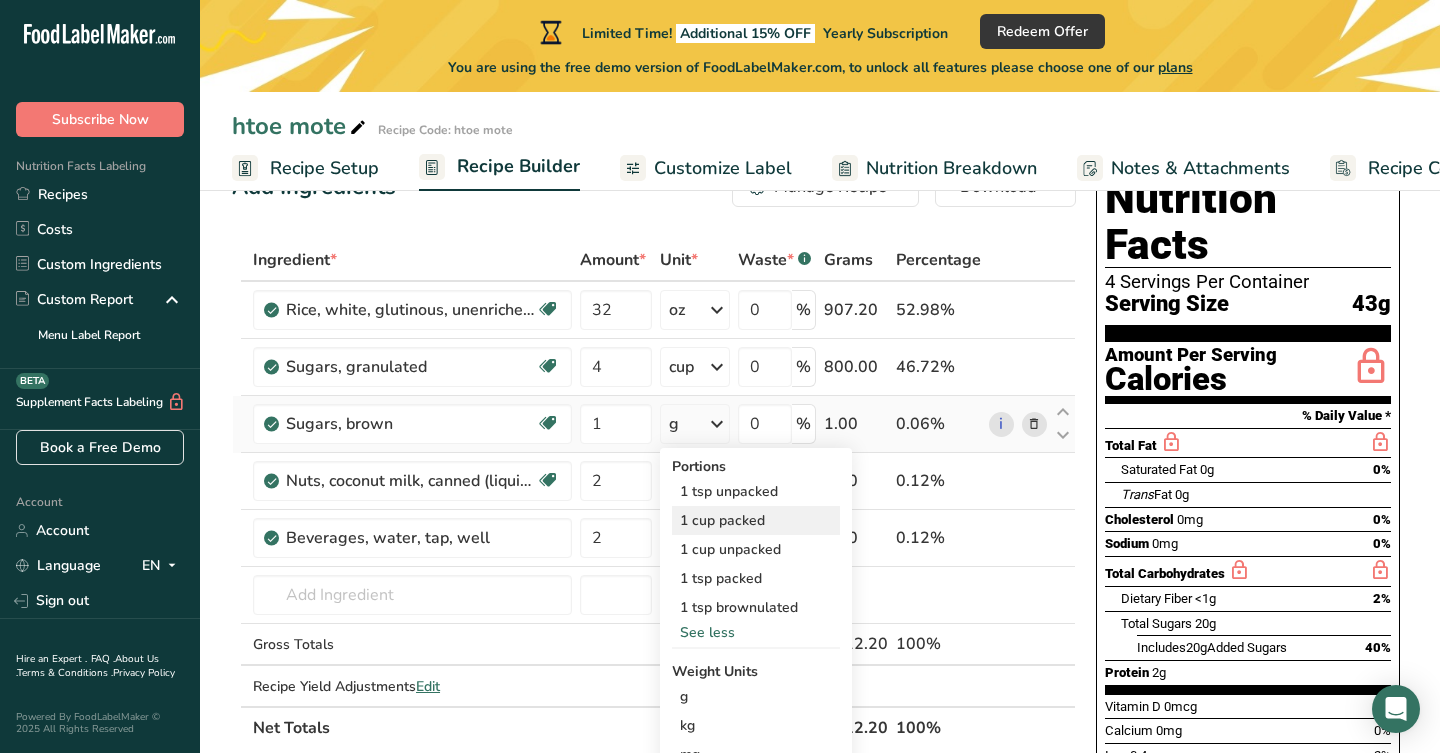 click on "1 cup packed" at bounding box center [756, 520] 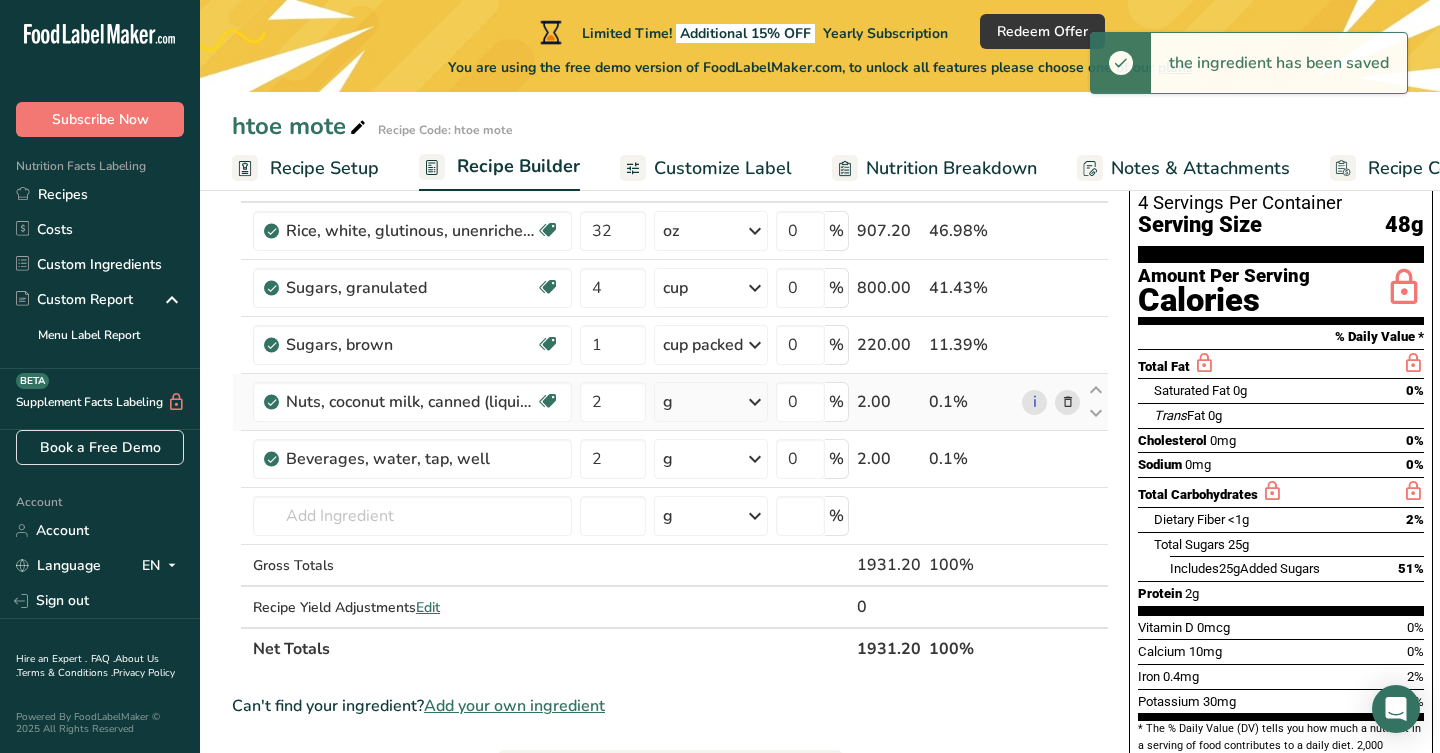 scroll, scrollTop: 154, scrollLeft: 0, axis: vertical 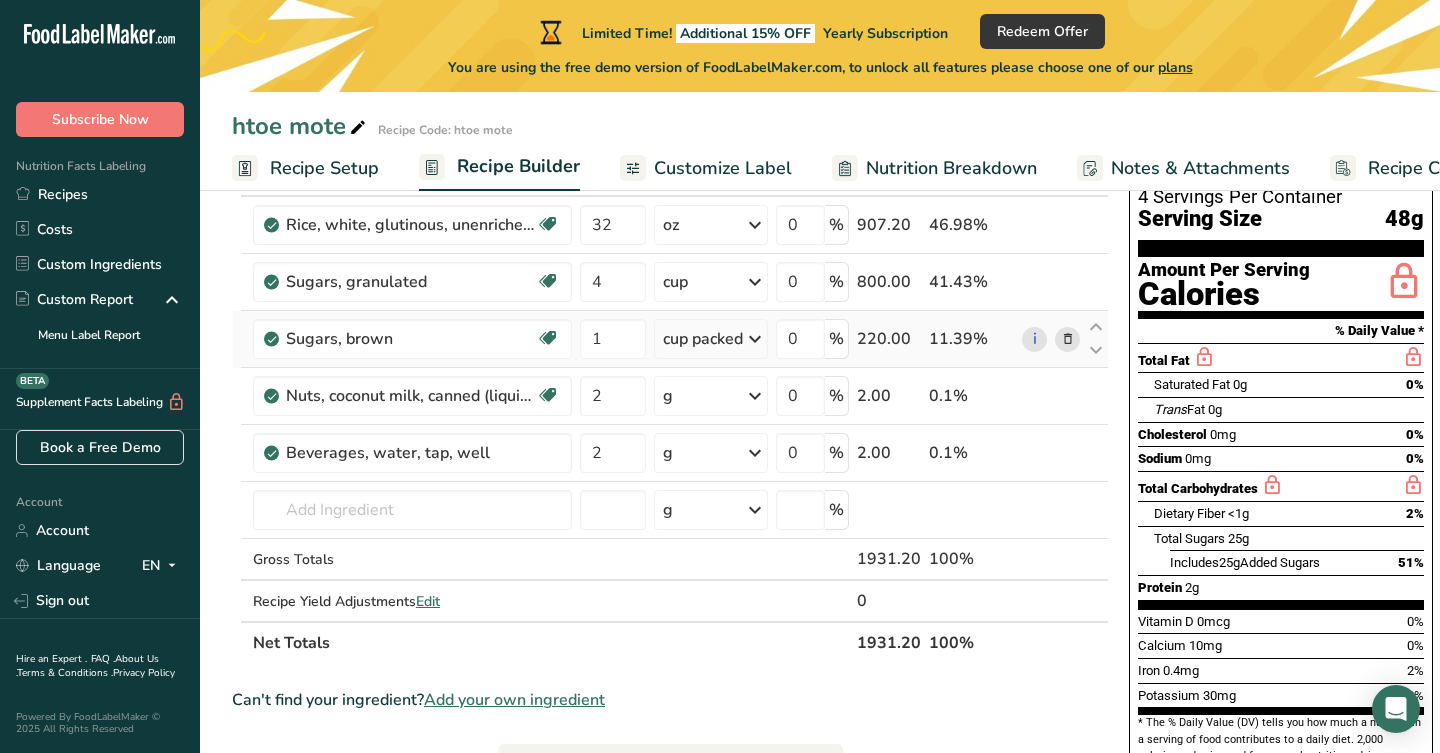 click at bounding box center (755, 339) 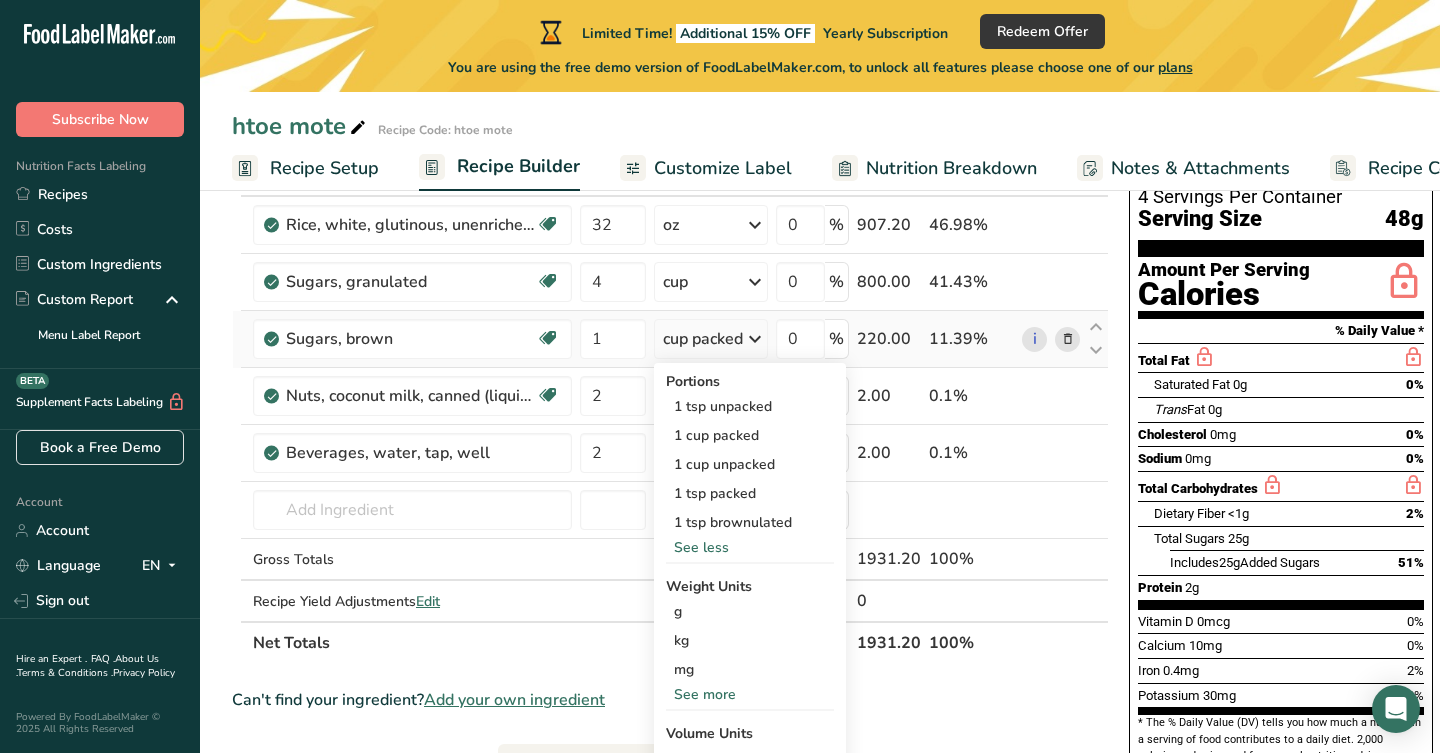 click on "See less" at bounding box center [750, 547] 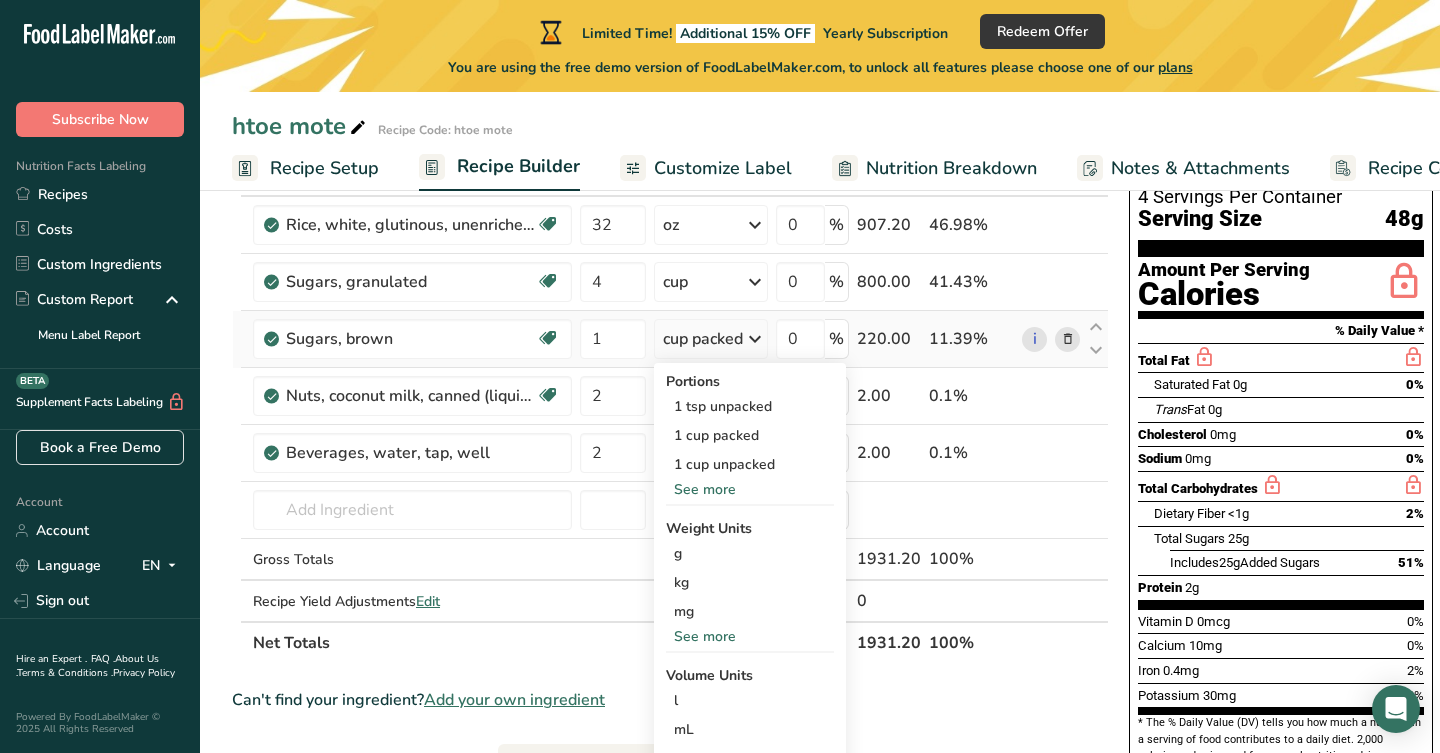 click on "See more" at bounding box center (750, 636) 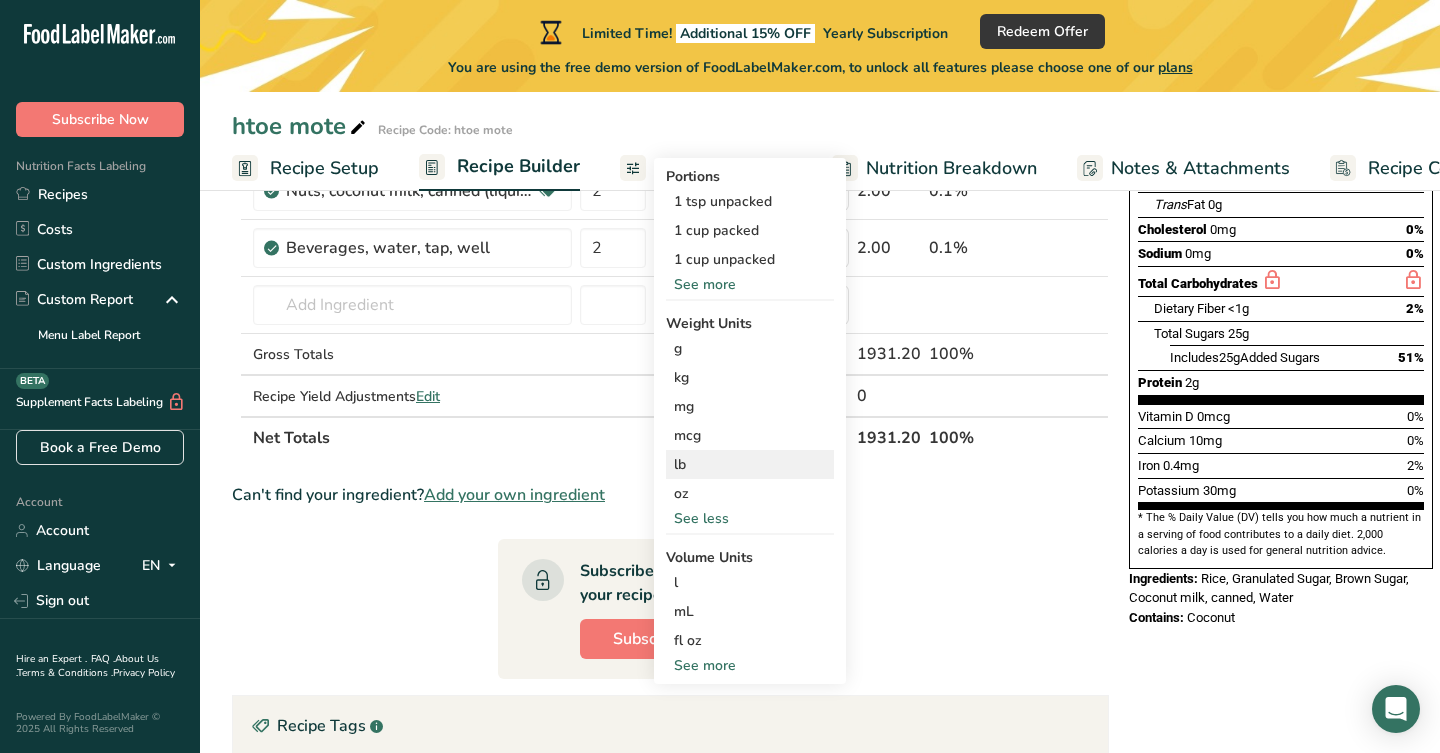 scroll, scrollTop: 364, scrollLeft: 0, axis: vertical 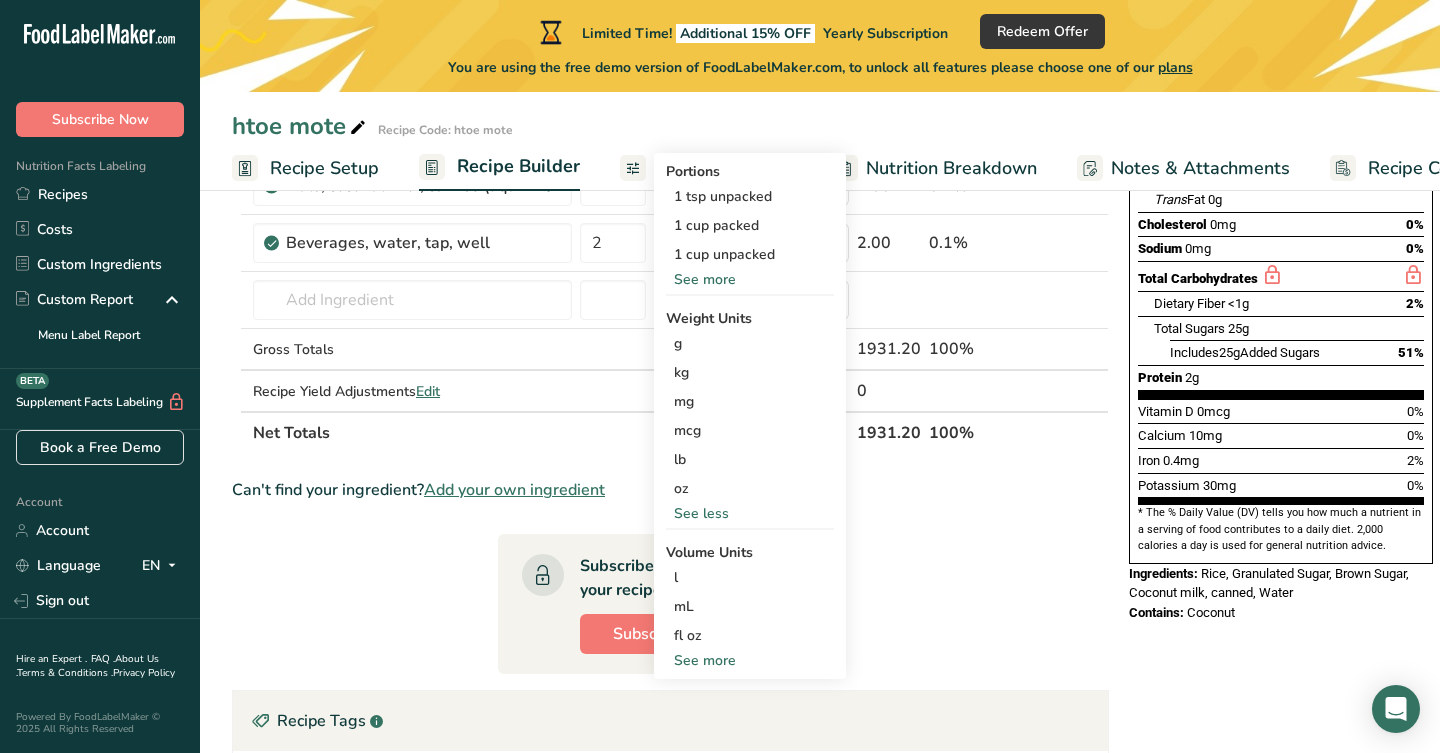 click on "See more" at bounding box center (750, 660) 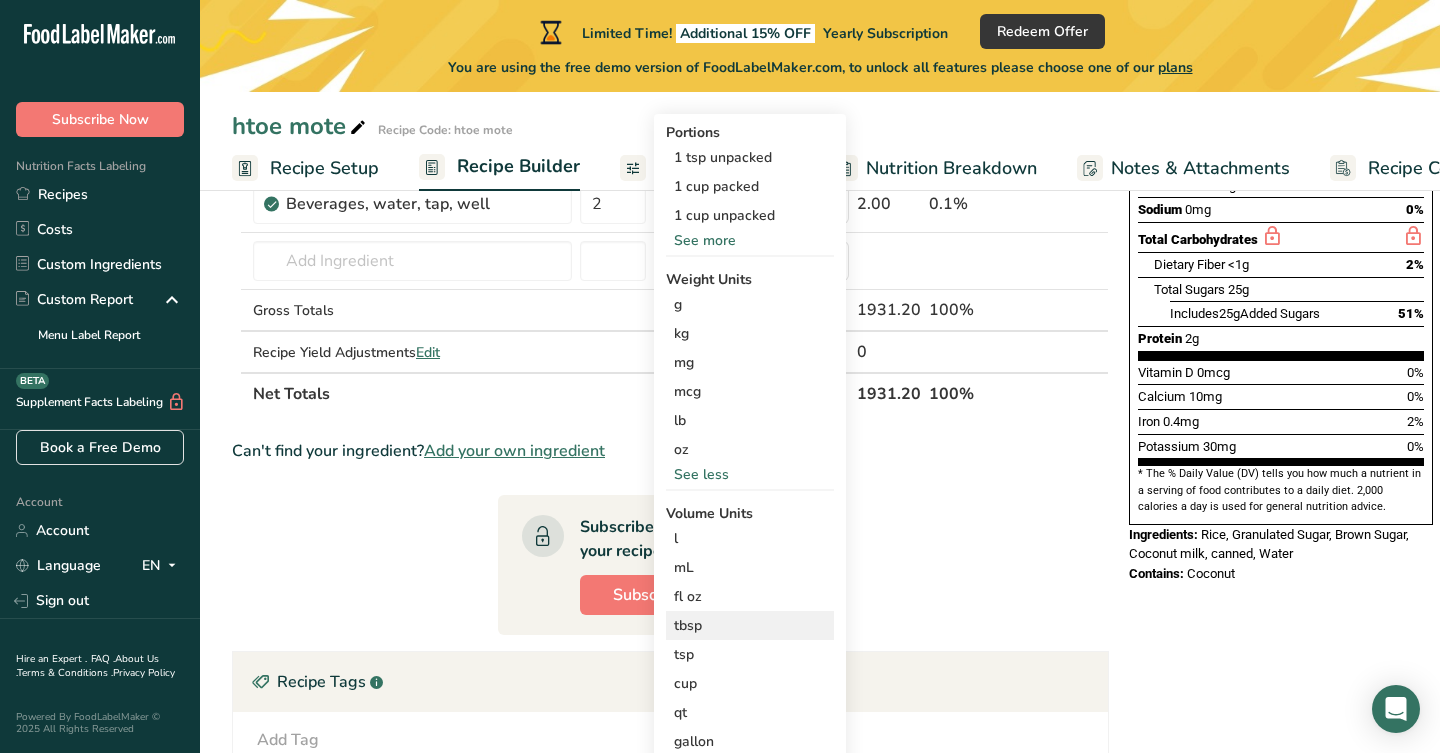 scroll, scrollTop: 406, scrollLeft: 0, axis: vertical 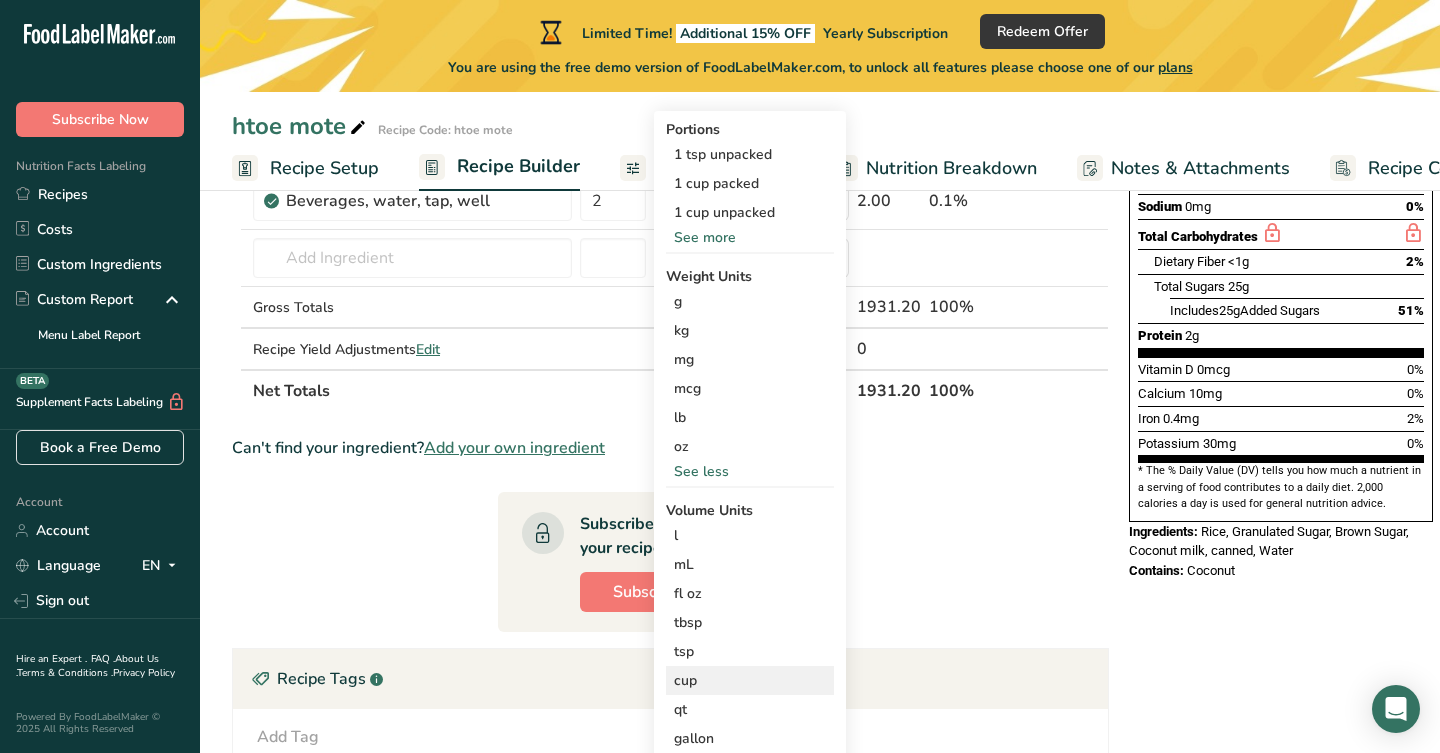 click on "cup" at bounding box center (750, 680) 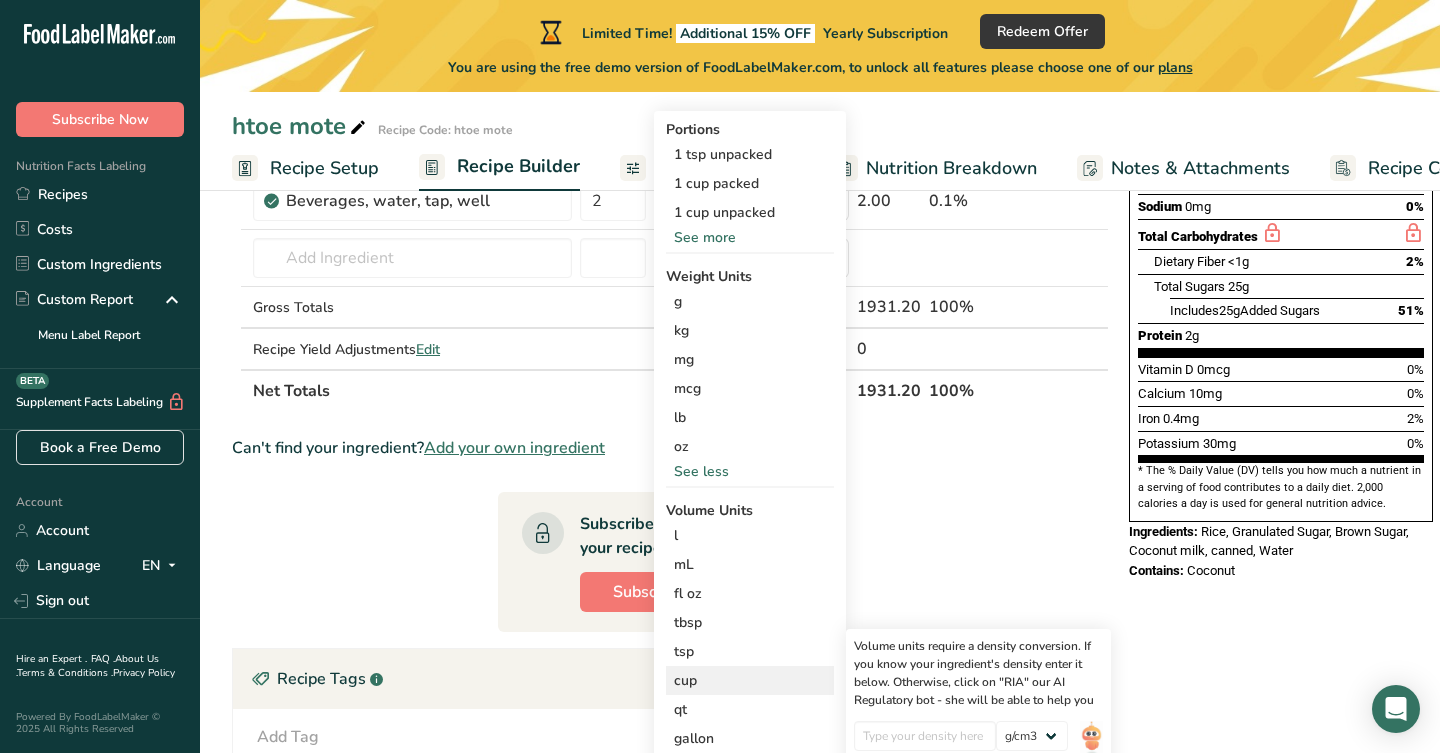 click on "cup" at bounding box center (750, 680) 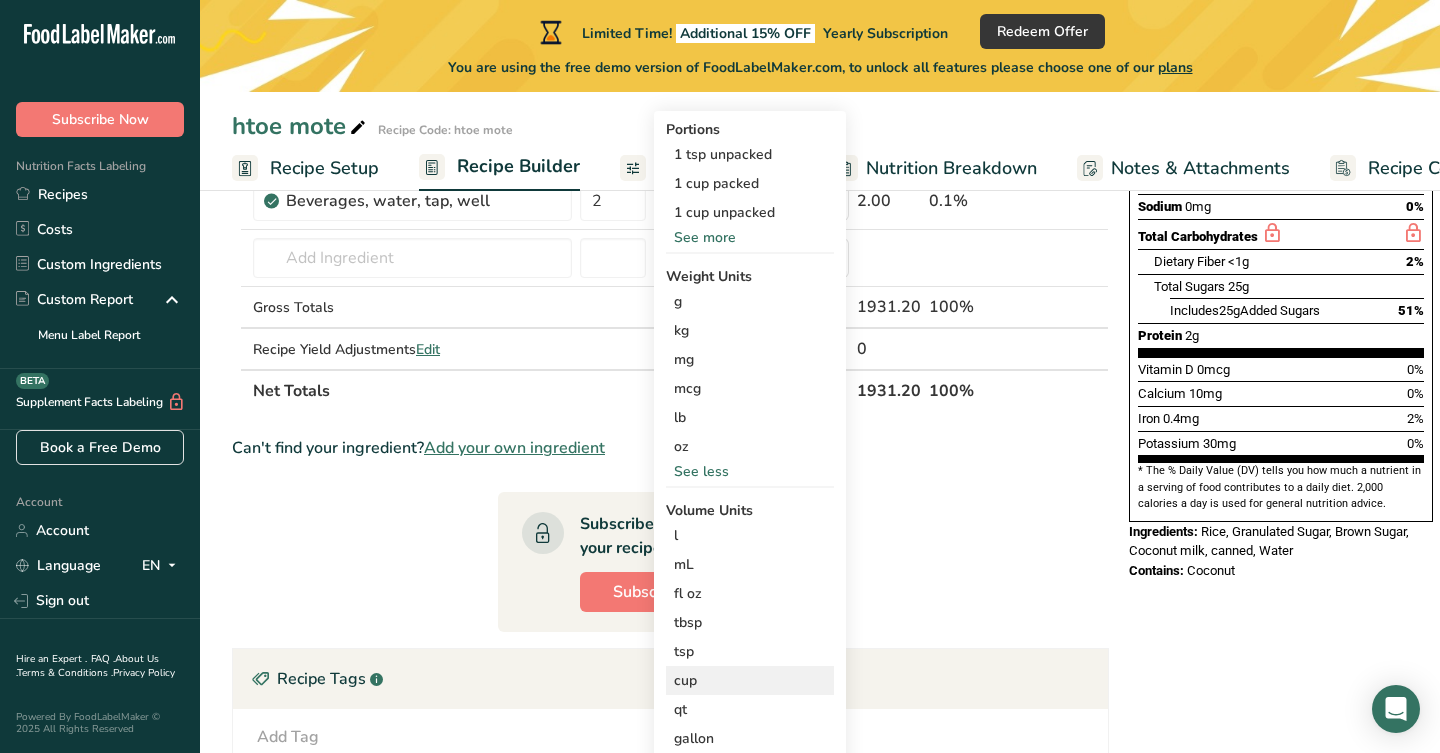 click on "cup" at bounding box center (750, 680) 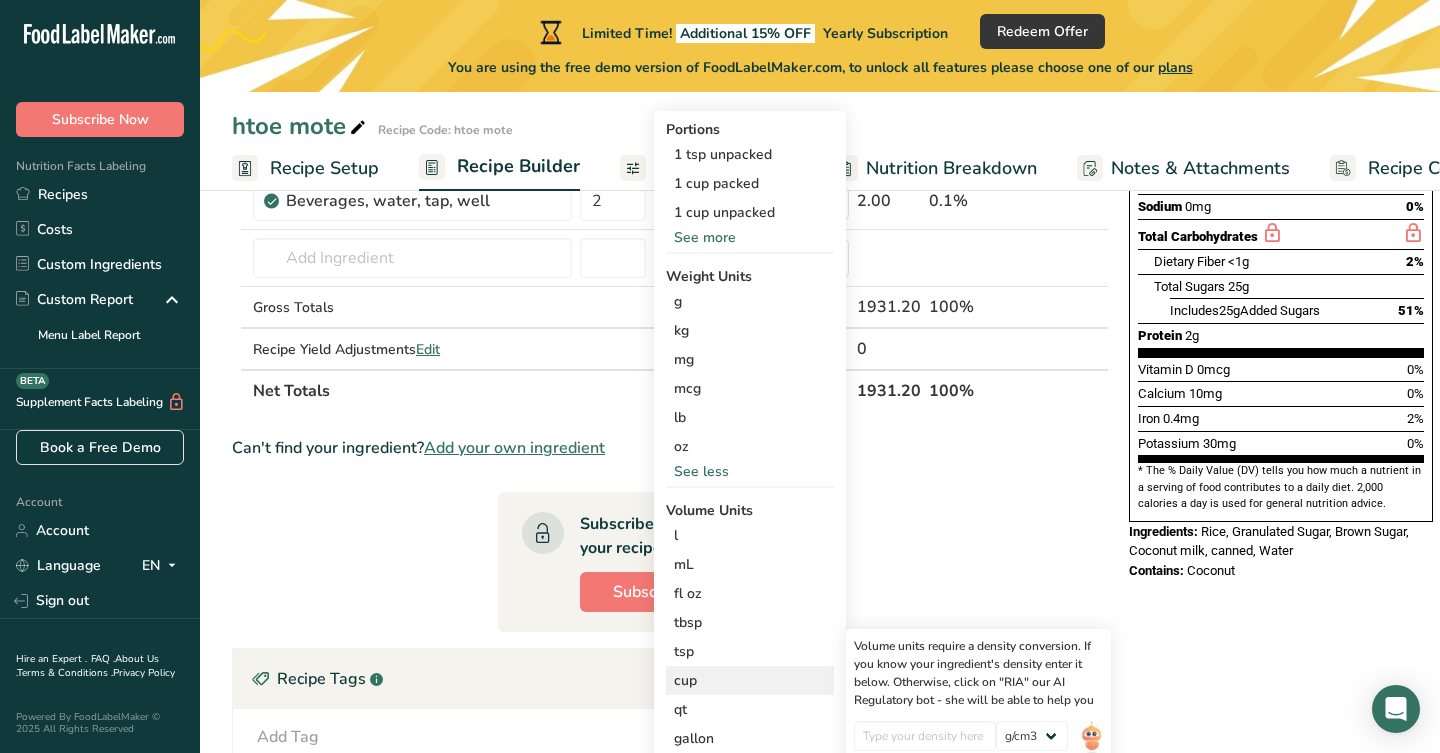 click on "cup" at bounding box center [750, 680] 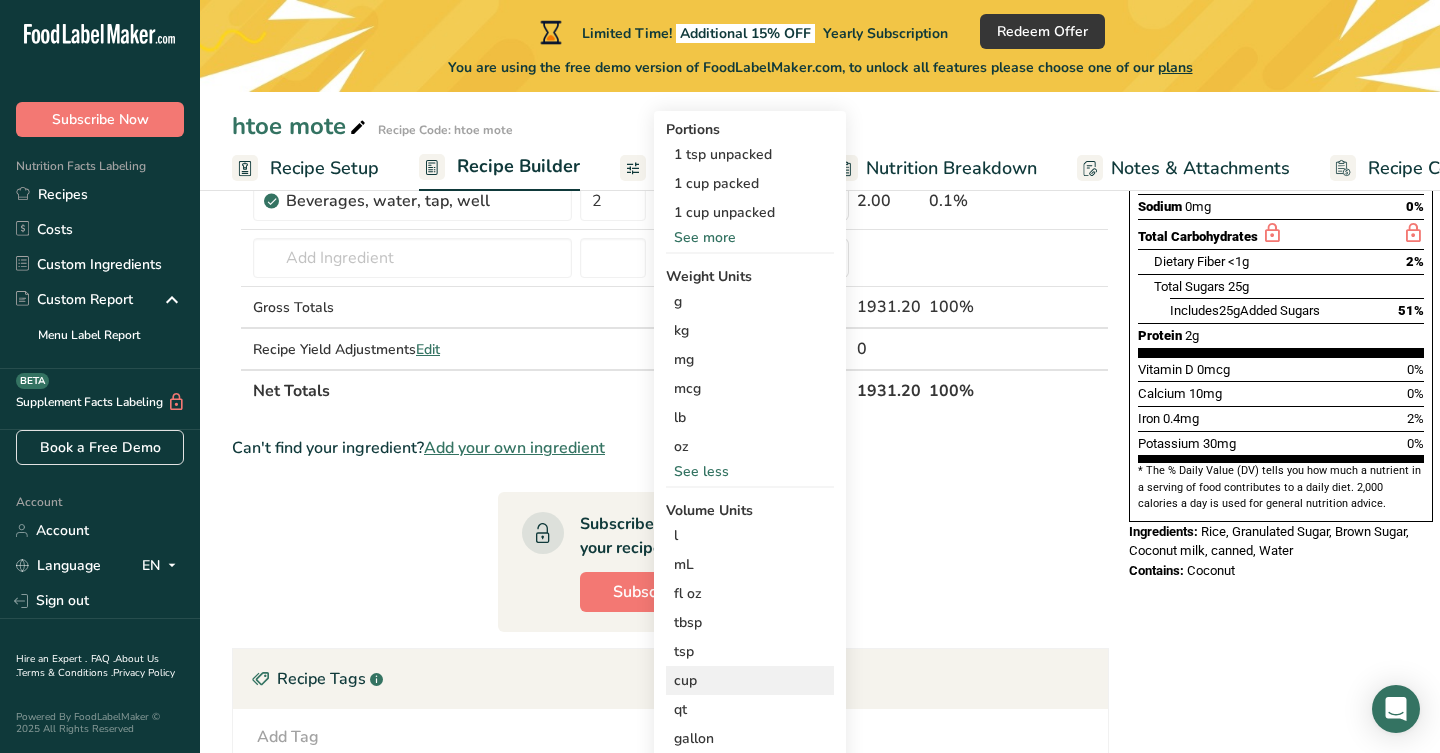 click on "cup" at bounding box center [750, 680] 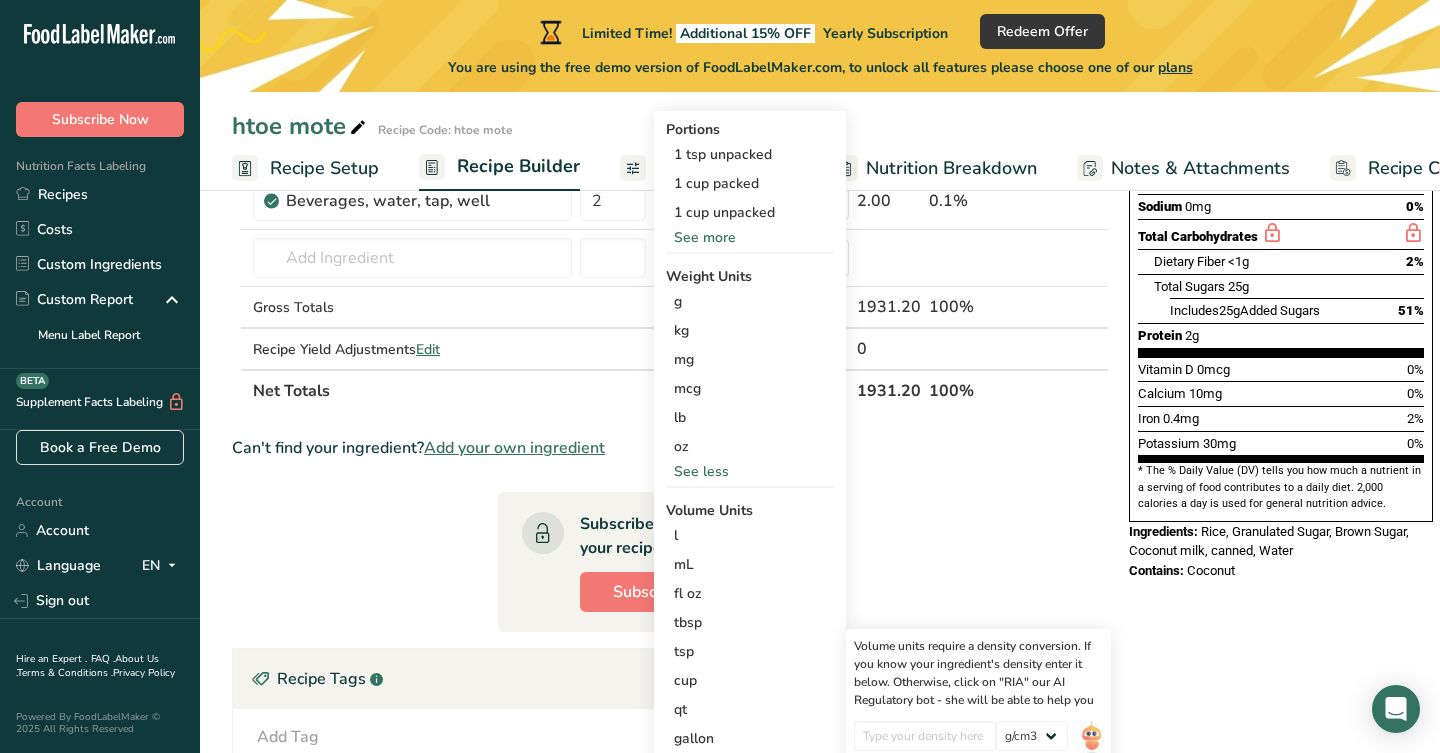 click on "Ingredient *
Amount *
Unit *
Waste *   .a-a{fill:#347362;}.b-a{fill:#fff;}          Grams
Percentage
Rice, white, glutinous, unenriched, uncooked
Dairy free
Gluten free
Vegan
Vegetarian
Soy free
32
oz
Portions
1 cup
Weight Units
g
kg
mg
mcg
lb
oz
See less
Volume Units
l
Volume units require a density conversion. If you know your ingredient's density enter it below. Otherwise, click on "RIA" our AI Regulatory bot - she will be able to help you
lb/ft3
g/cm3
Confirm
mL" at bounding box center (670, 486) 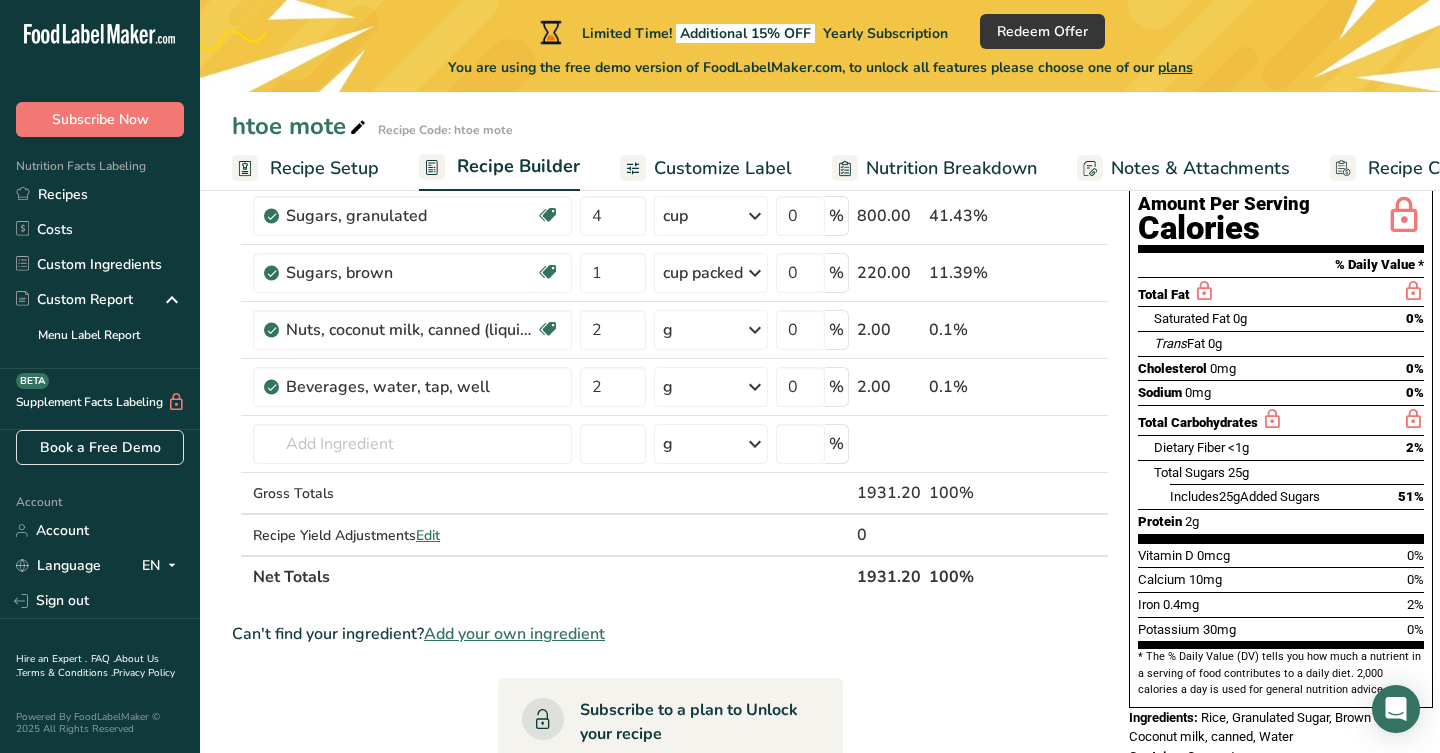 scroll, scrollTop: 220, scrollLeft: 0, axis: vertical 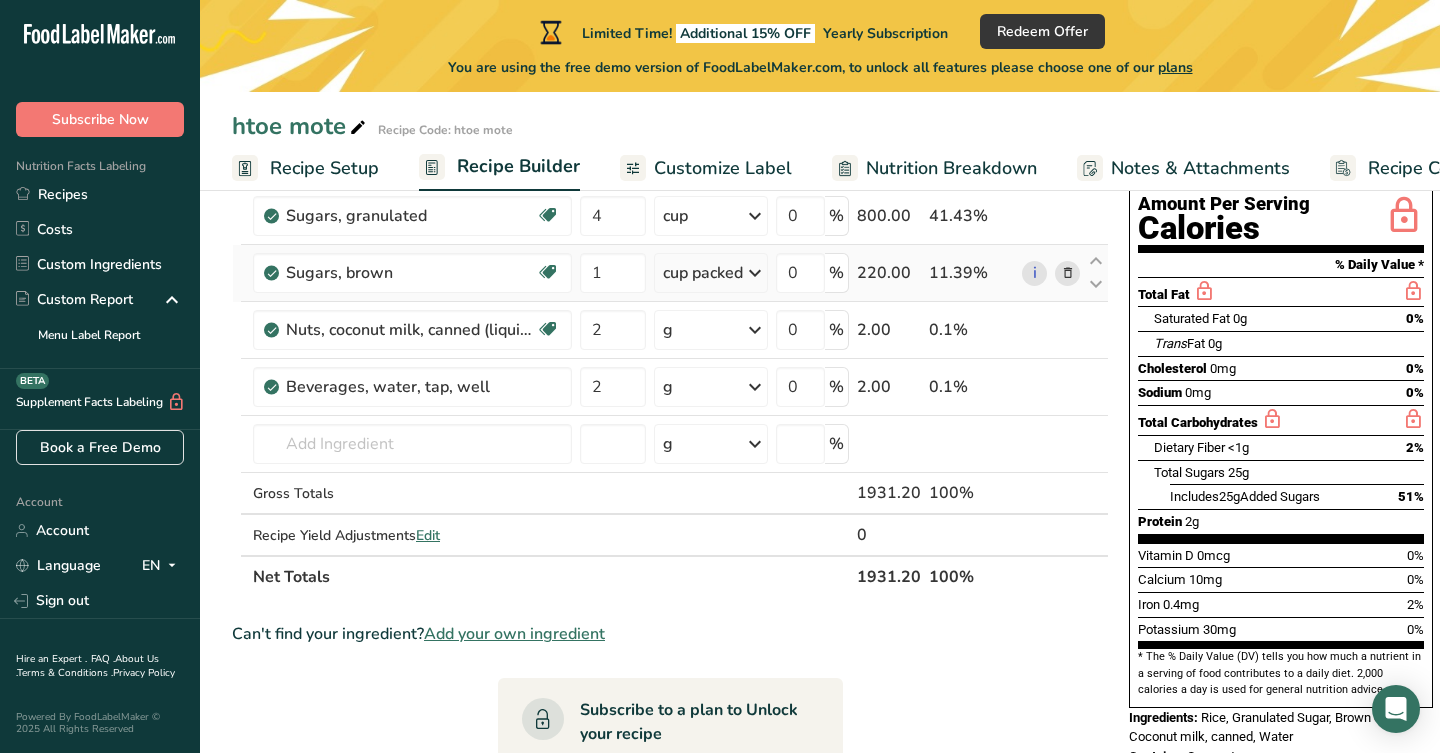 click at bounding box center [755, 273] 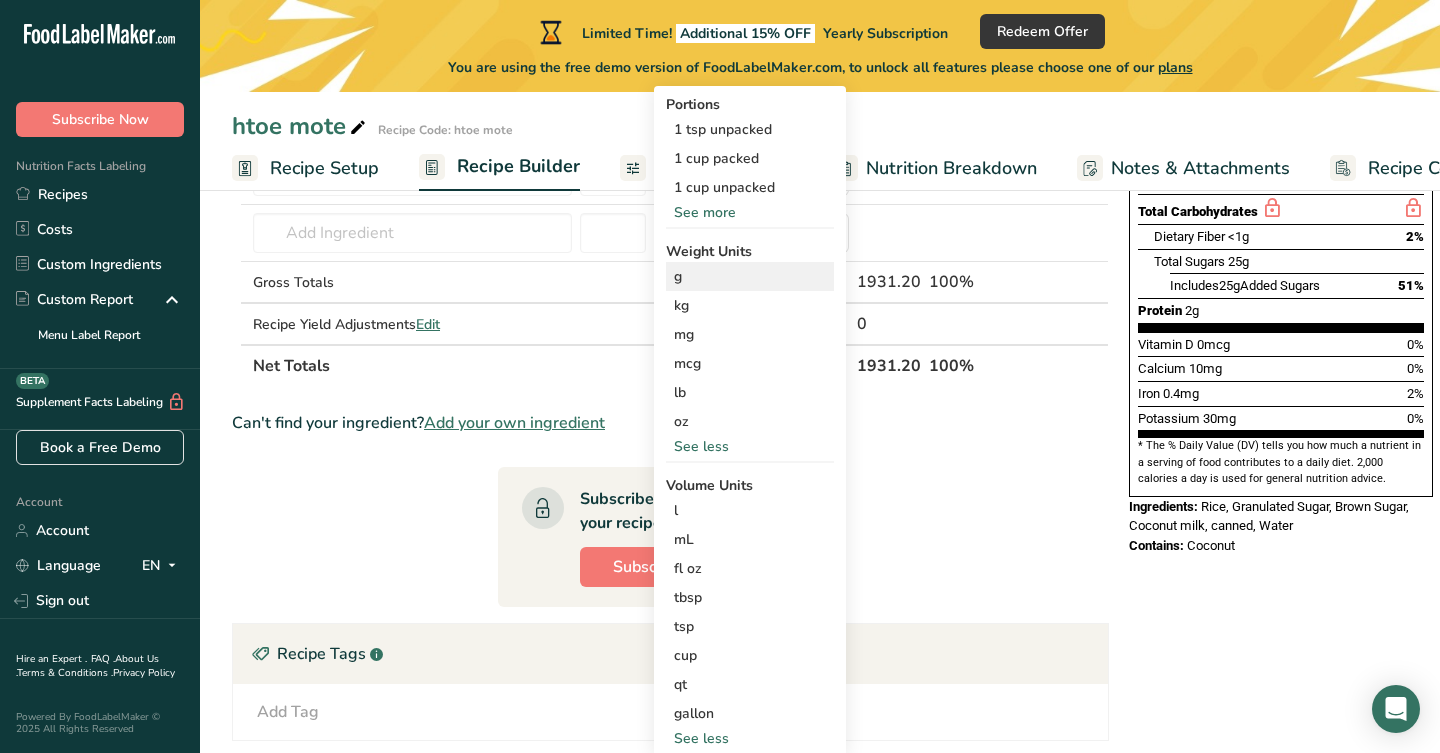 scroll, scrollTop: 447, scrollLeft: 0, axis: vertical 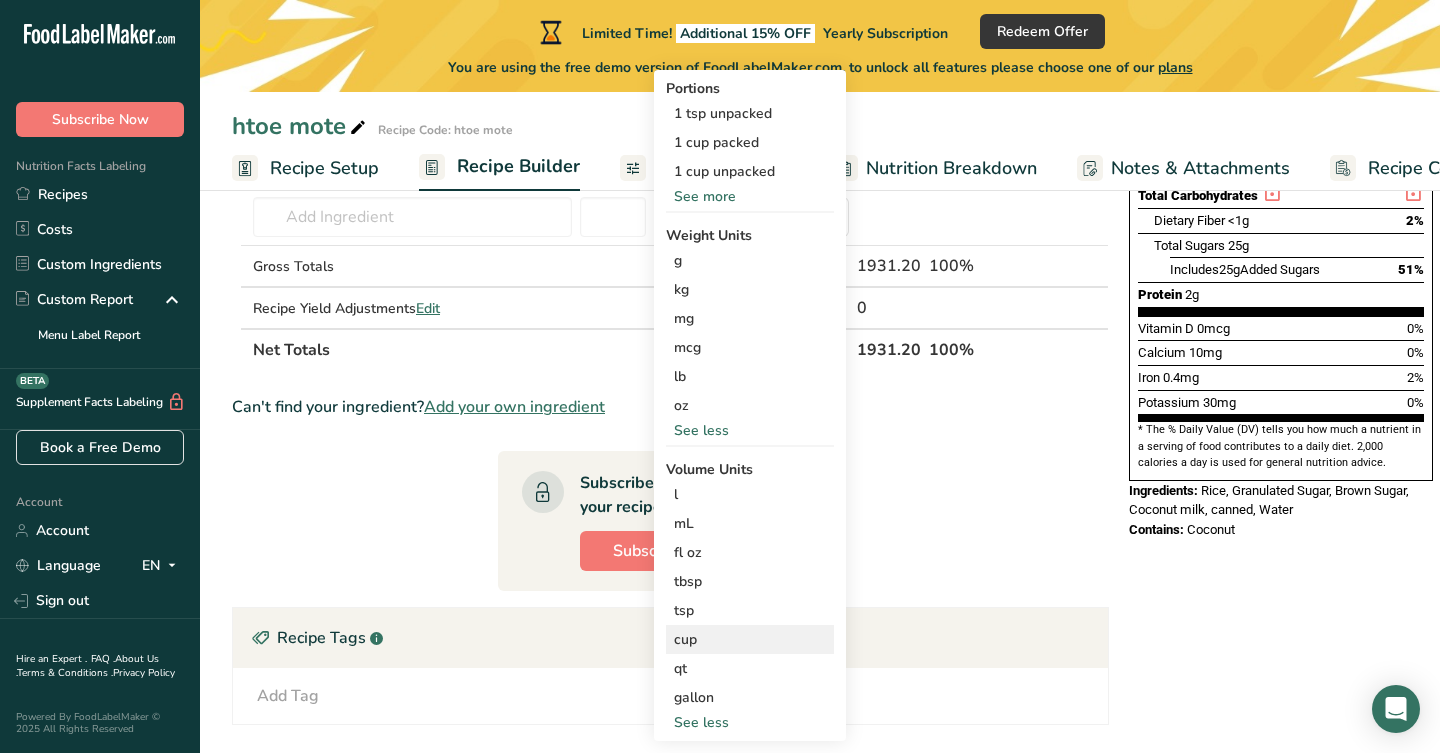 click on "cup" at bounding box center (750, 639) 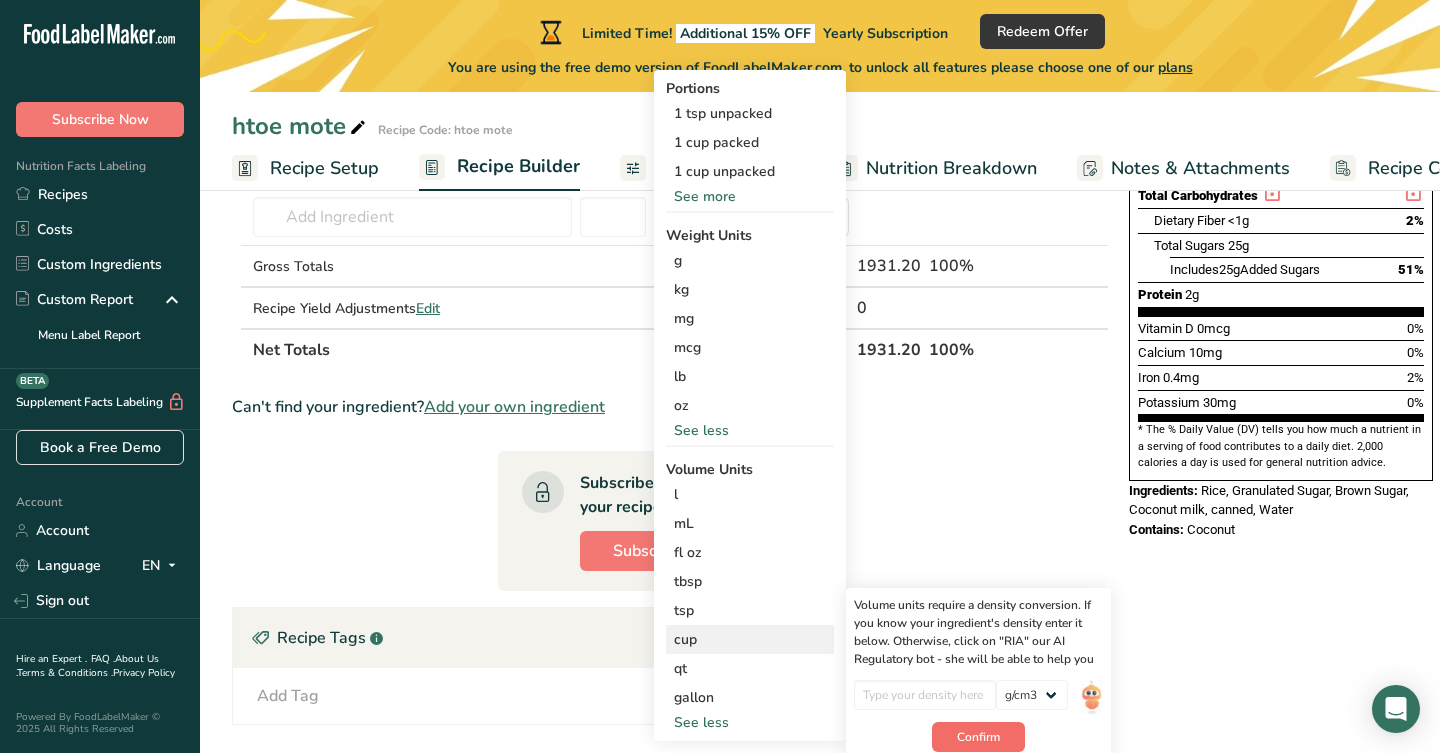click on "Confirm" at bounding box center (978, 737) 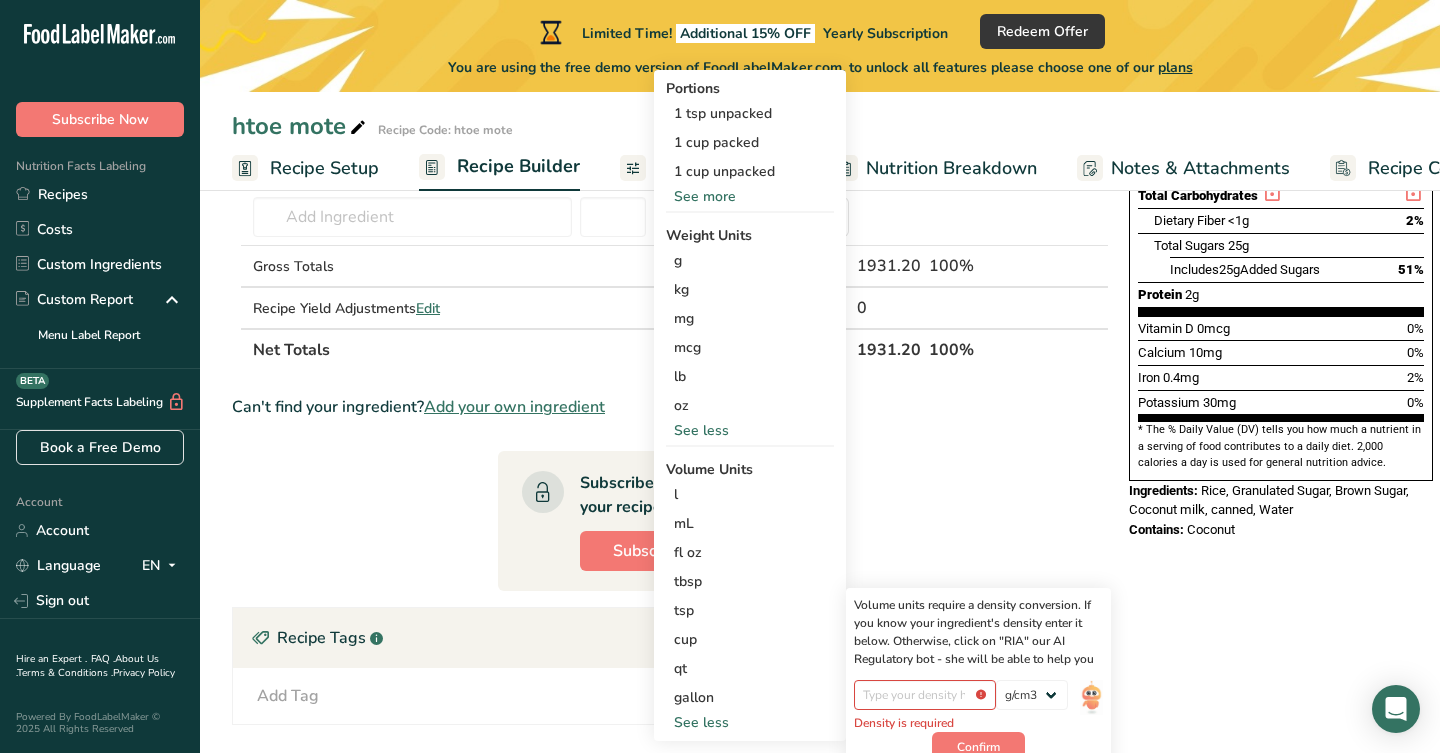 click on "Ingredient *
Amount *
Unit *
Waste *   .a-a{fill:#347362;}.b-a{fill:#fff;}          Grams
Percentage
Rice, white, glutinous, unenriched, uncooked
Dairy free
Gluten free
Vegan
Vegetarian
Soy free
32
oz
Portions
1 cup
Weight Units
g
kg
mg
mcg
lb
oz
See less
Volume Units
l
Volume units require a density conversion. If you know your ingredient's density enter it below. Otherwise, click on "RIA" our AI Regulatory bot - she will be able to help you
lb/ft3
g/cm3
Confirm
mL" at bounding box center [670, 445] 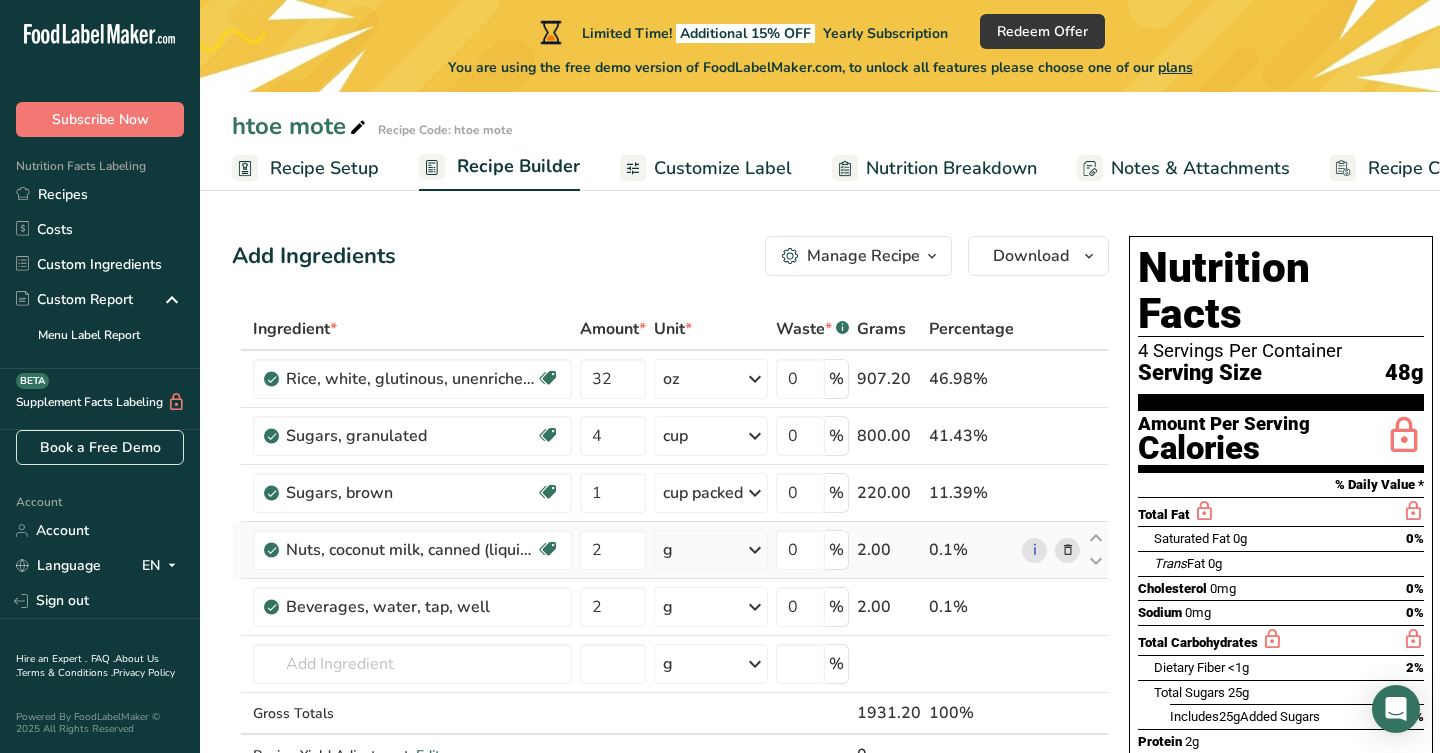 scroll, scrollTop: 0, scrollLeft: 0, axis: both 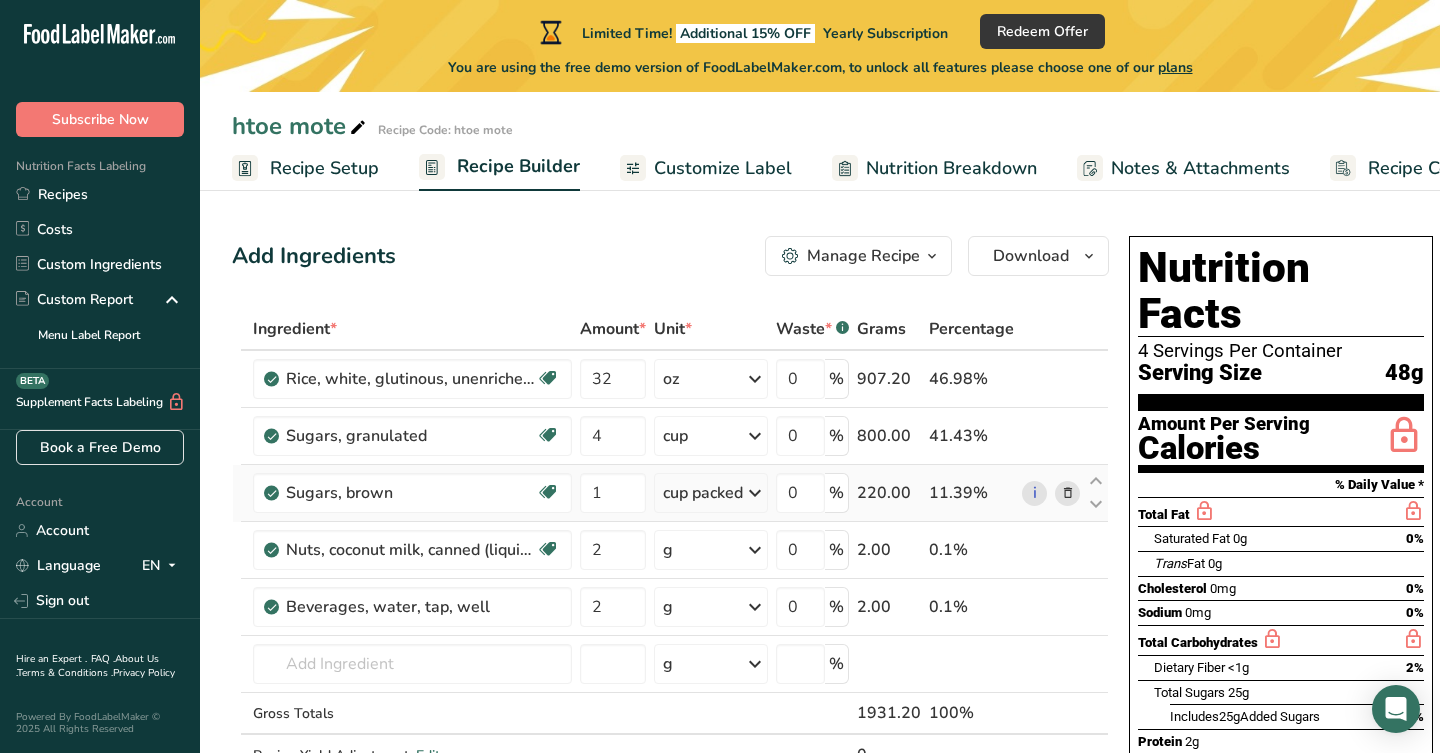 click at bounding box center (755, 493) 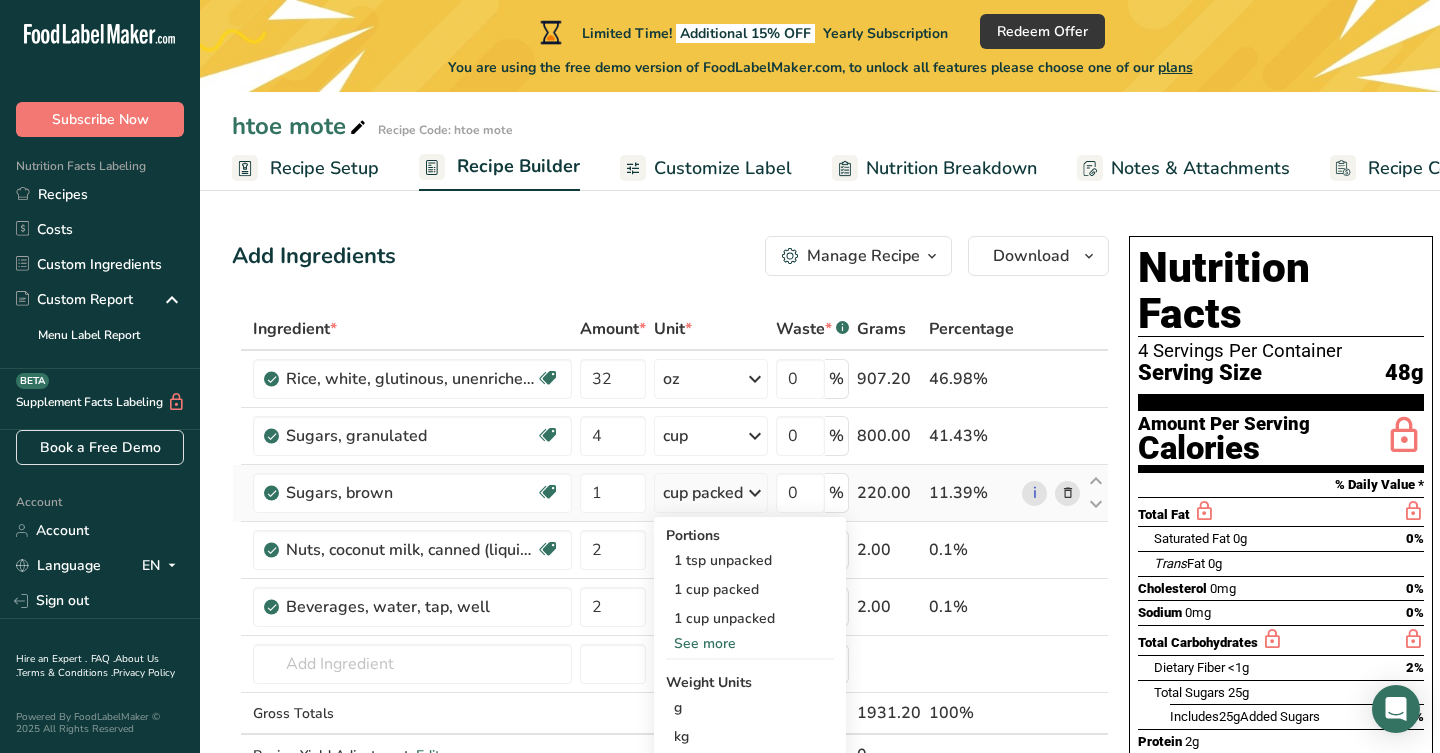click on "See more" at bounding box center [750, 643] 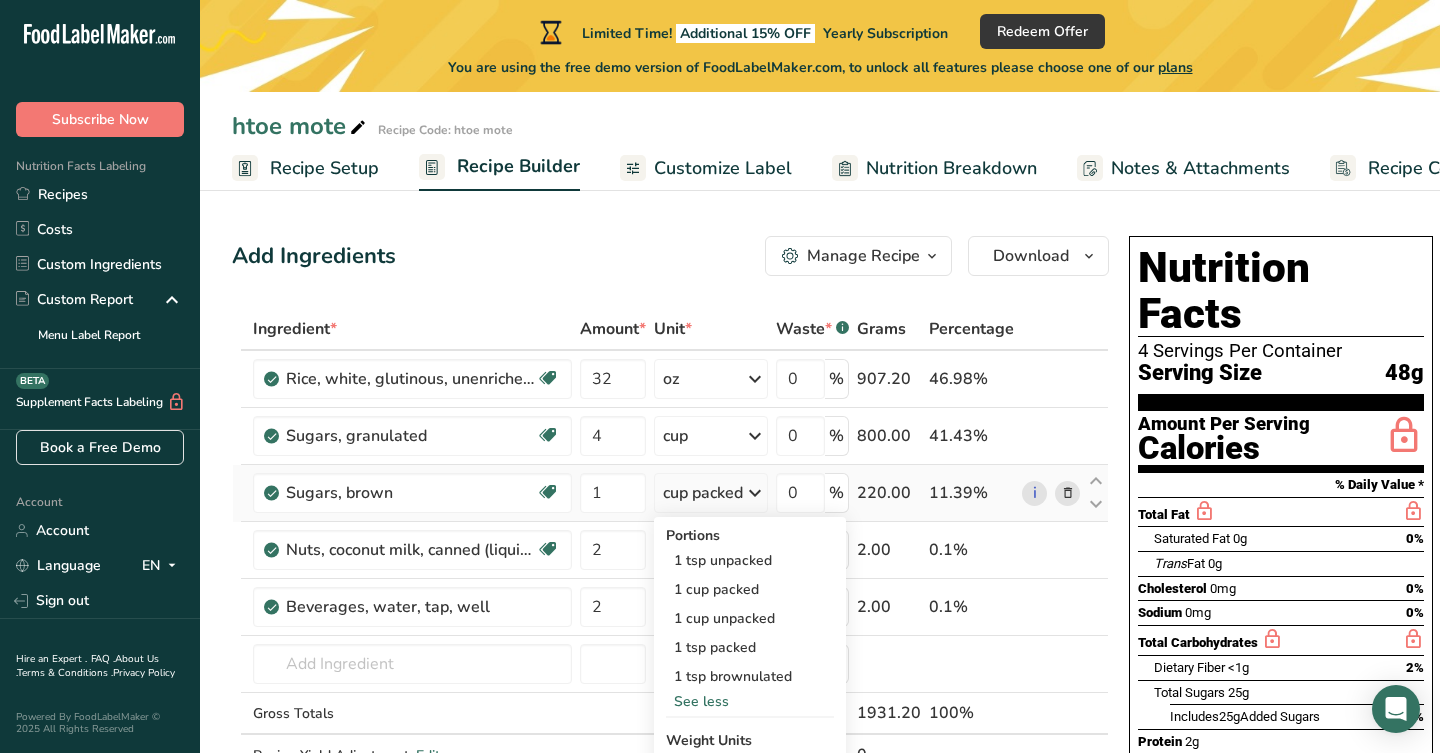 click at bounding box center (755, 493) 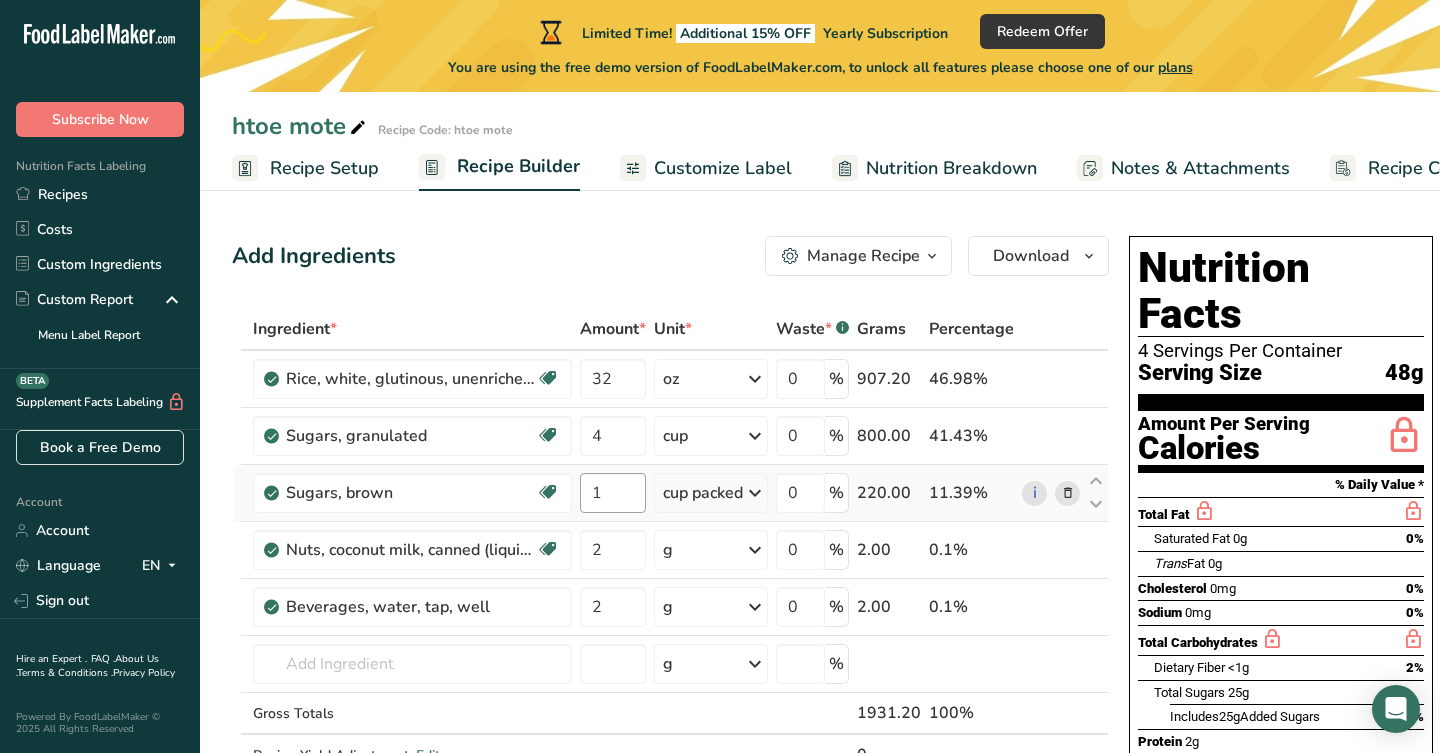 drag, startPoint x: 737, startPoint y: 493, endPoint x: 640, endPoint y: 499, distance: 97.18539 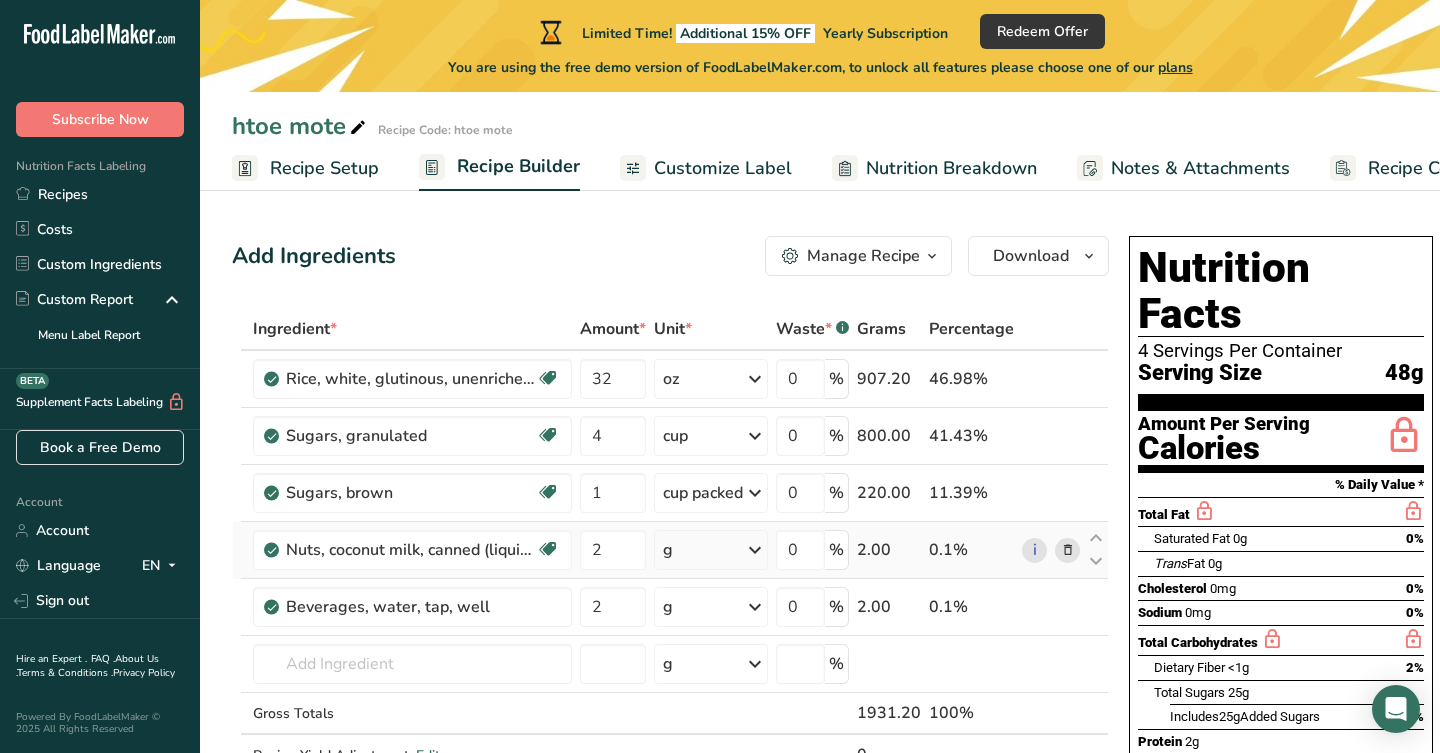 click on "g" at bounding box center [711, 550] 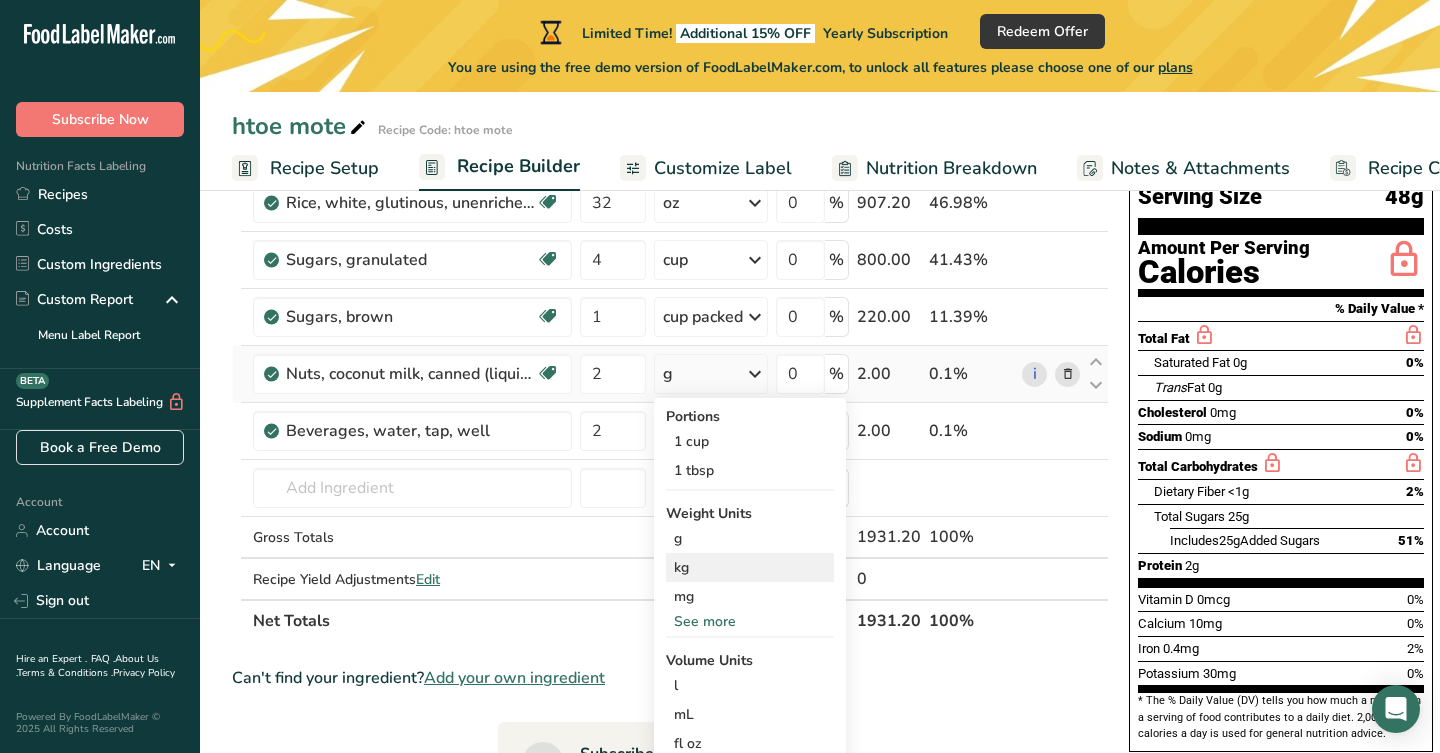scroll, scrollTop: 181, scrollLeft: 0, axis: vertical 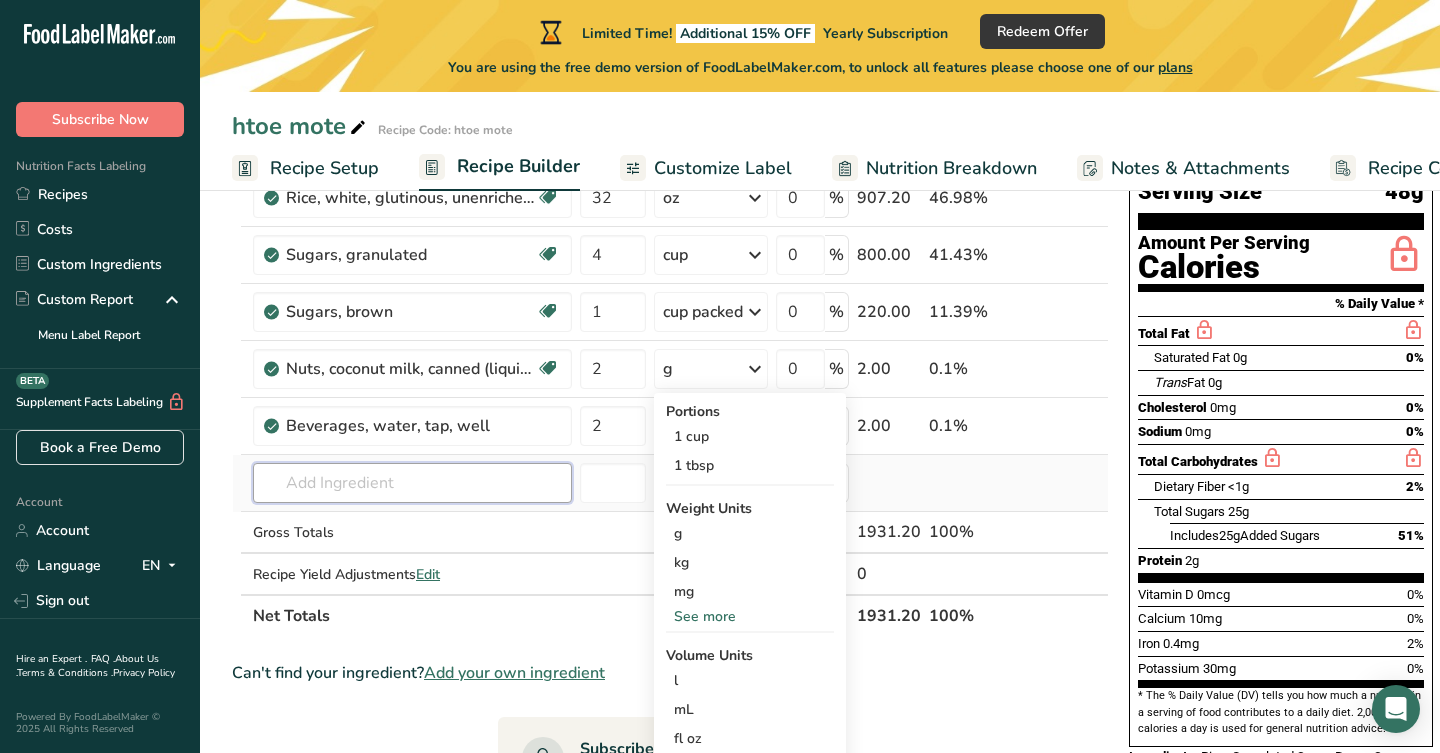 click at bounding box center (412, 483) 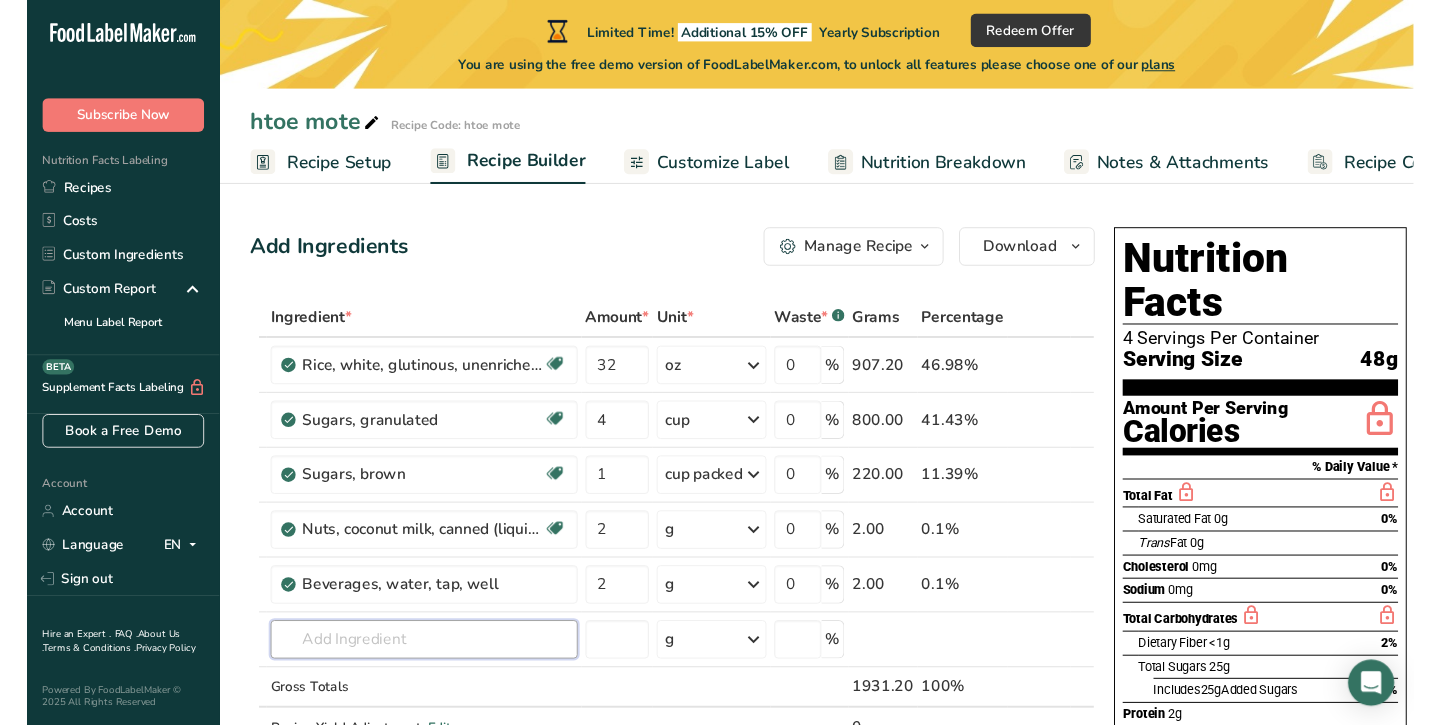 scroll, scrollTop: 0, scrollLeft: 0, axis: both 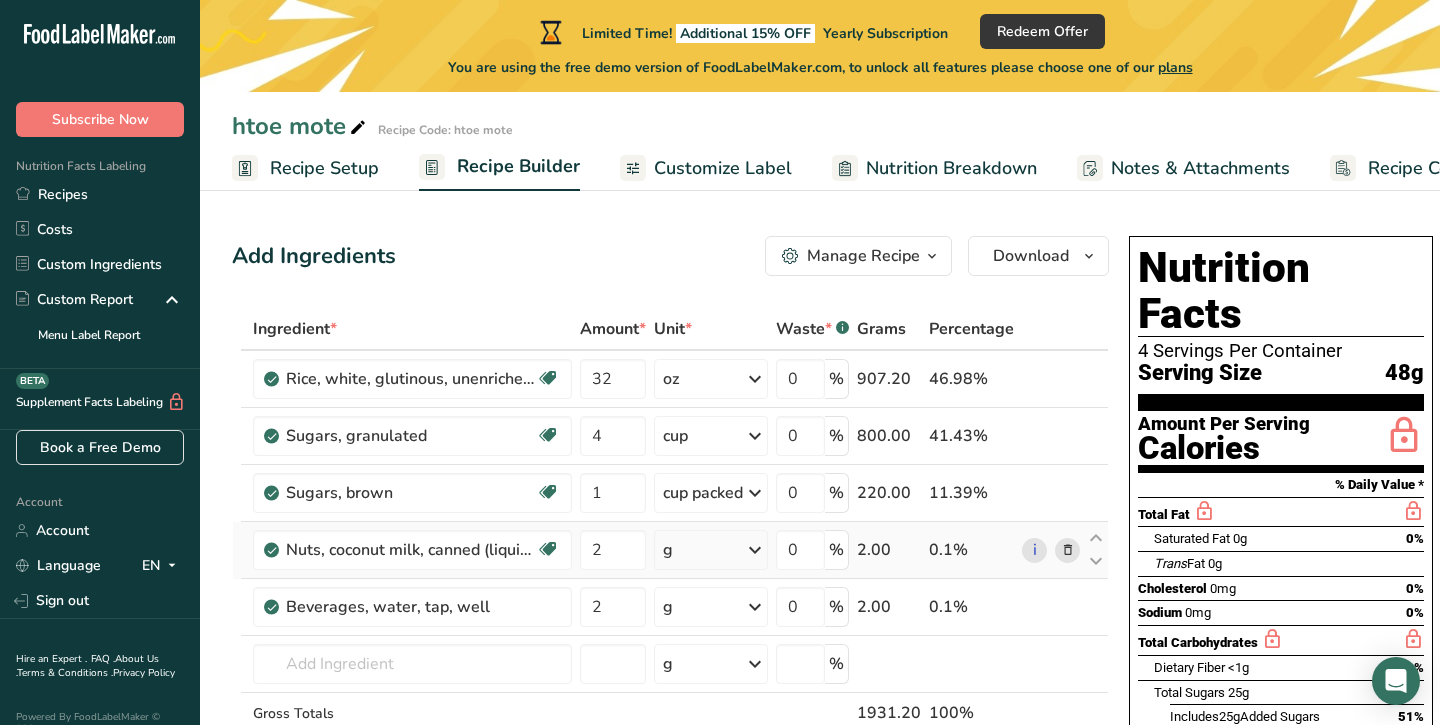 click at bounding box center (755, 550) 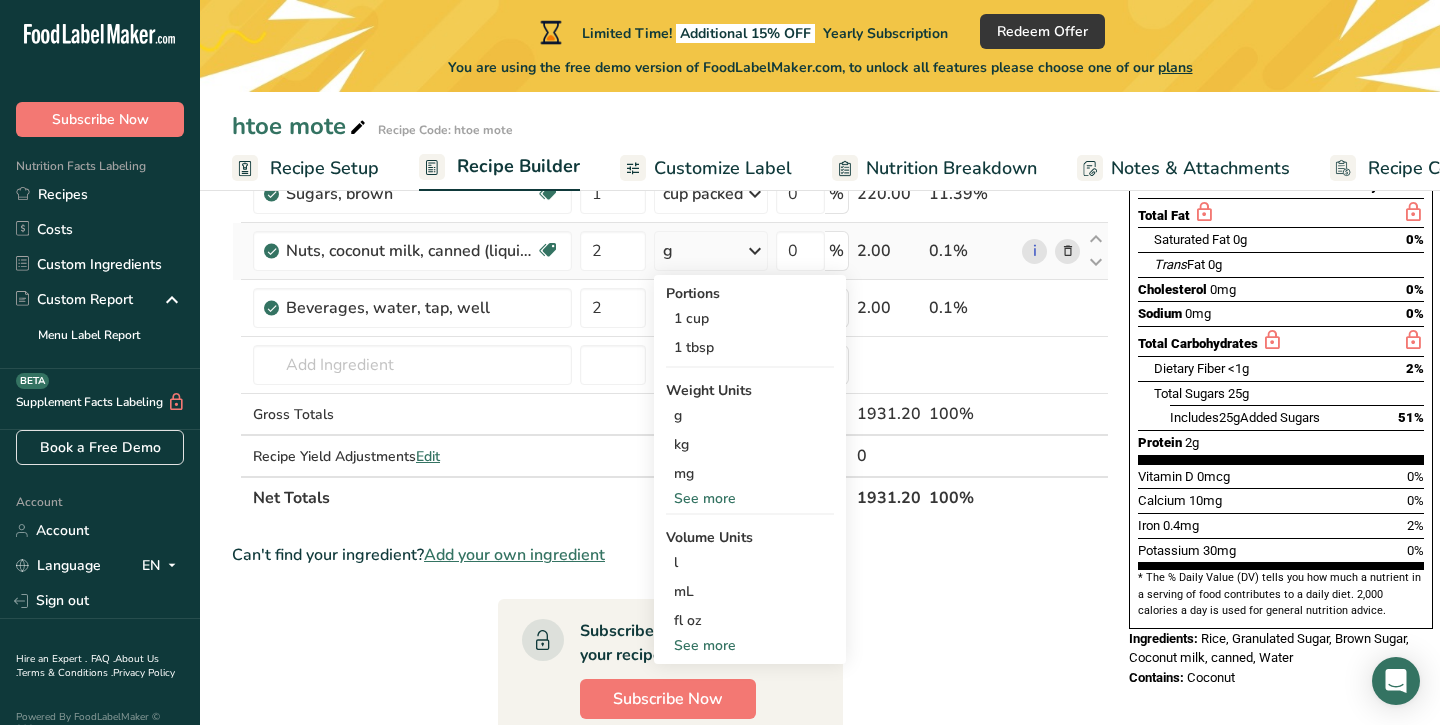 scroll, scrollTop: 338, scrollLeft: 0, axis: vertical 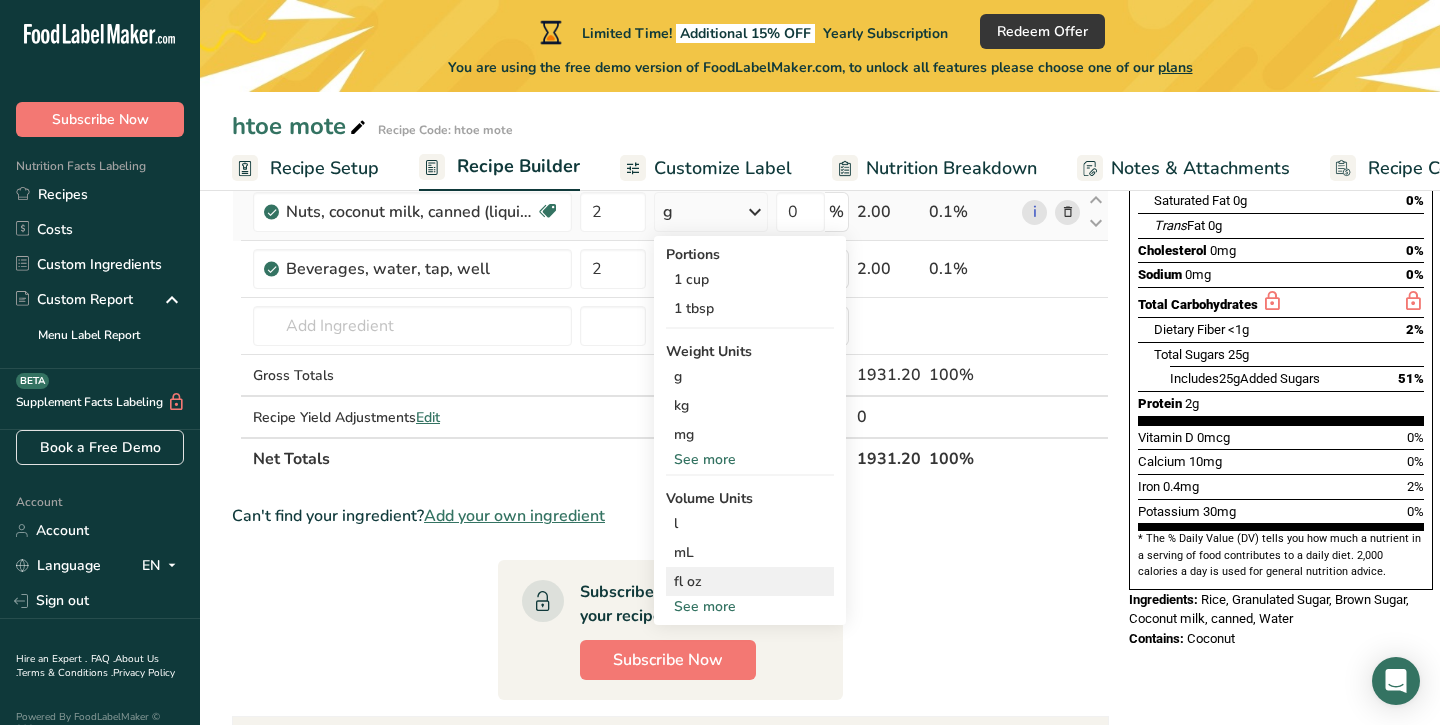 click on "fl oz" at bounding box center [750, 581] 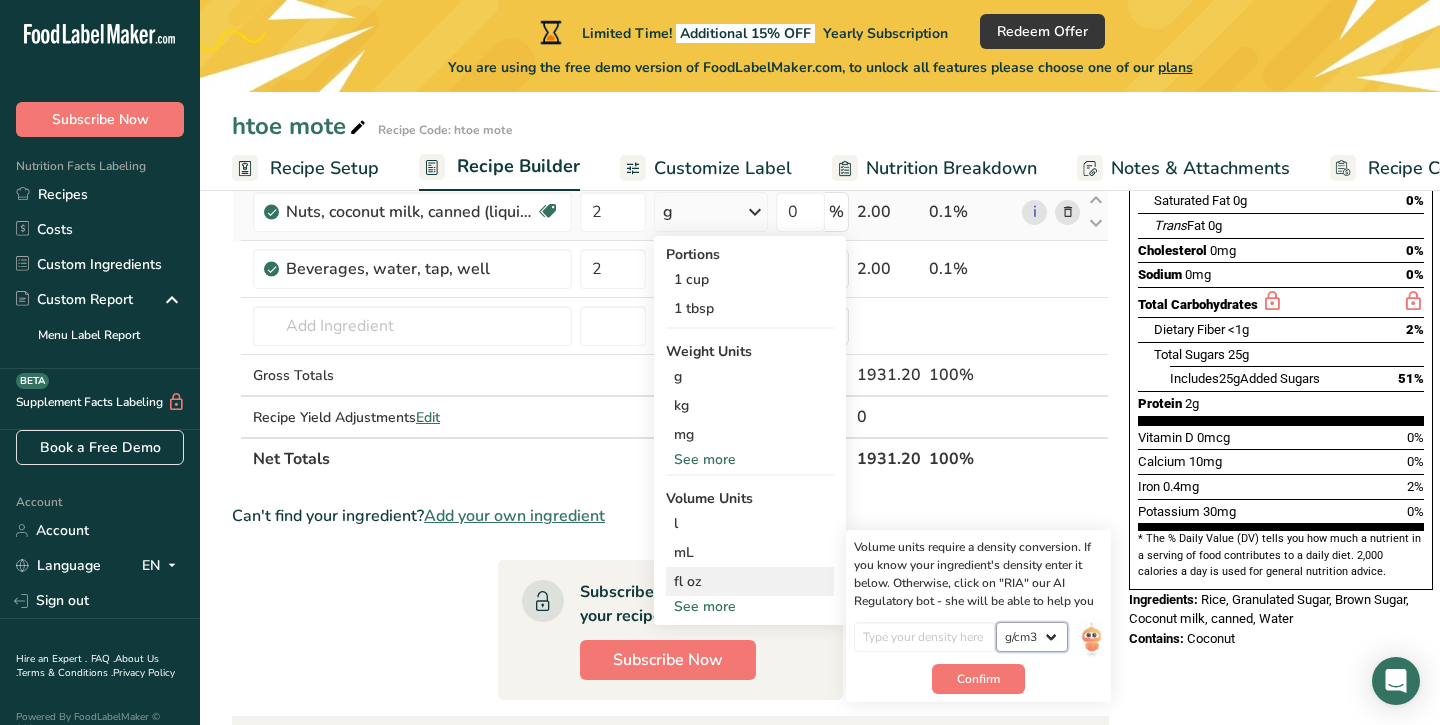 click on "lb/ft3
g/cm3" at bounding box center [1032, 637] 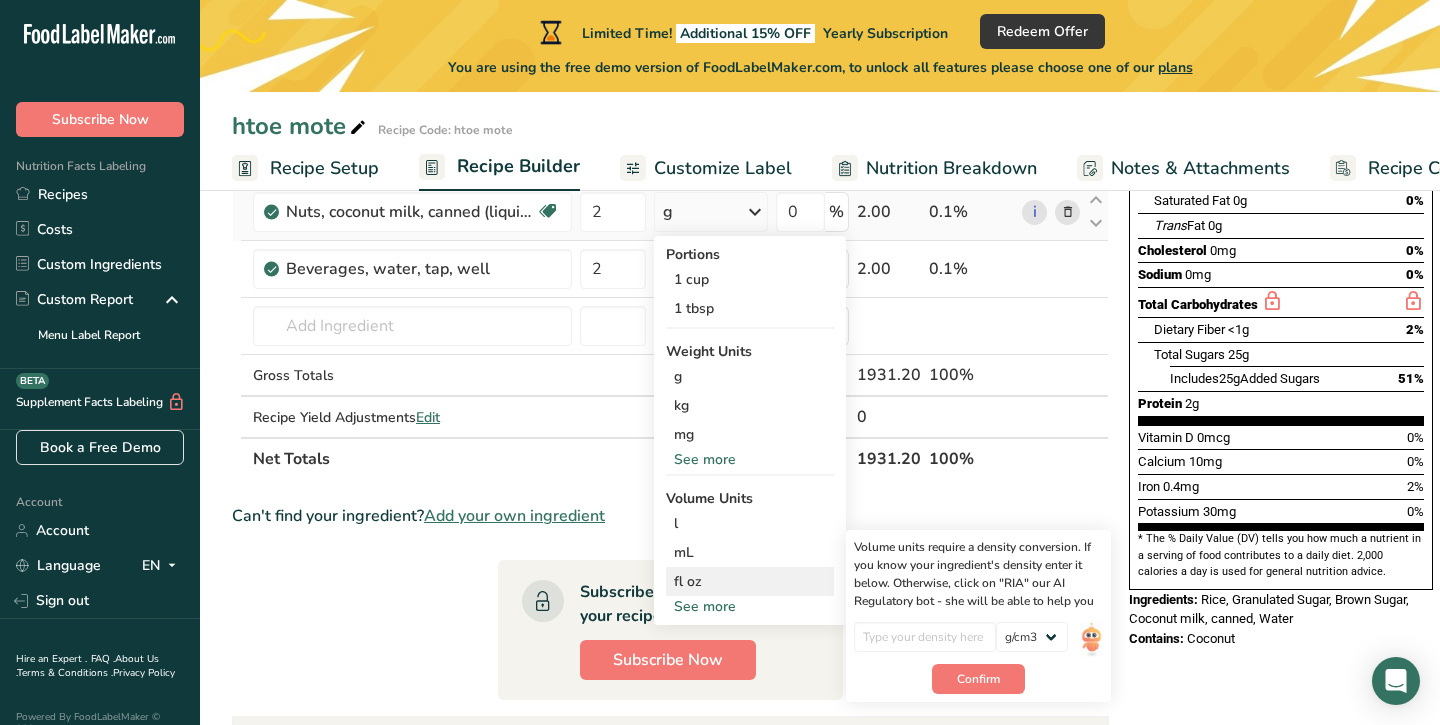 click on "fl oz" at bounding box center (750, 581) 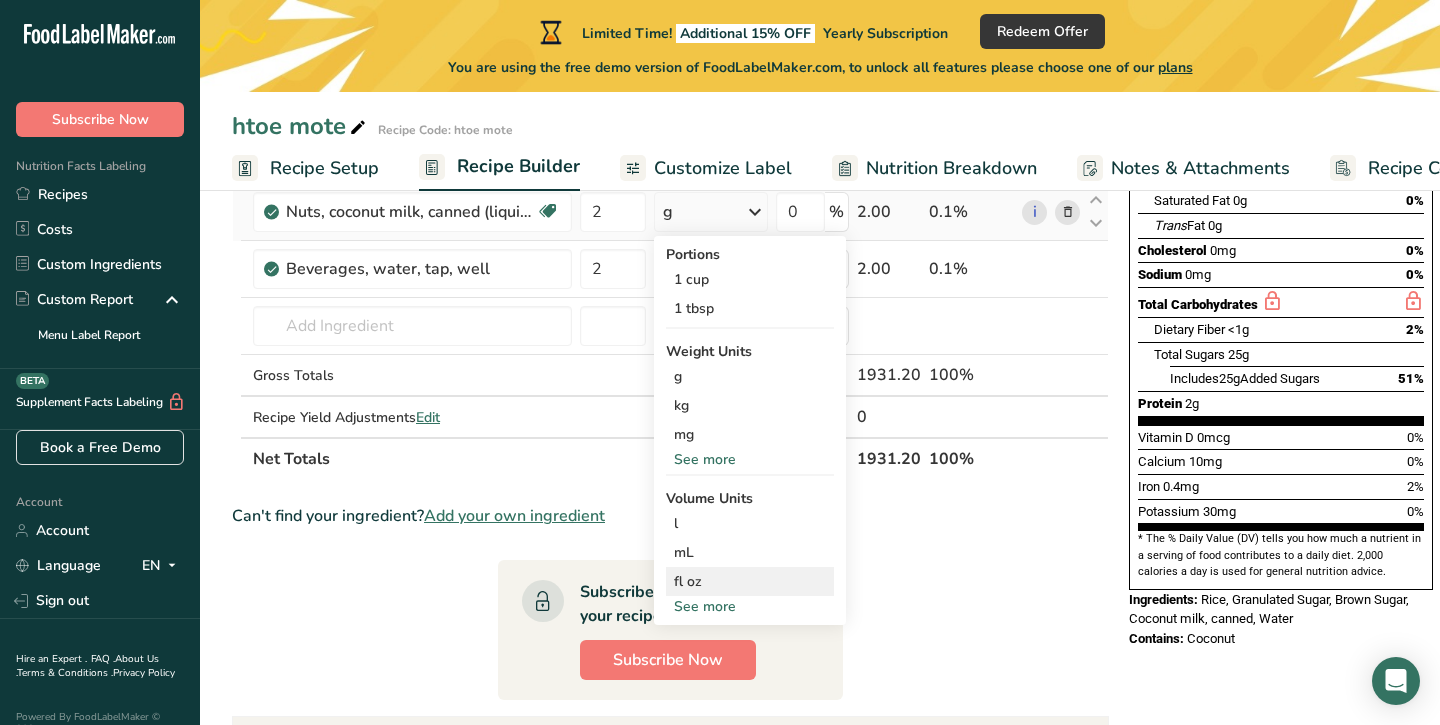 click on "fl oz" at bounding box center [750, 581] 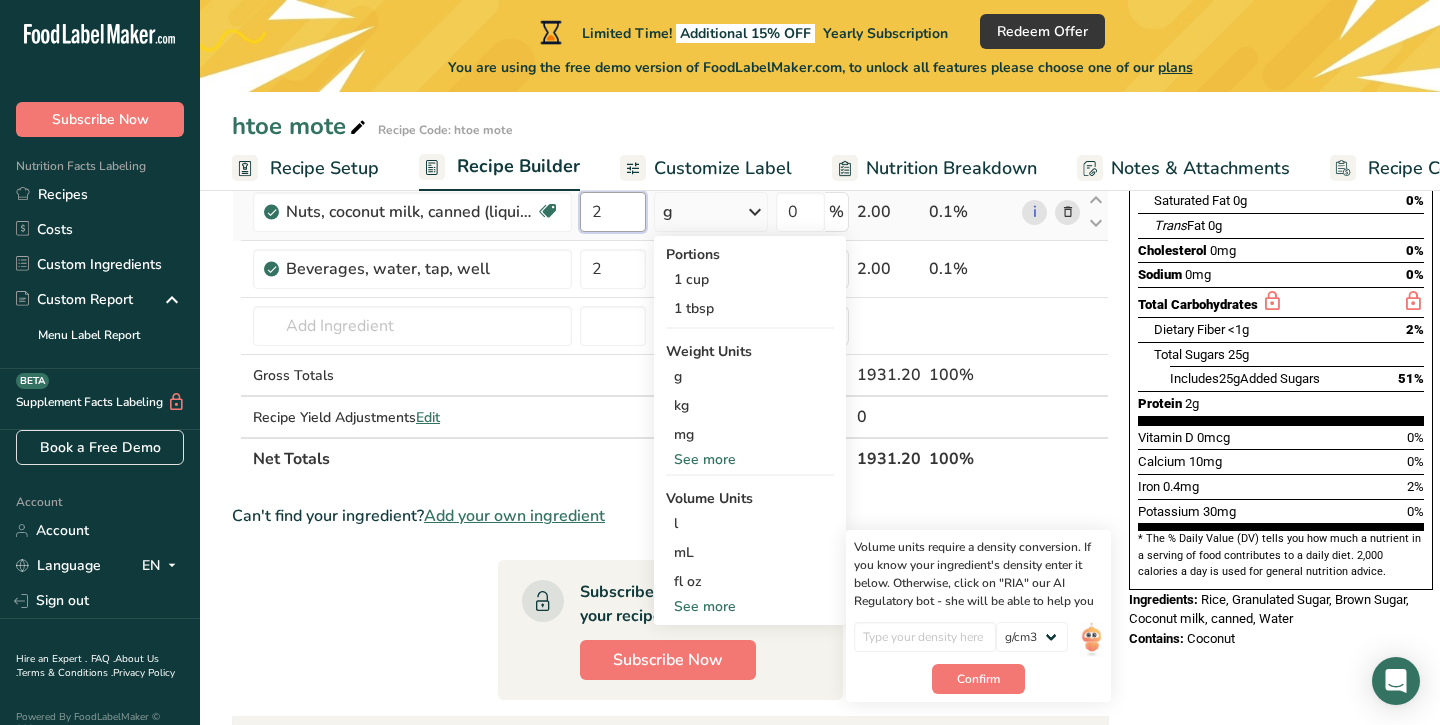 click on "2" at bounding box center (613, 212) 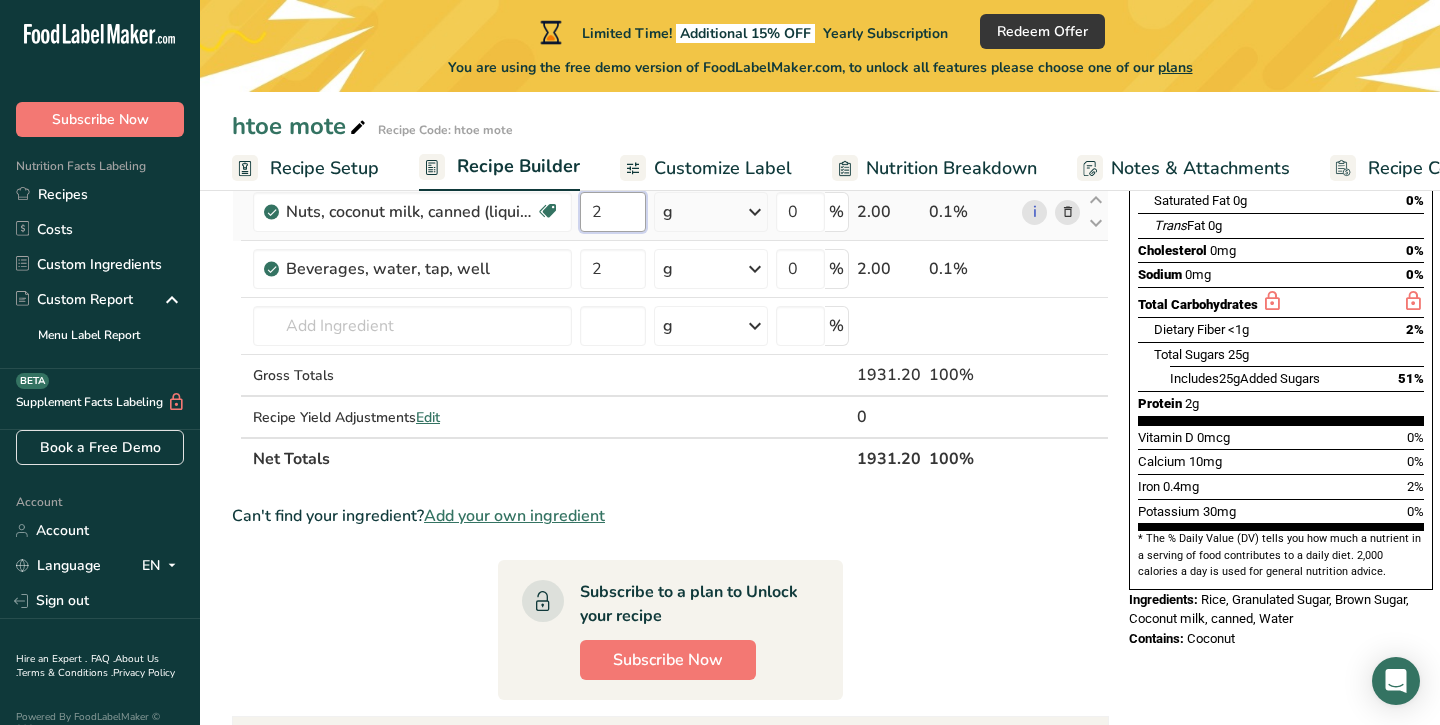 click on "2" at bounding box center [613, 212] 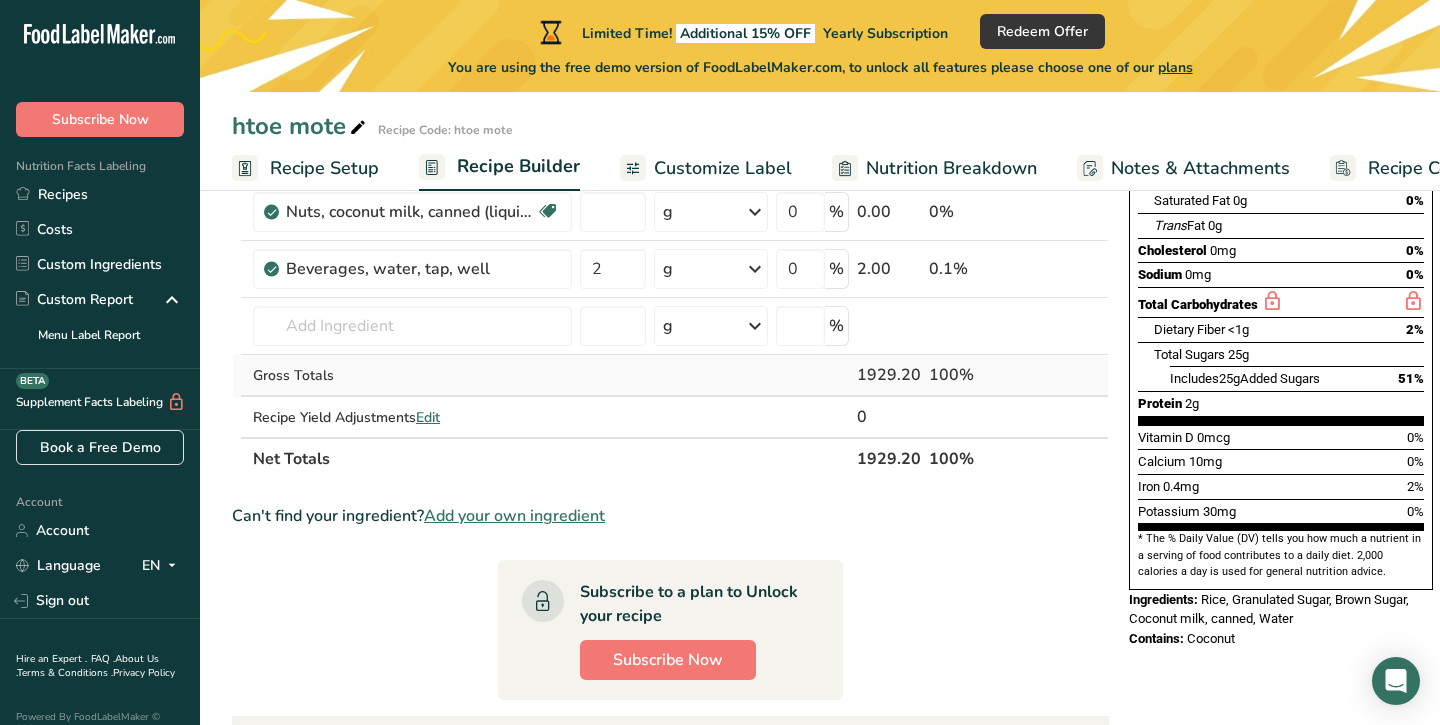 click on "Ingredient *
Amount *
Unit *
Waste *   .a-a{fill:#347362;}.b-a{fill:#fff;}          Grams
Percentage
Rice, white, glutinous, unenriched, uncooked
Dairy free
Gluten free
Vegan
Vegetarian
Soy free
32
oz
Portions
1 cup
Weight Units
g
kg
mg
mcg
lb
oz
See less
Volume Units
l
Volume units require a density conversion. If you know your ingredient's density enter it below. Otherwise, click on "RIA" our AI Regulatory bot - she will be able to help you
lb/ft3
g/cm3
Confirm
mL" at bounding box center (670, 225) 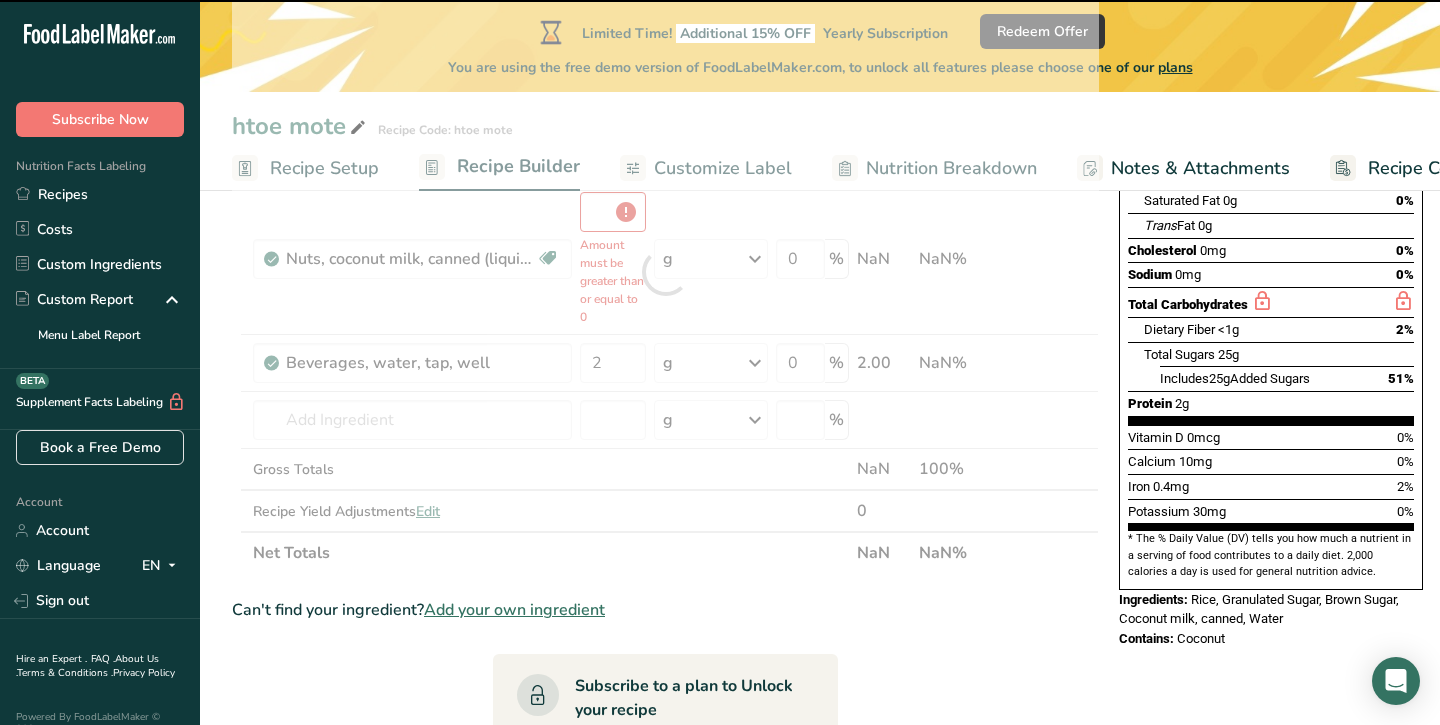 type on "0" 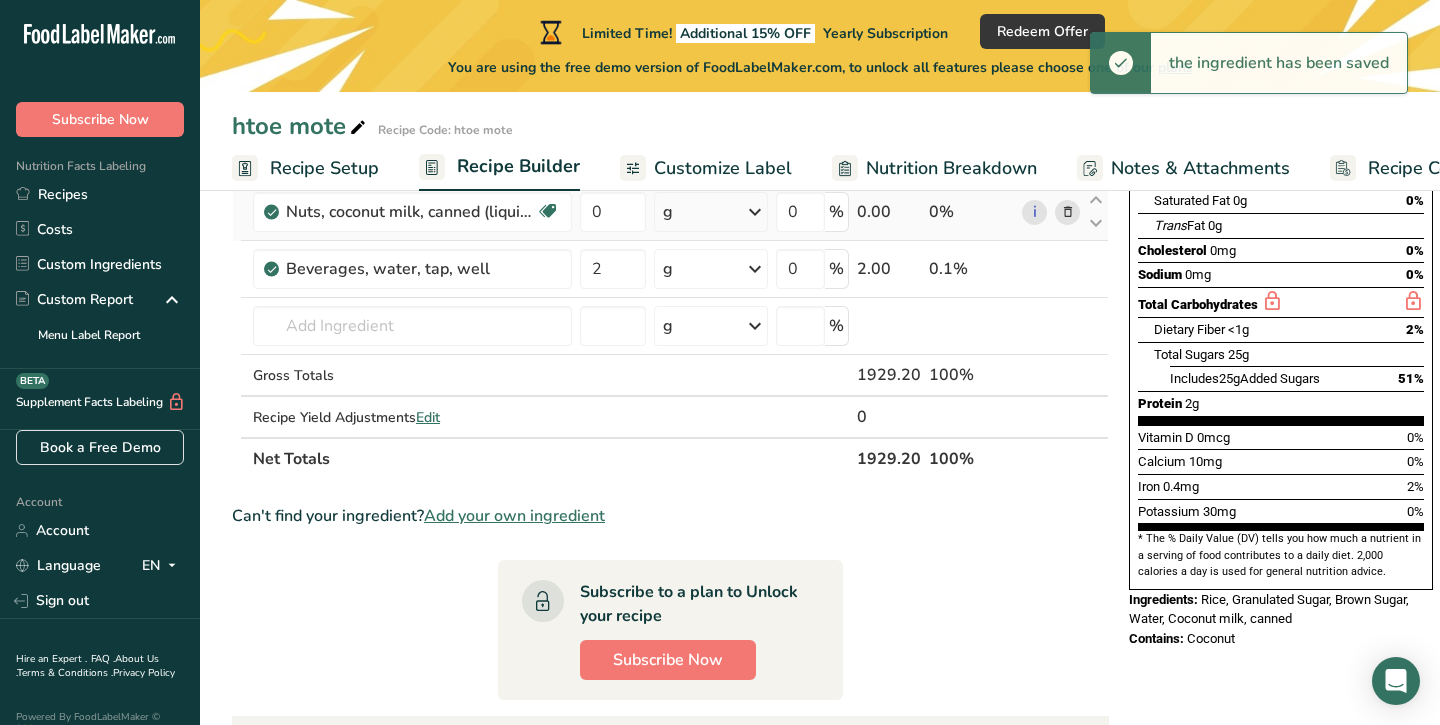 click at bounding box center [755, 212] 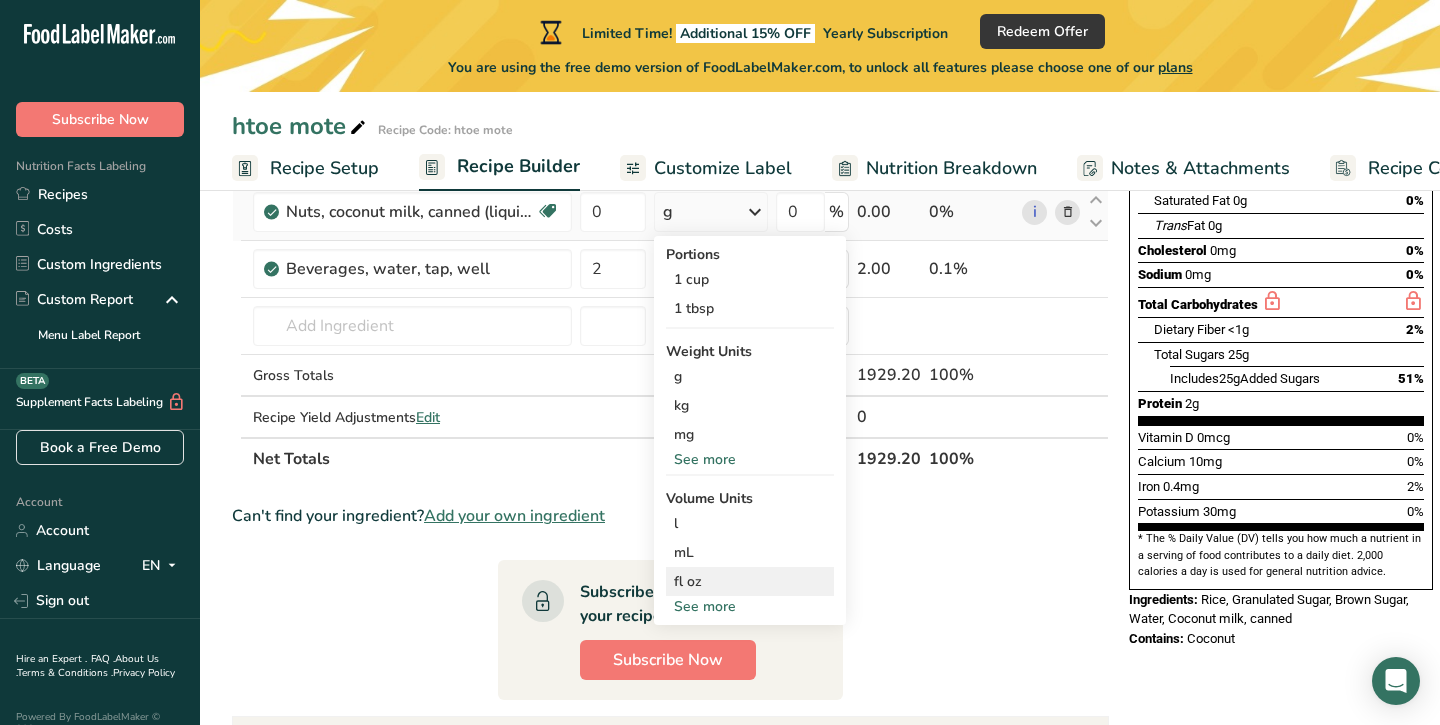click on "fl oz" at bounding box center (750, 581) 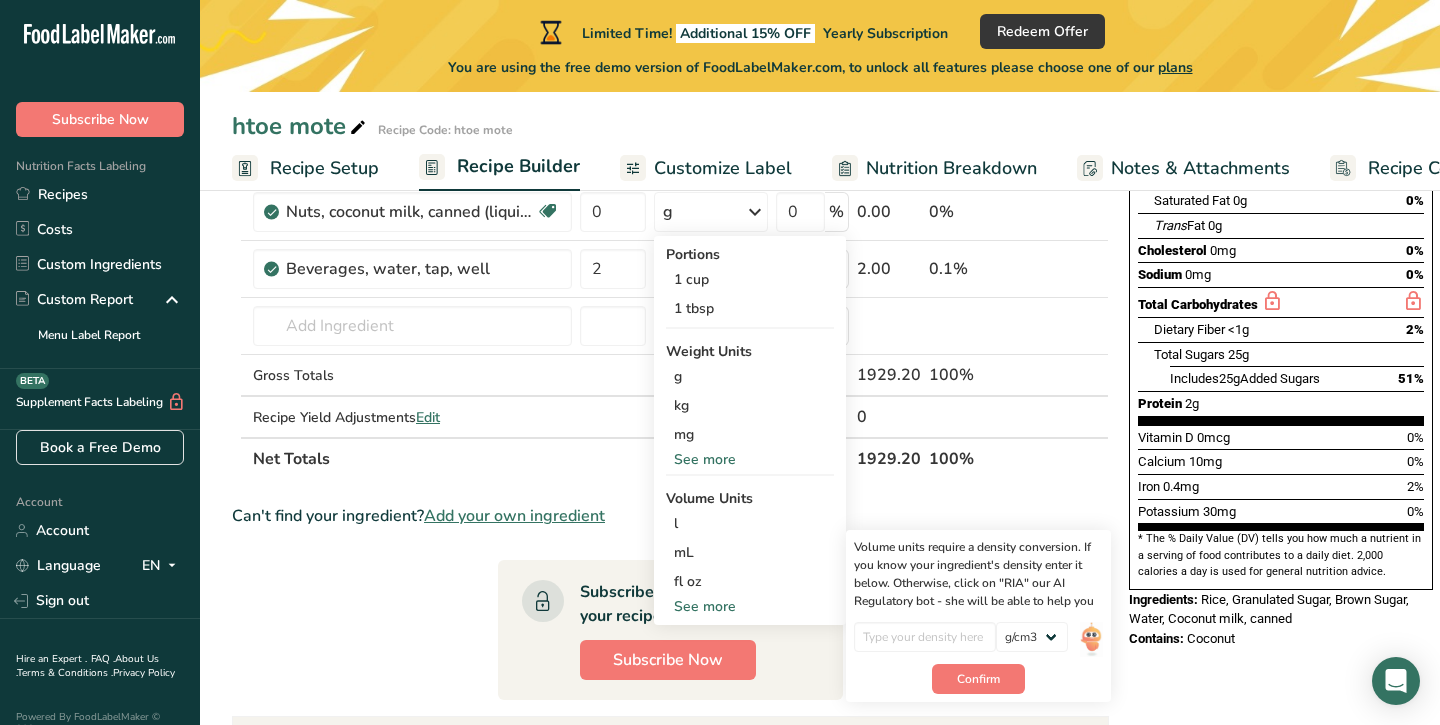 click on "Ingredient *
Amount *
Unit *
Waste *   .a-a{fill:#347362;}.b-a{fill:#fff;}          Grams
Percentage
Rice, white, glutinous, unenriched, uncooked
Dairy free
Gluten free
Vegan
Vegetarian
Soy free
32
oz
Portions
1 cup
Weight Units
g
kg
mg
mcg
lb
oz
See less
Volume Units
l
Volume units require a density conversion. If you know your ingredient's density enter it below. Otherwise, click on "RIA" our AI Regulatory bot - she will be able to help you
lb/ft3
g/cm3
Confirm
mL" at bounding box center [670, 554] 